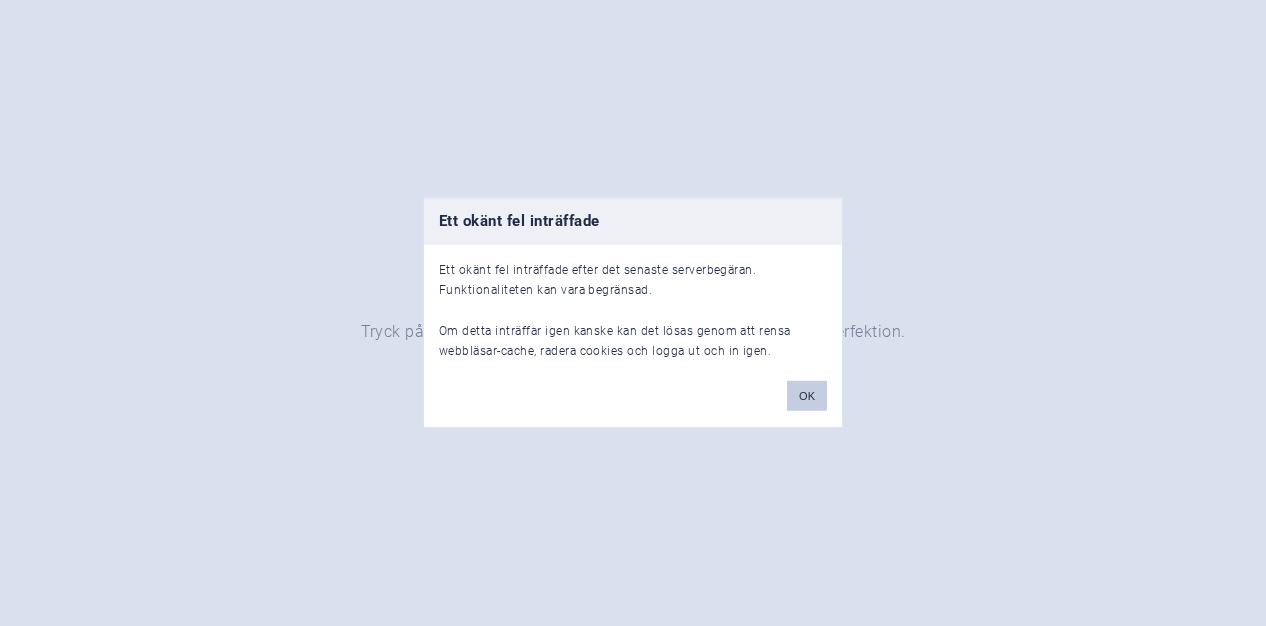 scroll, scrollTop: 0, scrollLeft: 0, axis: both 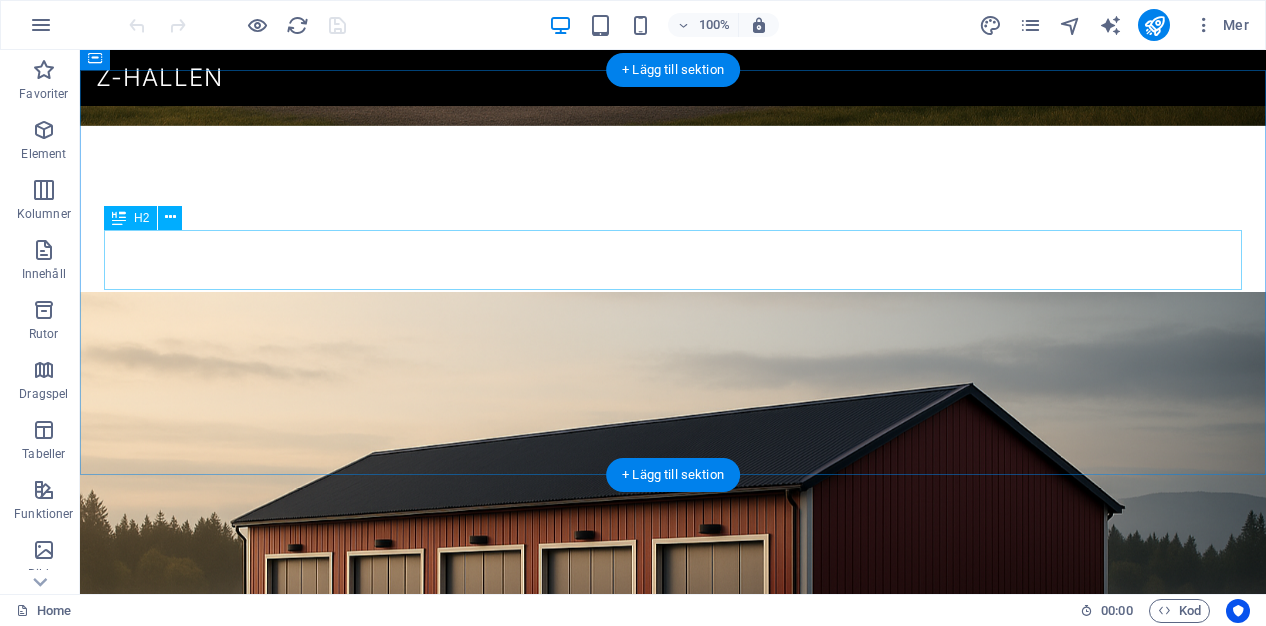 click on "Redo för inflytt hösten 2025!" at bounding box center [673, 1096] 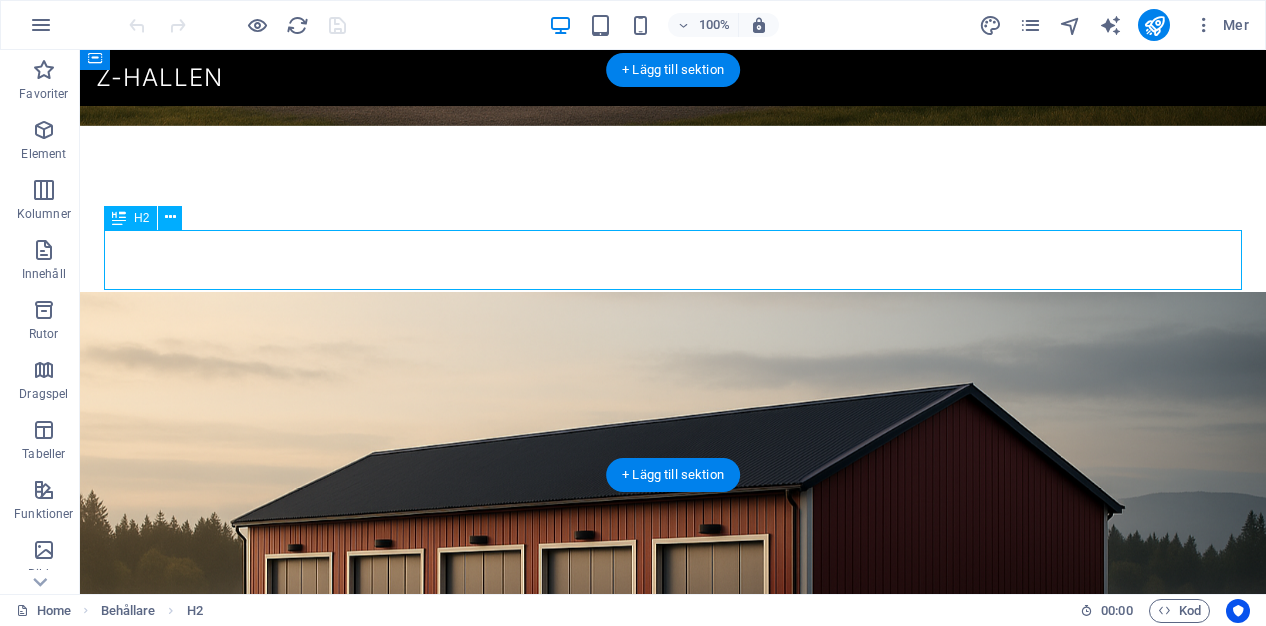 click on "Redo för inflytt hösten 2025!" at bounding box center [673, 1096] 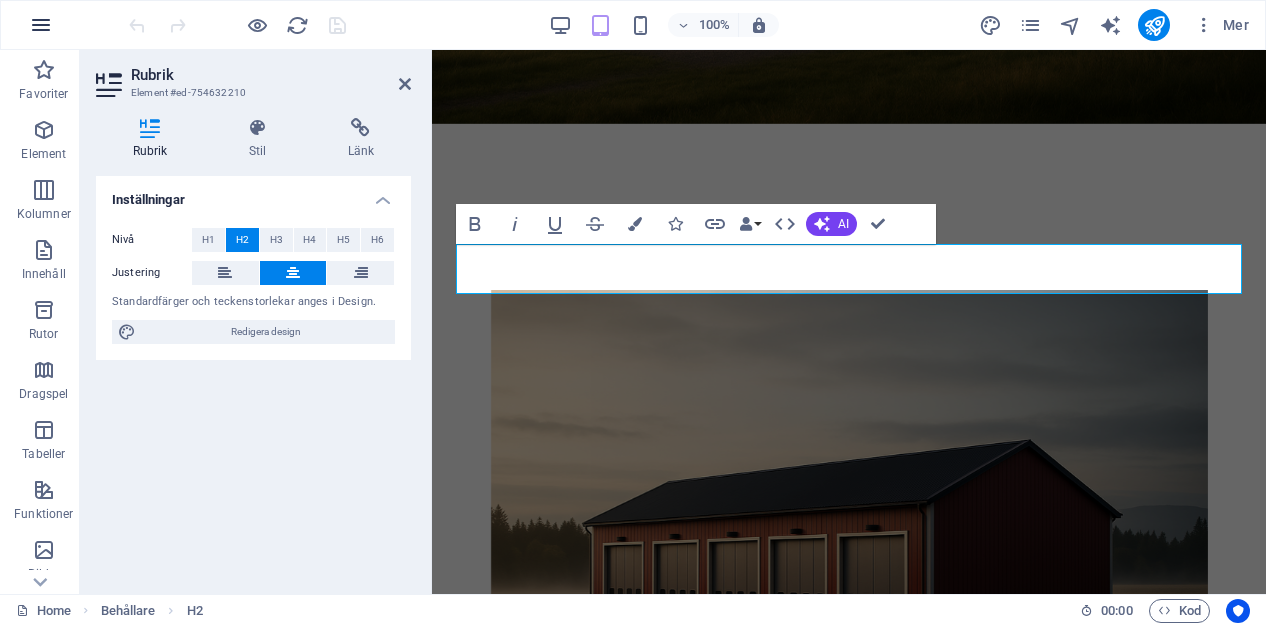 click at bounding box center (41, 25) 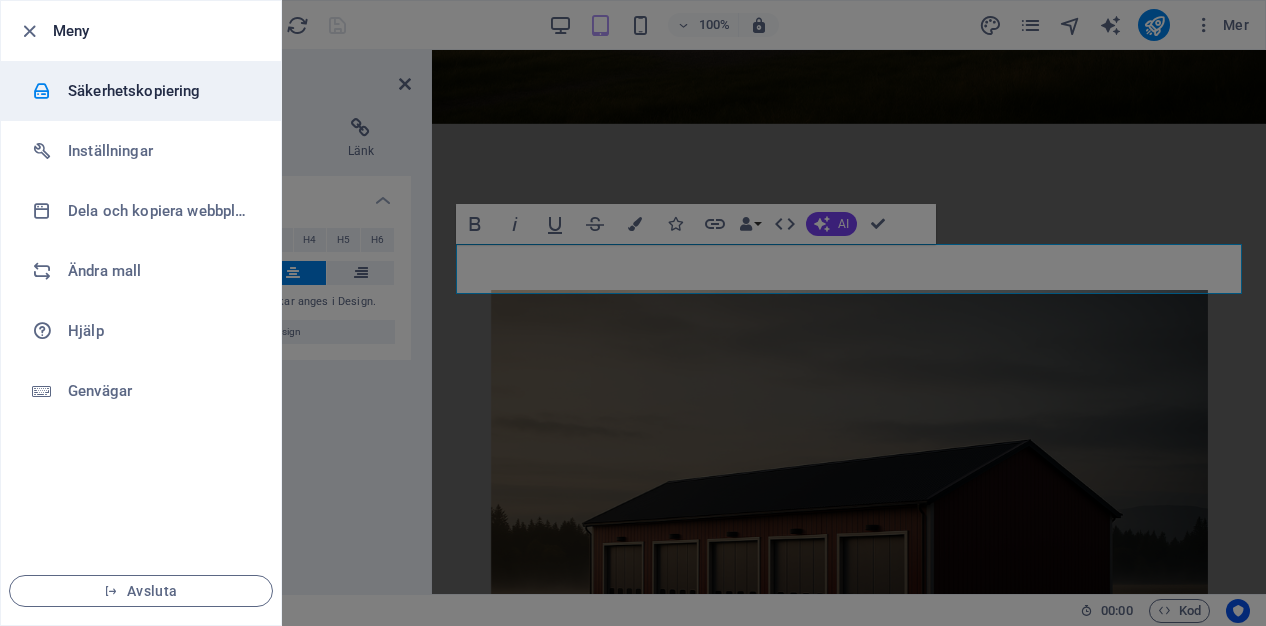 click on "Säkerhetskopiering" at bounding box center [160, 91] 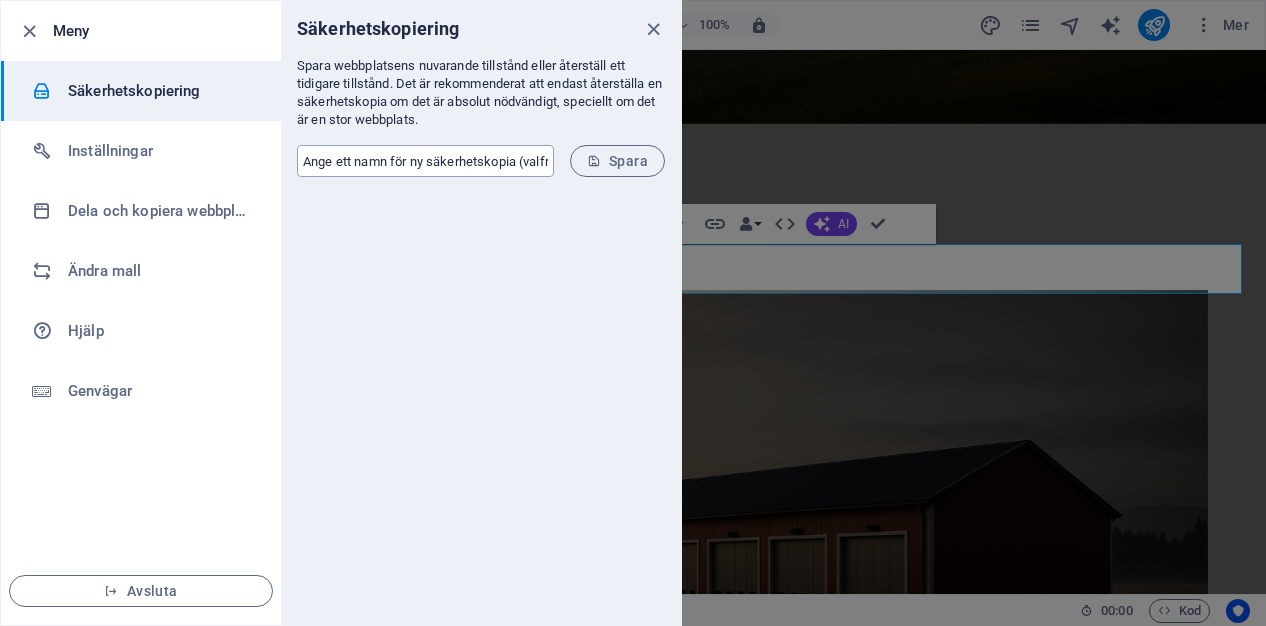 click at bounding box center [425, 161] 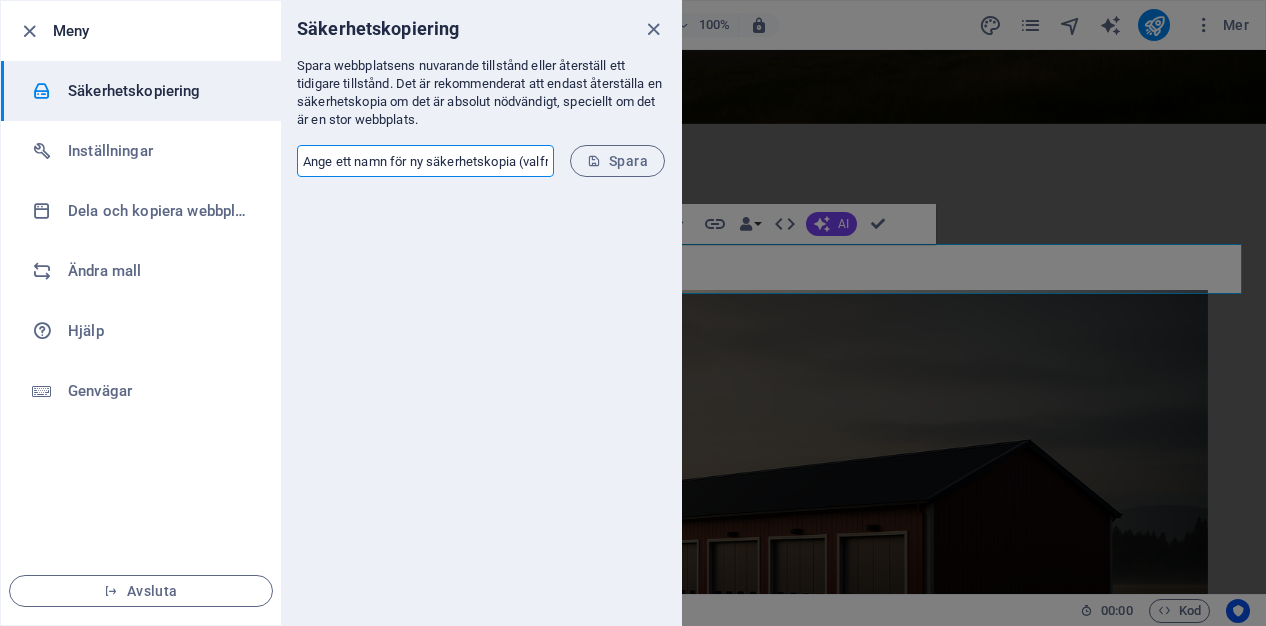 click at bounding box center (425, 161) 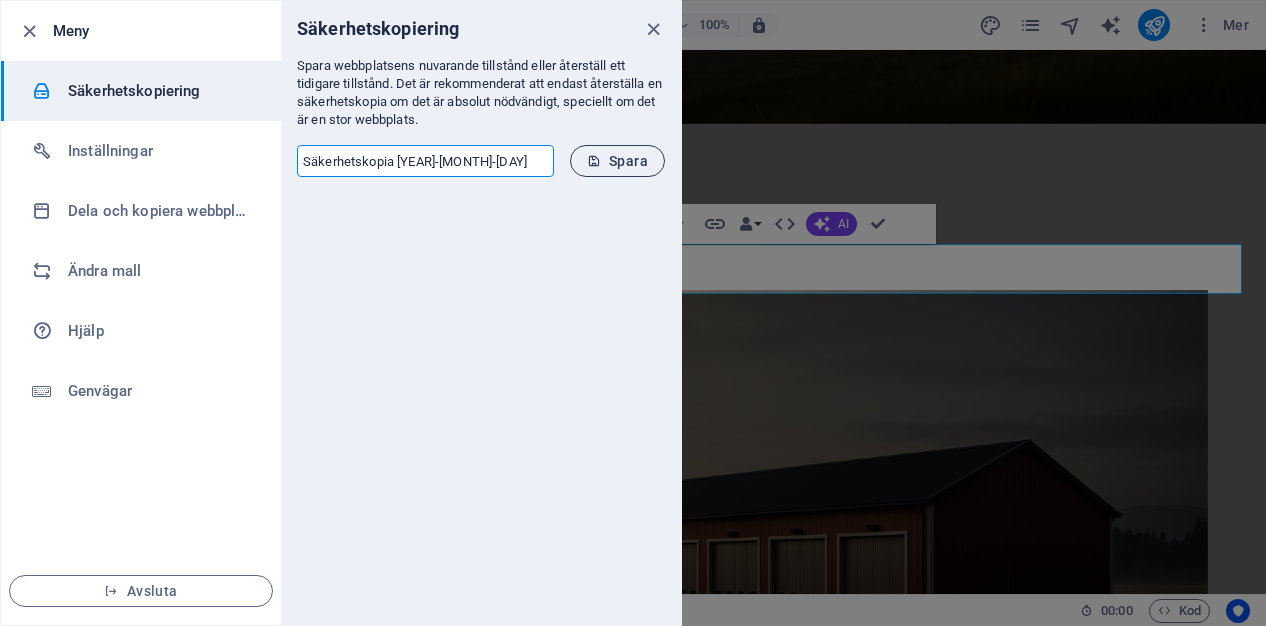 type on "Säkerhetskopia 2025-08-05" 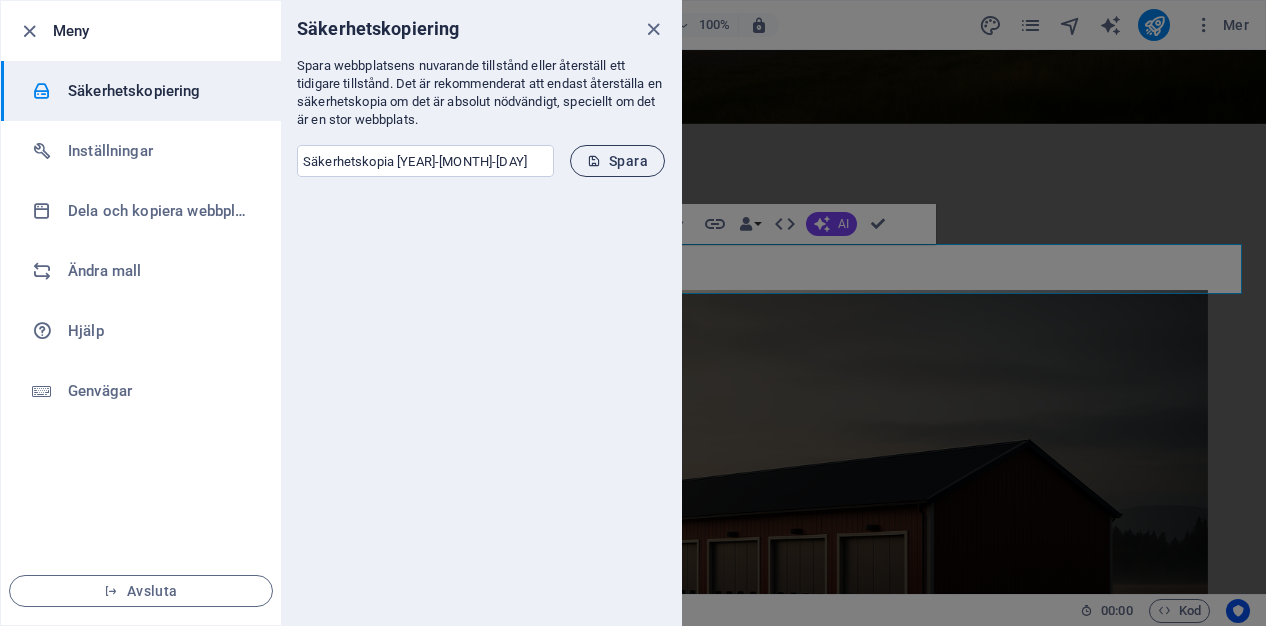click on "Spara" at bounding box center [617, 161] 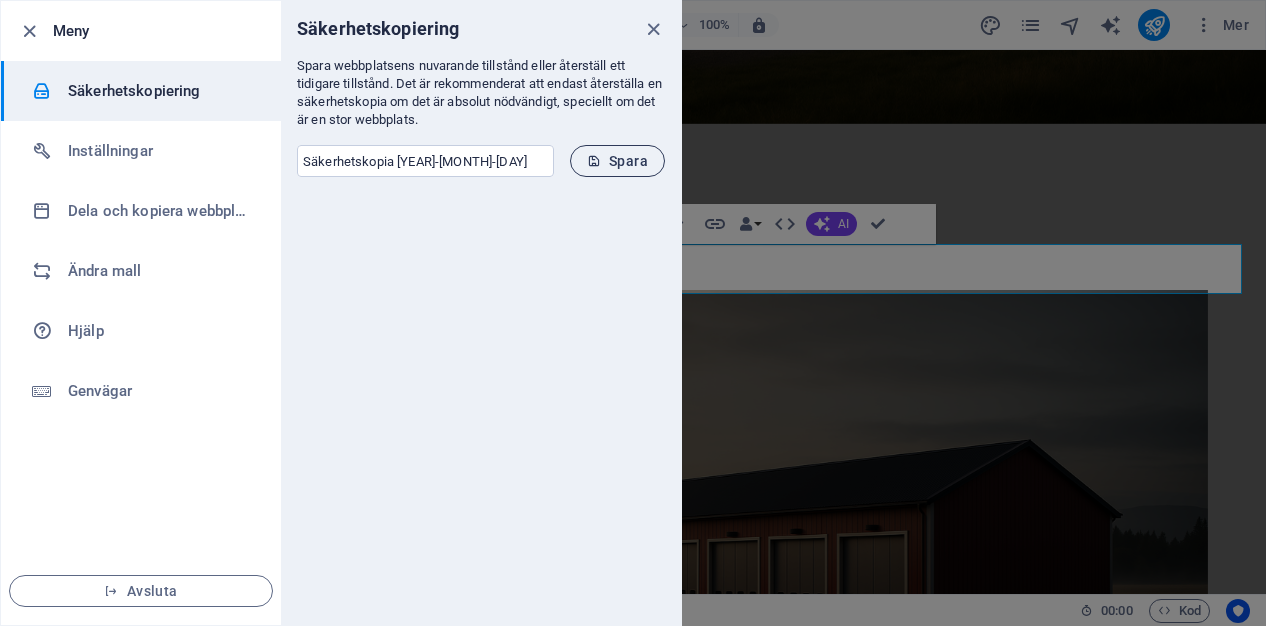 click on "Spara" at bounding box center [617, 161] 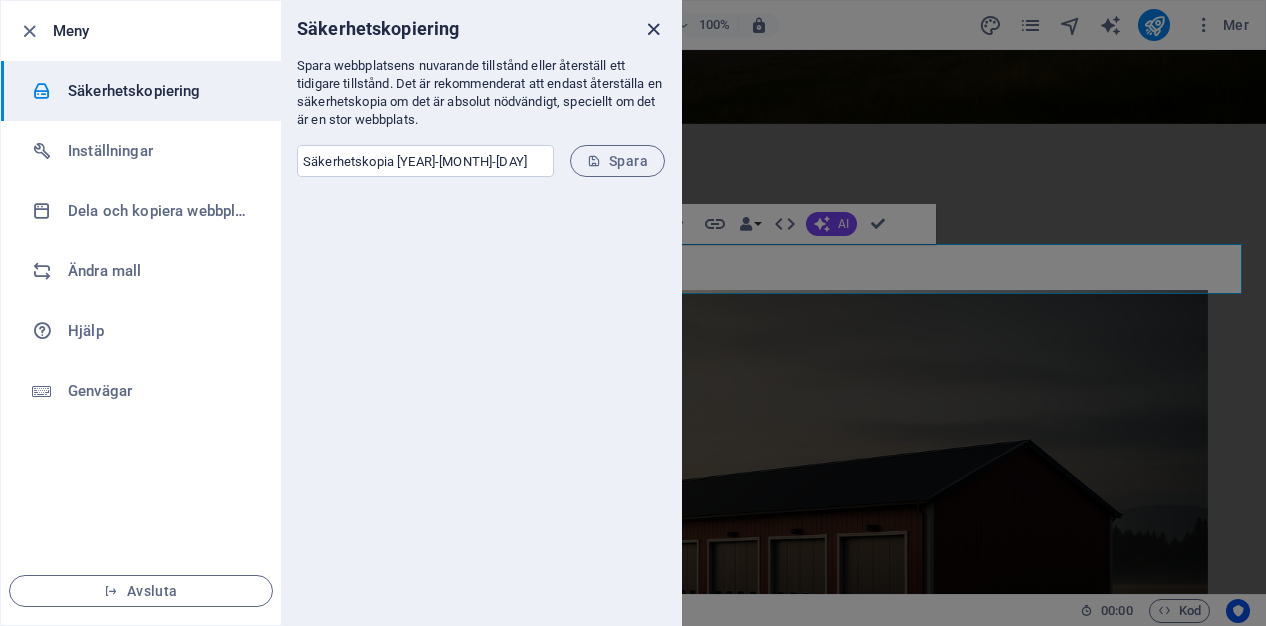 click at bounding box center [653, 29] 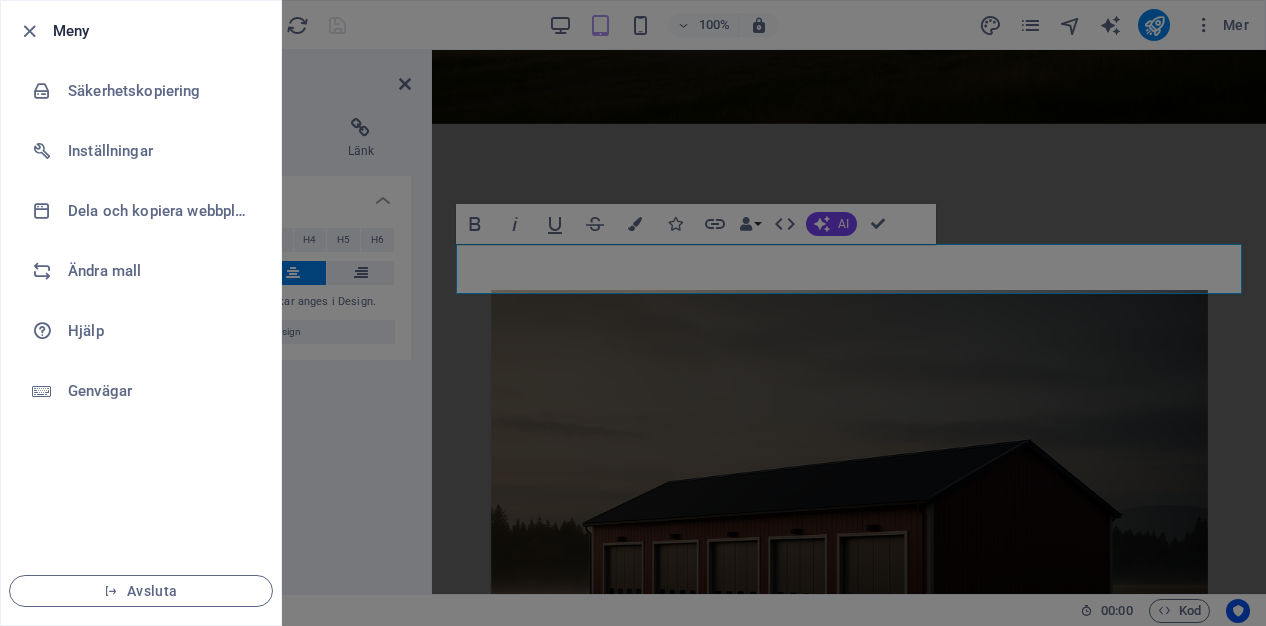 click on "zhallen.se Home Favoriter Element Kolumner Innehåll Rutor Dragspel Tabeller Funktioner Bilder Slider Sidhuvud Sidfot Formulär Marknadsföring Samlingar Rubrik Element #ed-754632210 Rubrik Stil Länk Inställningar Nivå H1 H2 H3 H4 H5 H6 Justering Standardfärger och teckenstorlekar anges i Design. Redigera design Förinställning Element Layout Hur detta element expanderar inom layouten (Flexbox). Storlek Standard auto px % 1/1 1/2 1/3 1/4 1/5 1/6 1/7 1/8 1/9 1/10 Väx Krymp Ordning Behållarlayout Synlig Synlig Opacitet 100 % Överflöde Avstånd Marginal Standard auto px % rem vw vh Anpassad Anpassad auto px % rem vw vh auto px % rem vw vh auto px % rem vw vh auto px % rem vw vh Utfyllnad Standard px rem % vh vw Anpassad Anpassad px rem % vh vw px rem % vh vw px rem % vh vw px rem % vh vw Kant Stil              - Bredd 1 auto px rem % vh vw Anpassad Anpassad 1 auto px rem % vh vw 1 auto px rem % vh vw 1 auto px rem %" at bounding box center (633, 313) 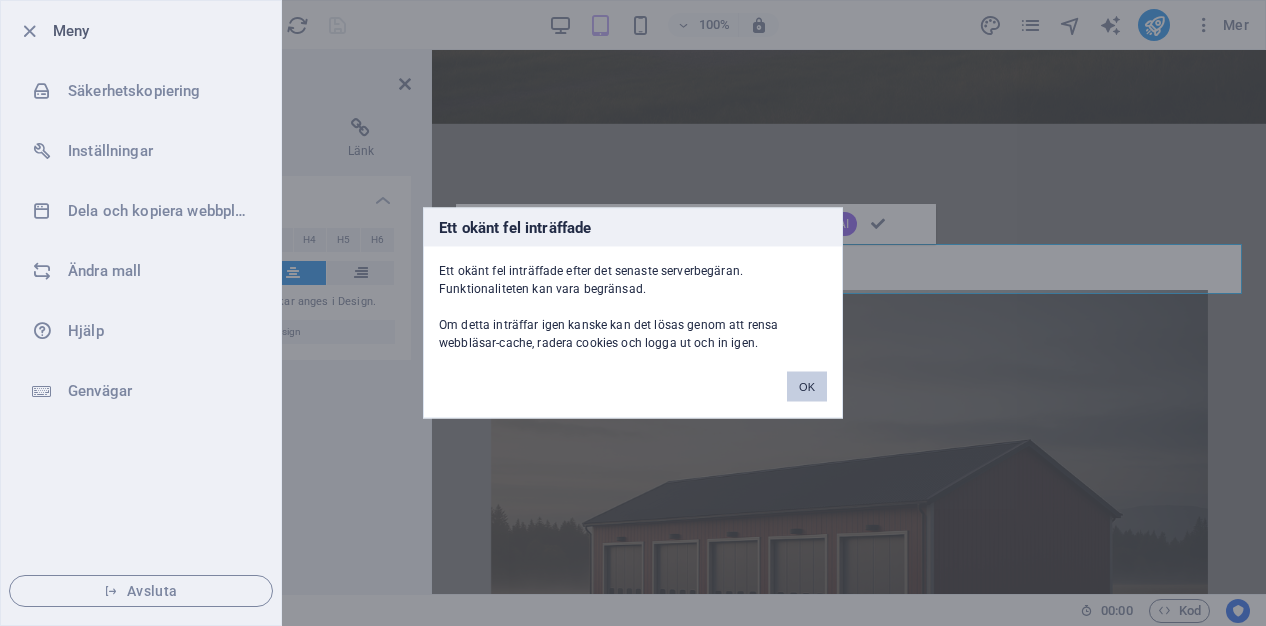 click on "OK" at bounding box center (807, 387) 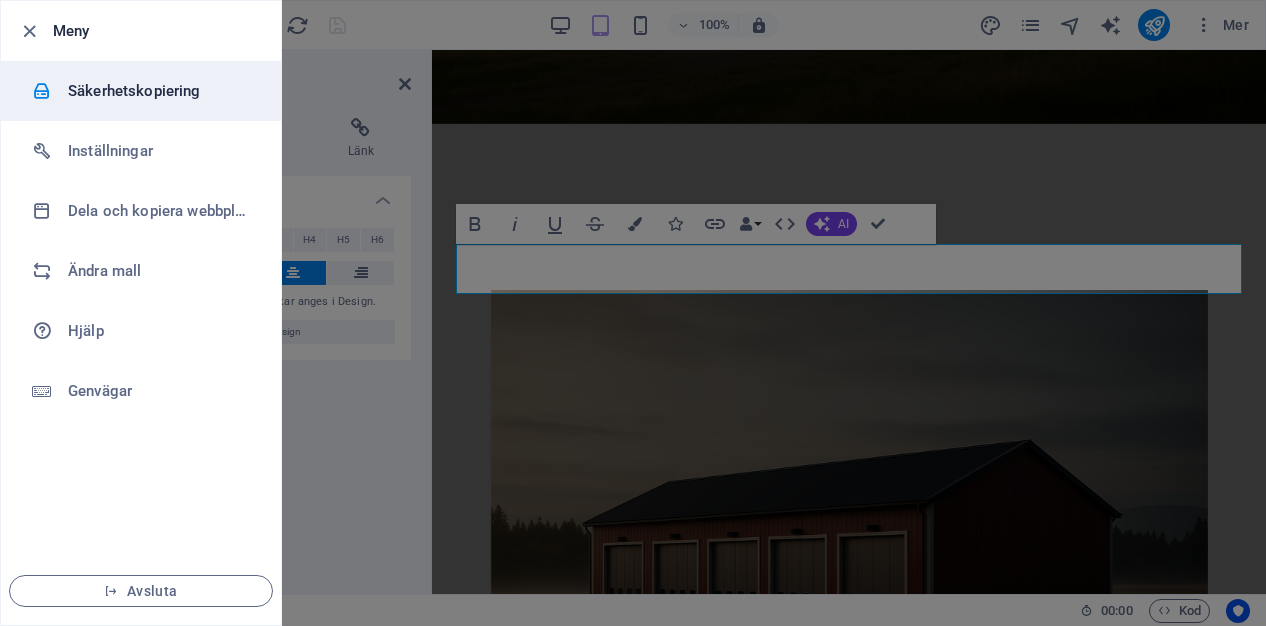 click on "Säkerhetskopiering" at bounding box center [160, 91] 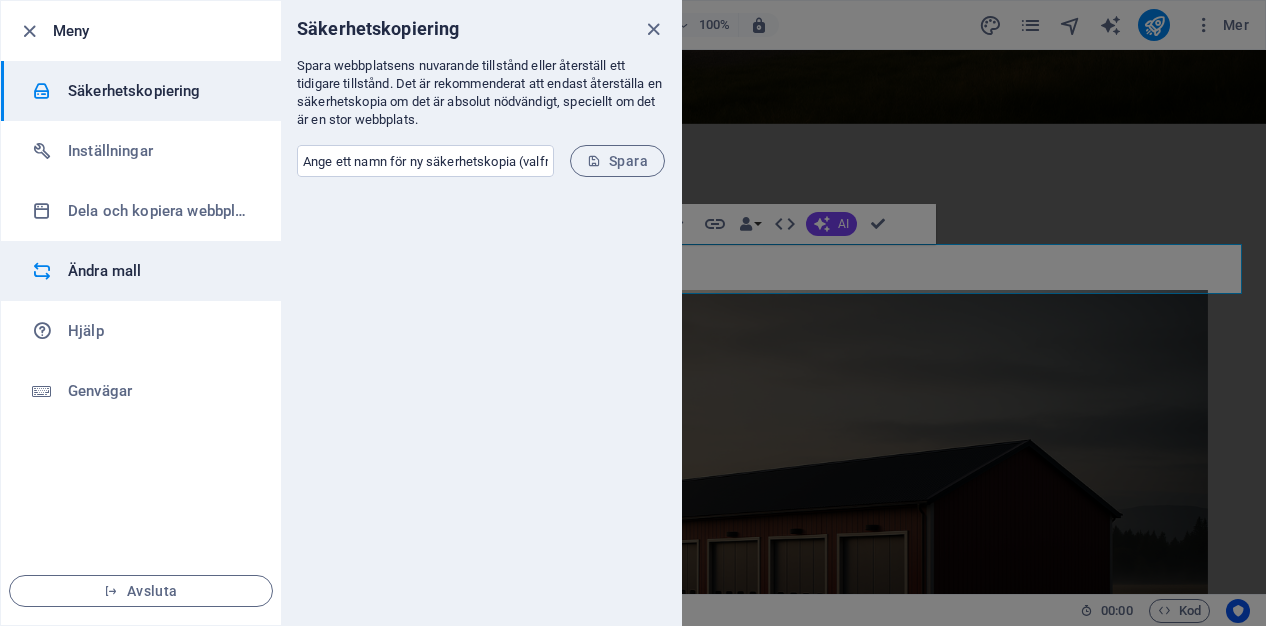 click on "Ändra mall" at bounding box center [160, 271] 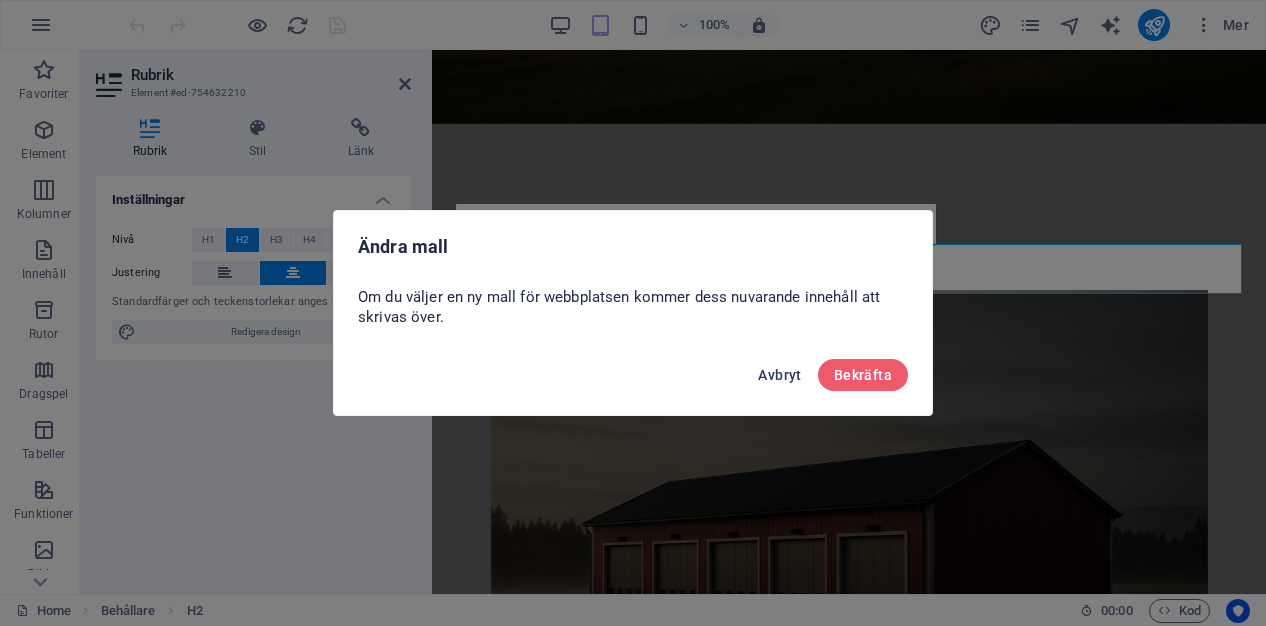click on "Avbryt" at bounding box center [779, 375] 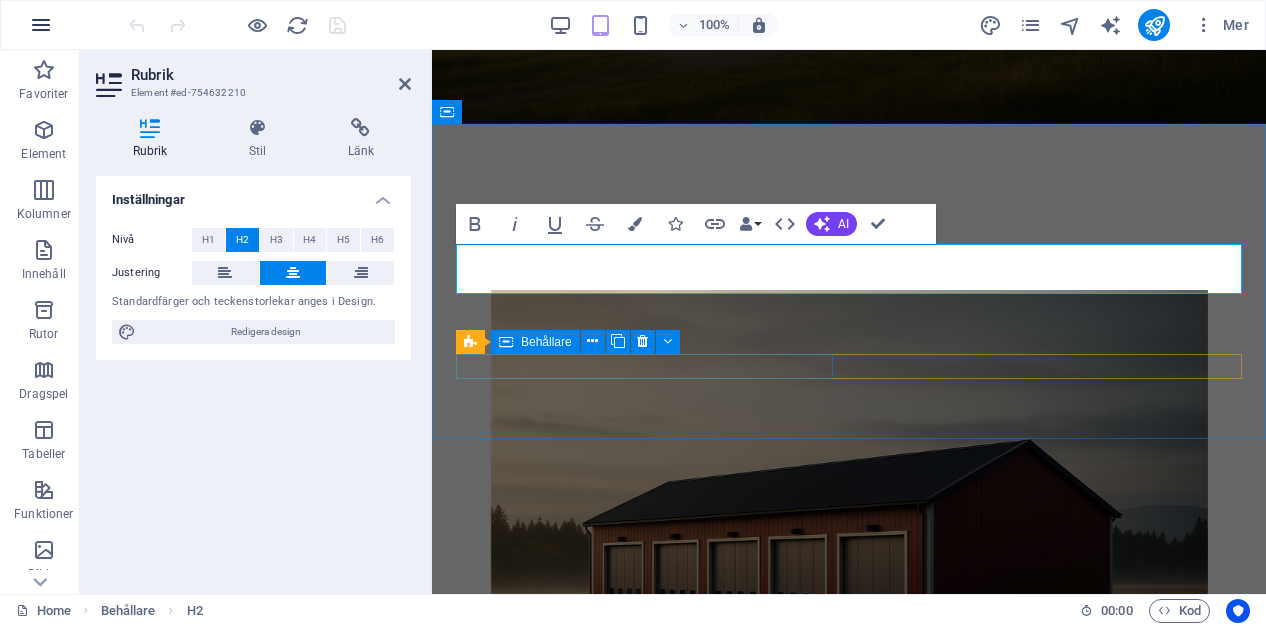 click at bounding box center [41, 25] 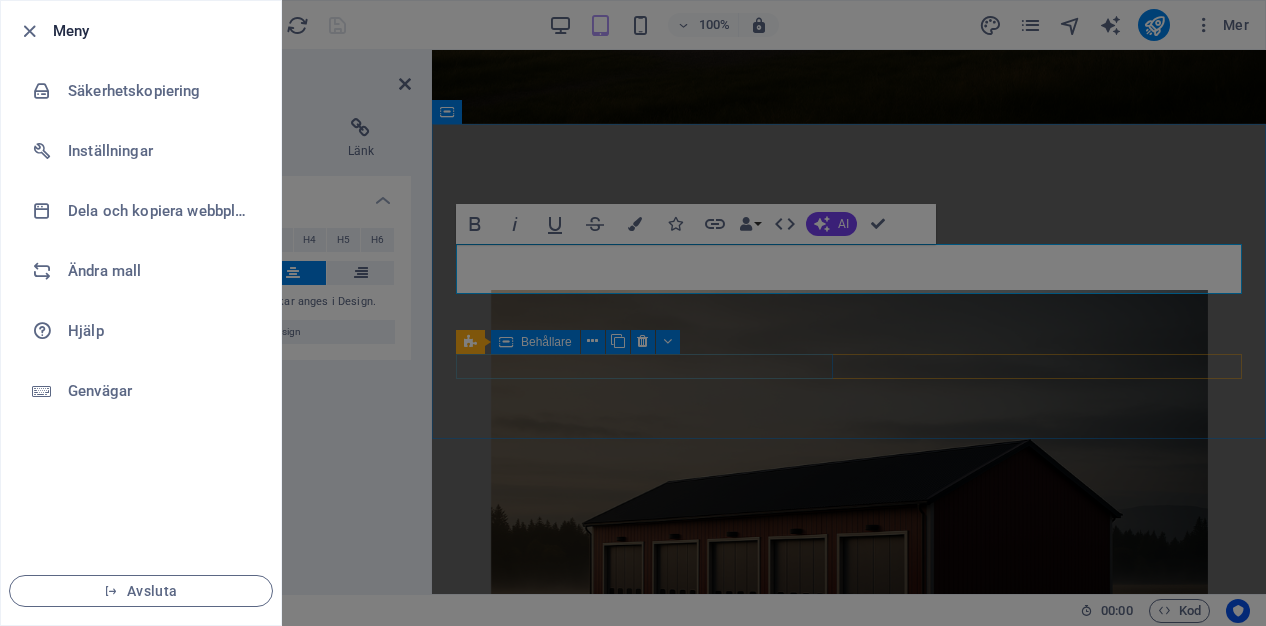click at bounding box center [633, 313] 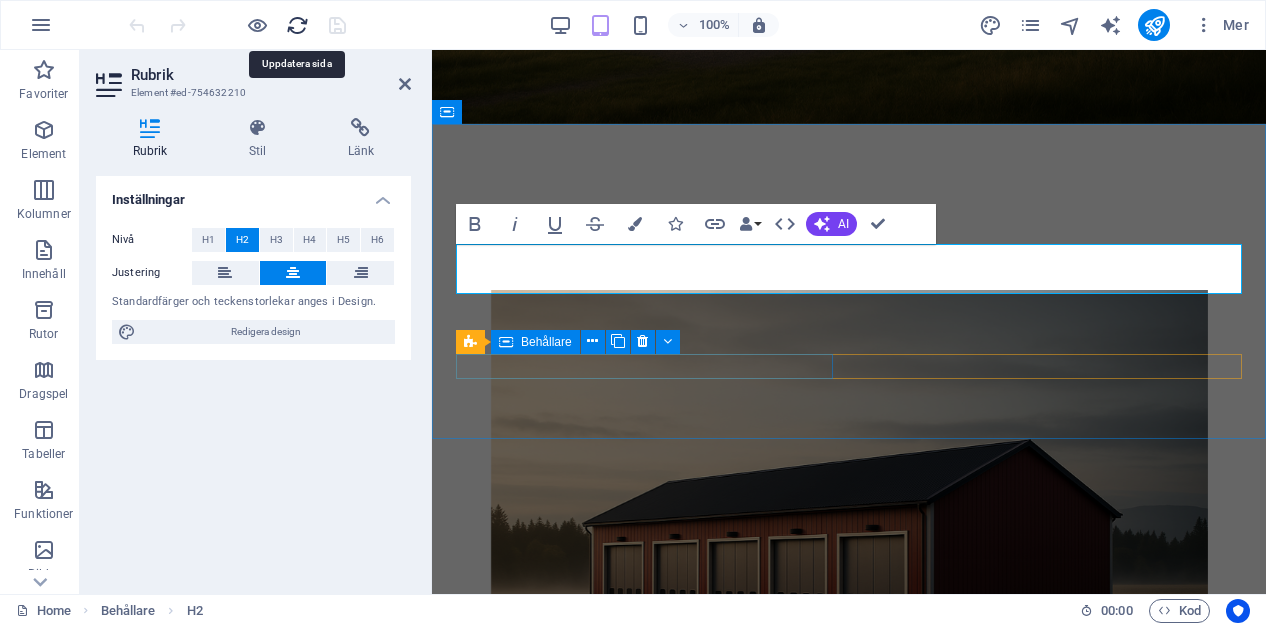 click at bounding box center [297, 25] 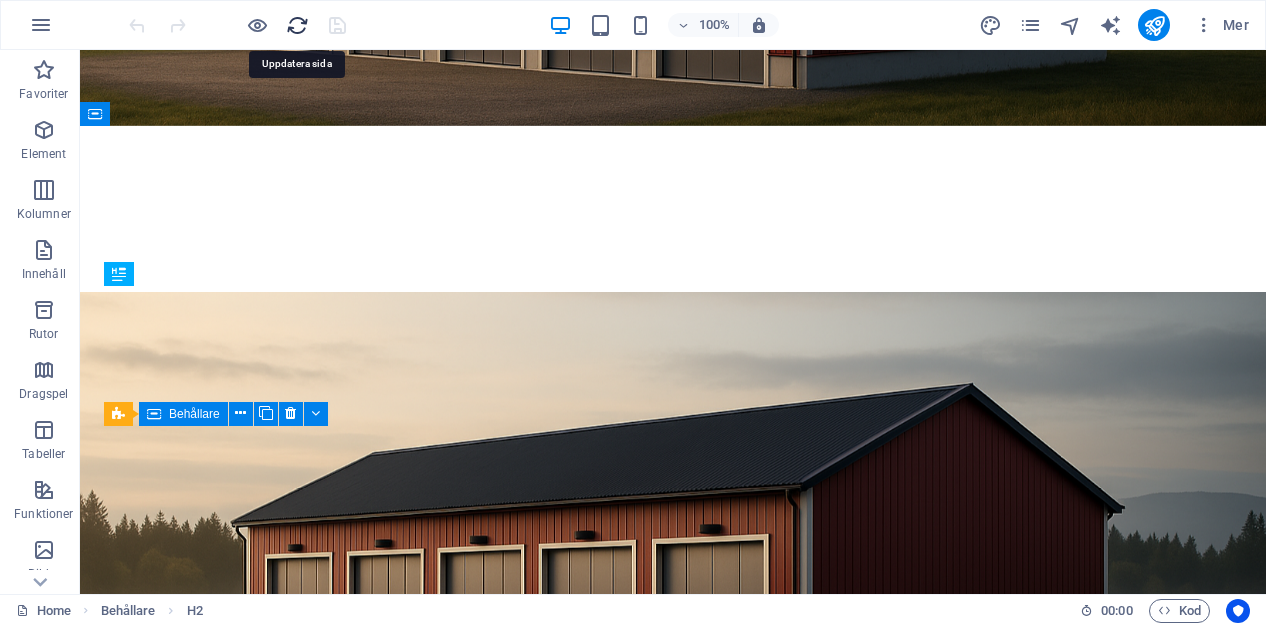 click at bounding box center [297, 25] 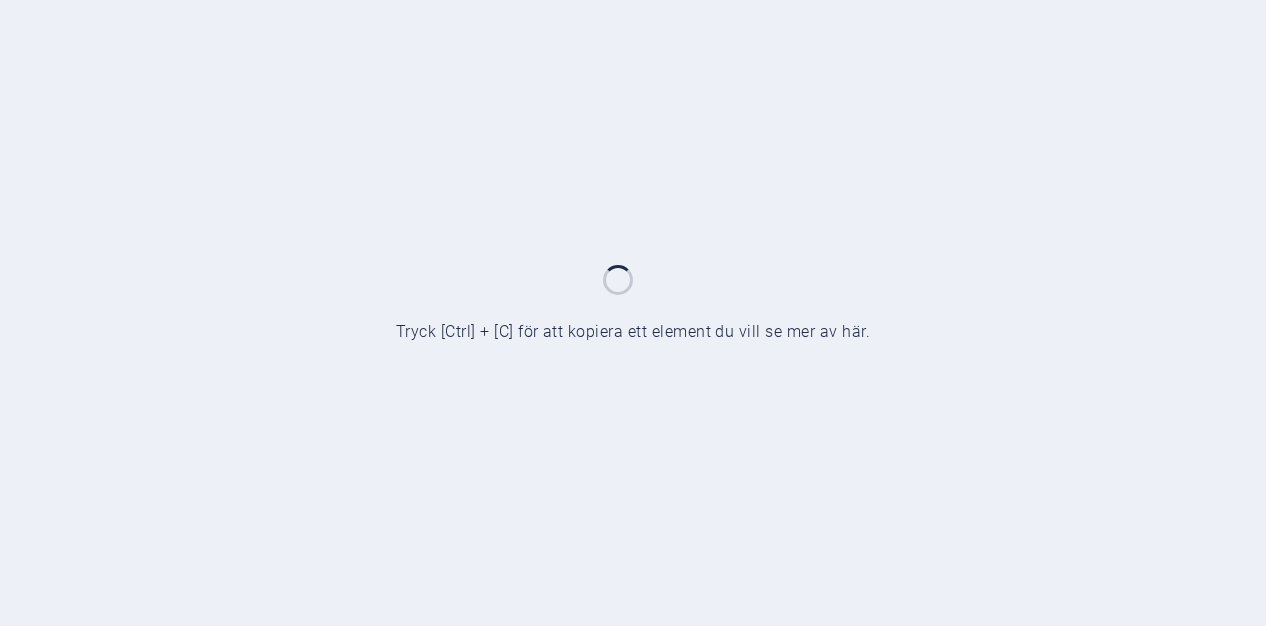 scroll, scrollTop: 0, scrollLeft: 0, axis: both 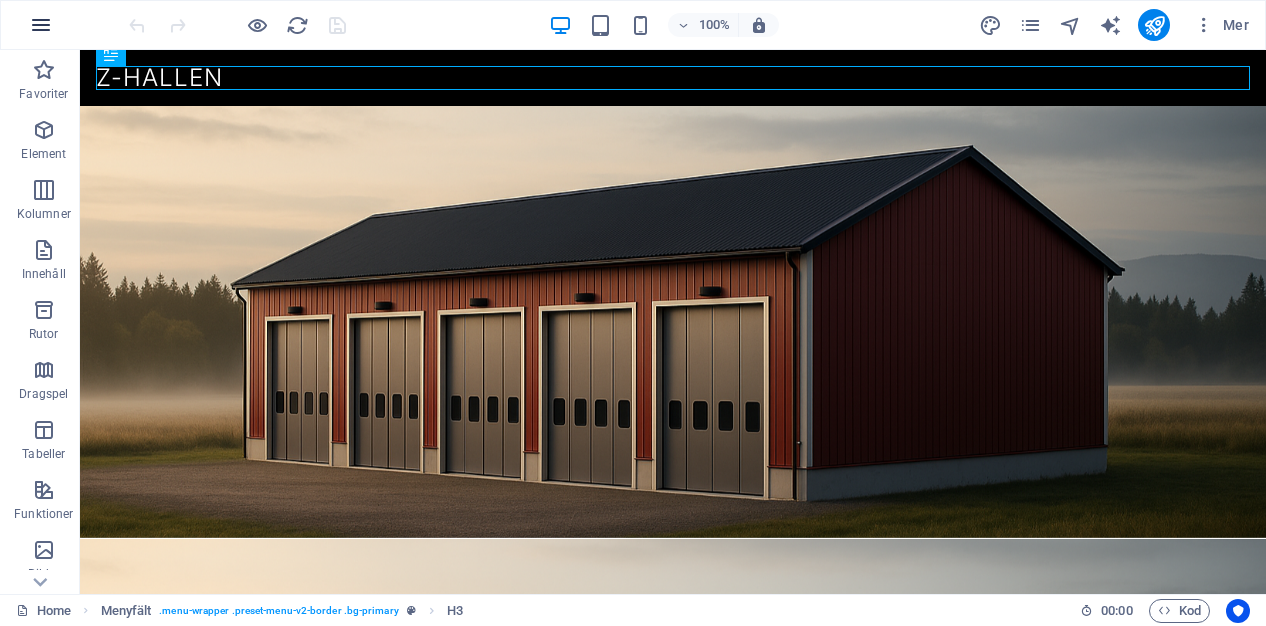 click at bounding box center (41, 25) 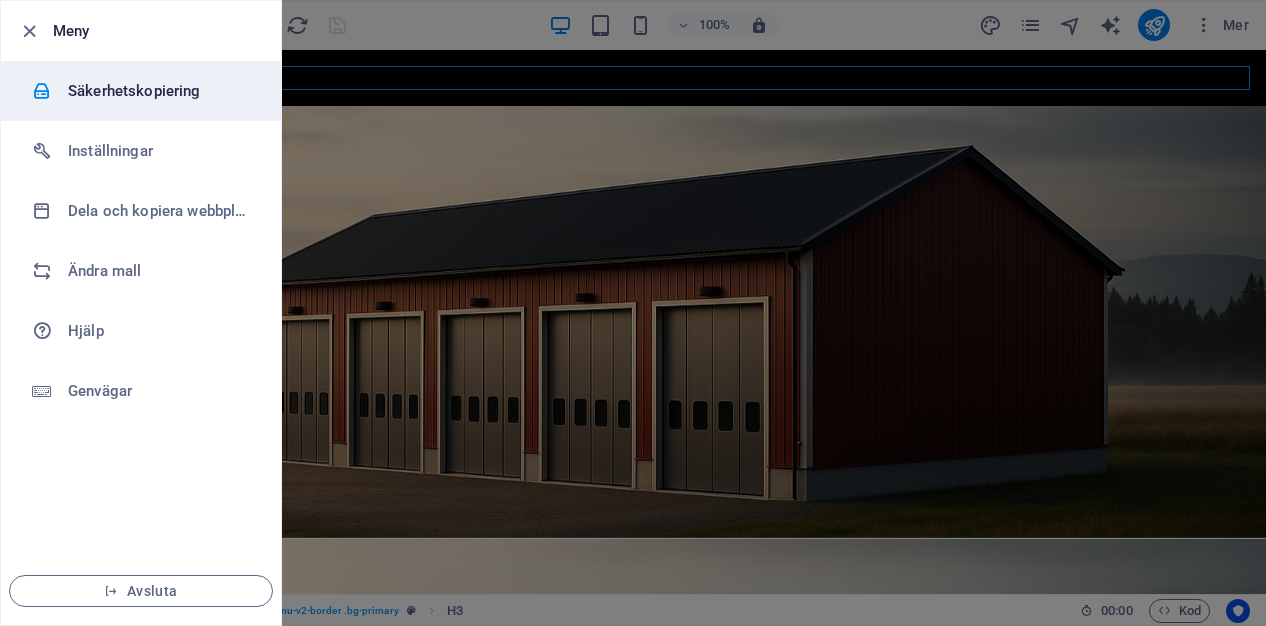 click on "Säkerhetskopiering" at bounding box center (160, 91) 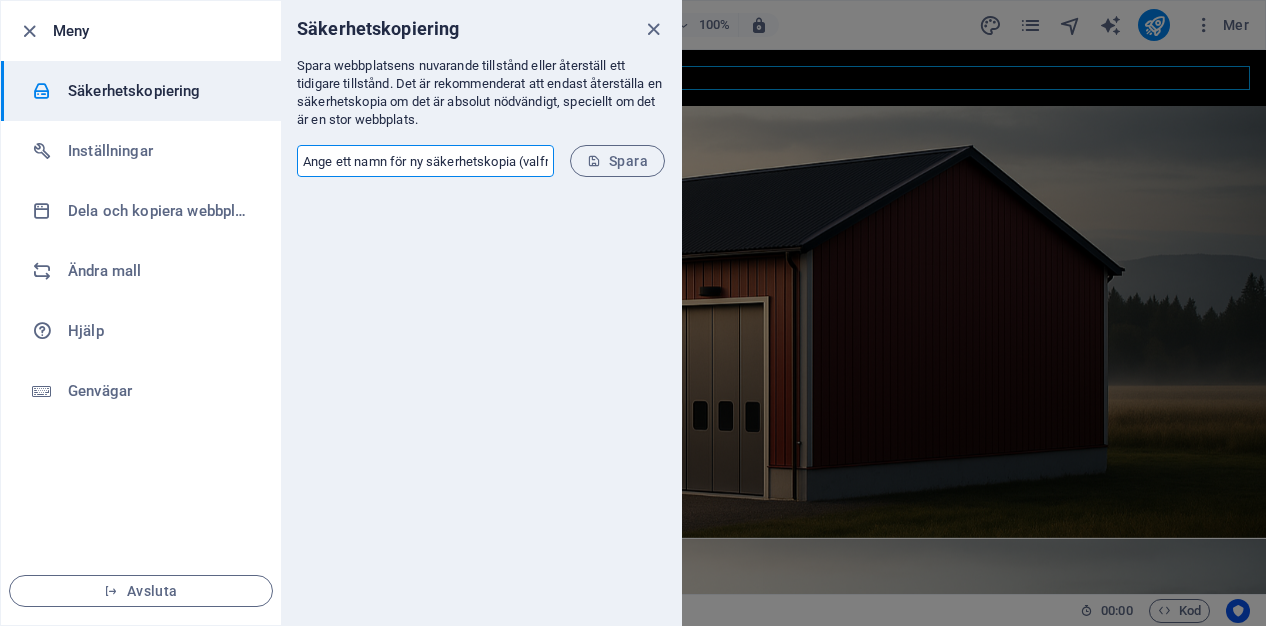 click at bounding box center [425, 161] 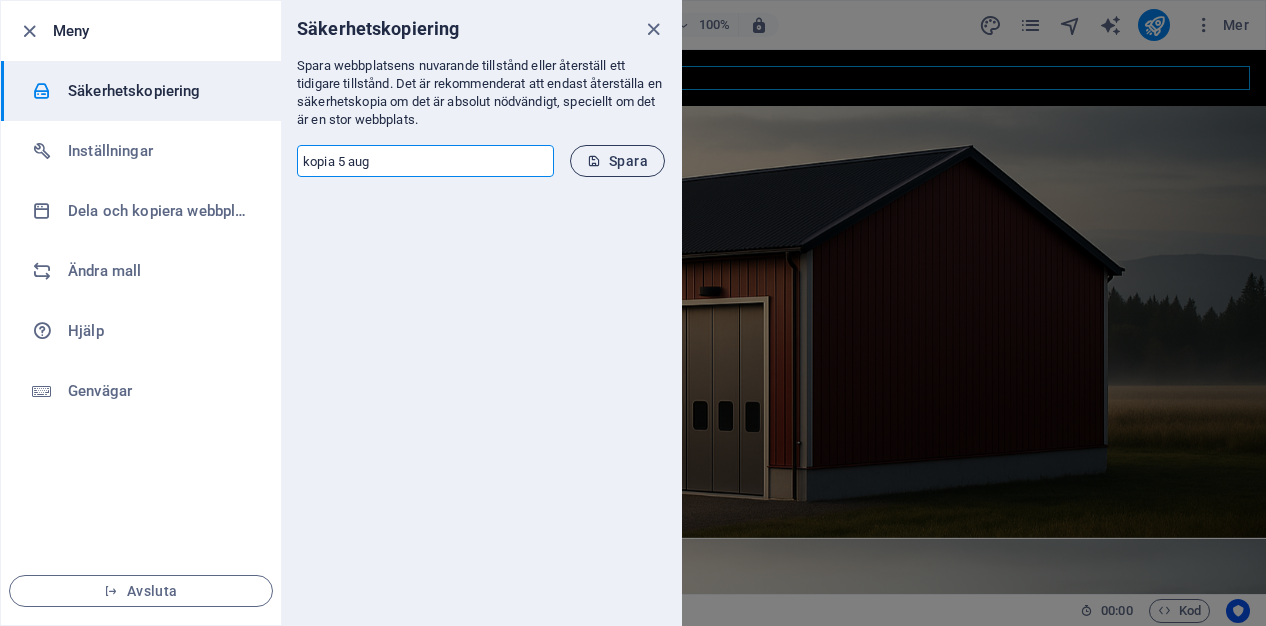 type on "kopia 5 aug" 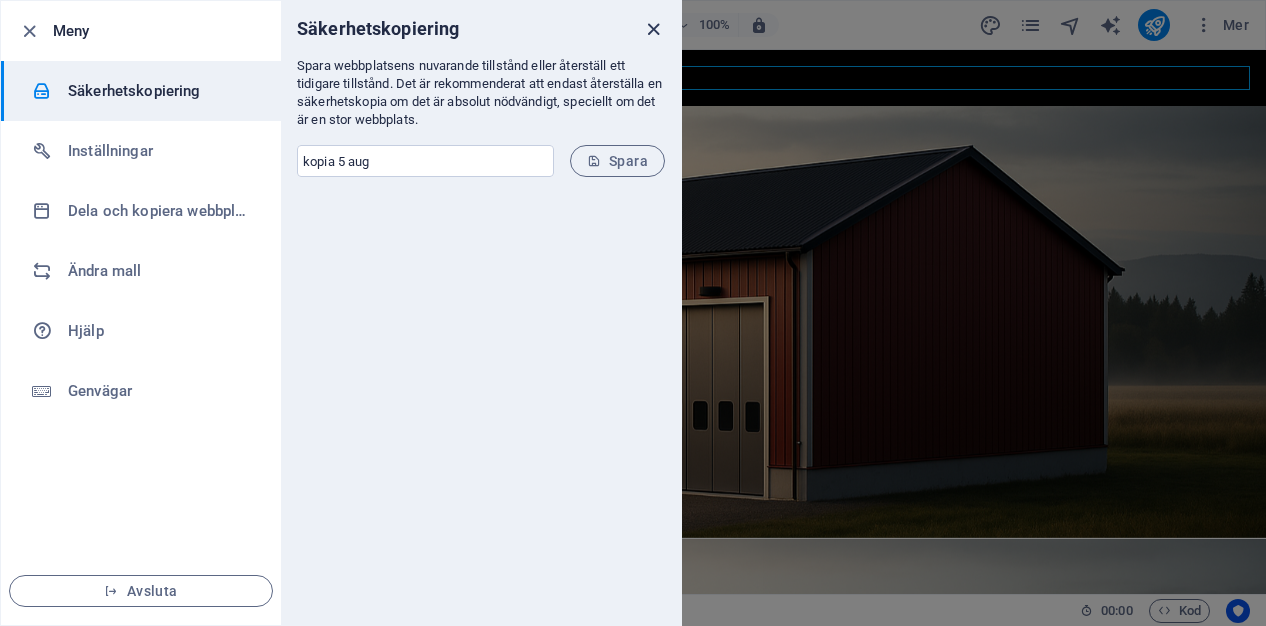 click at bounding box center (653, 29) 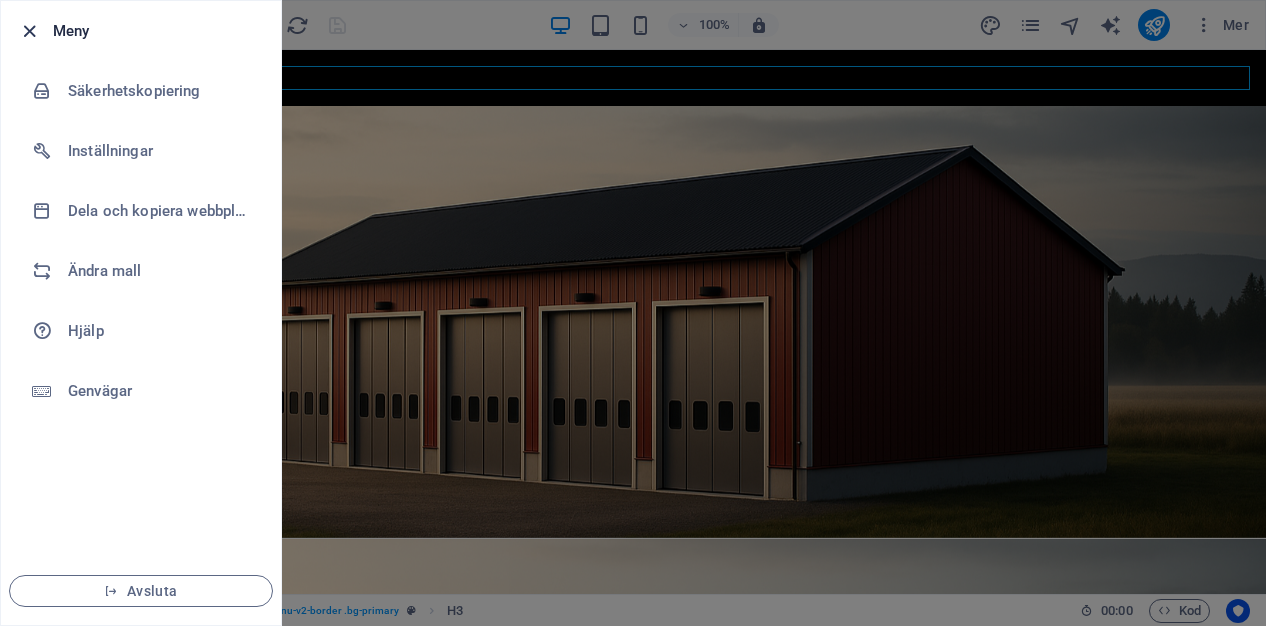 click at bounding box center (29, 31) 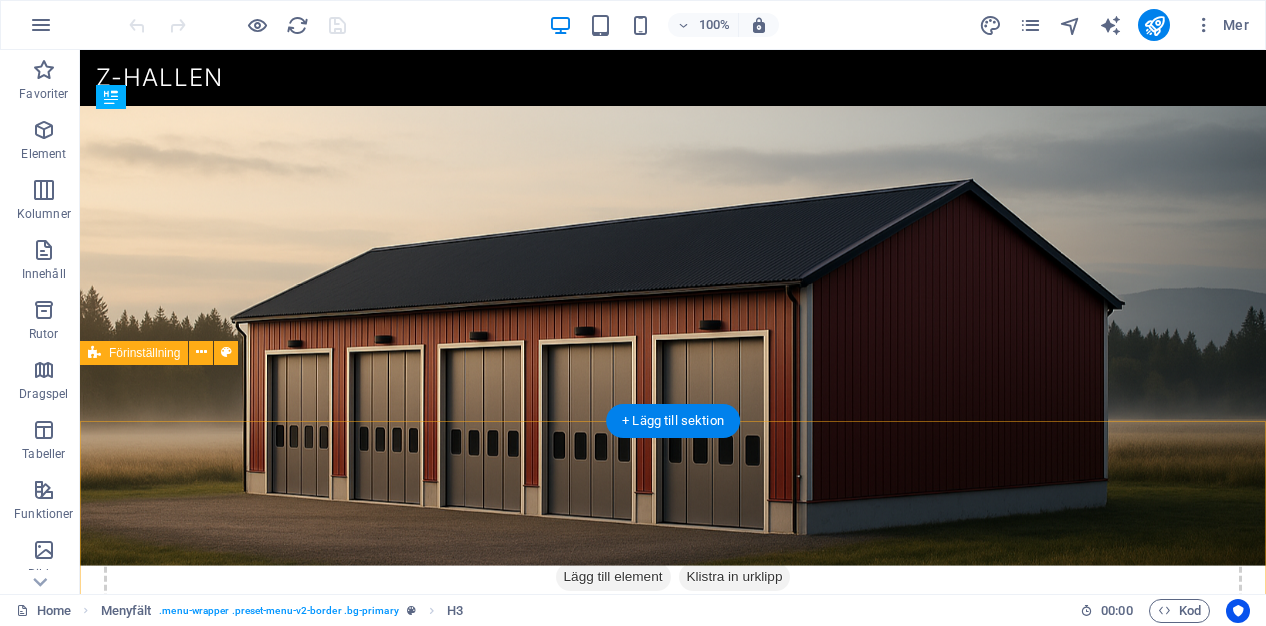 scroll, scrollTop: 564, scrollLeft: 0, axis: vertical 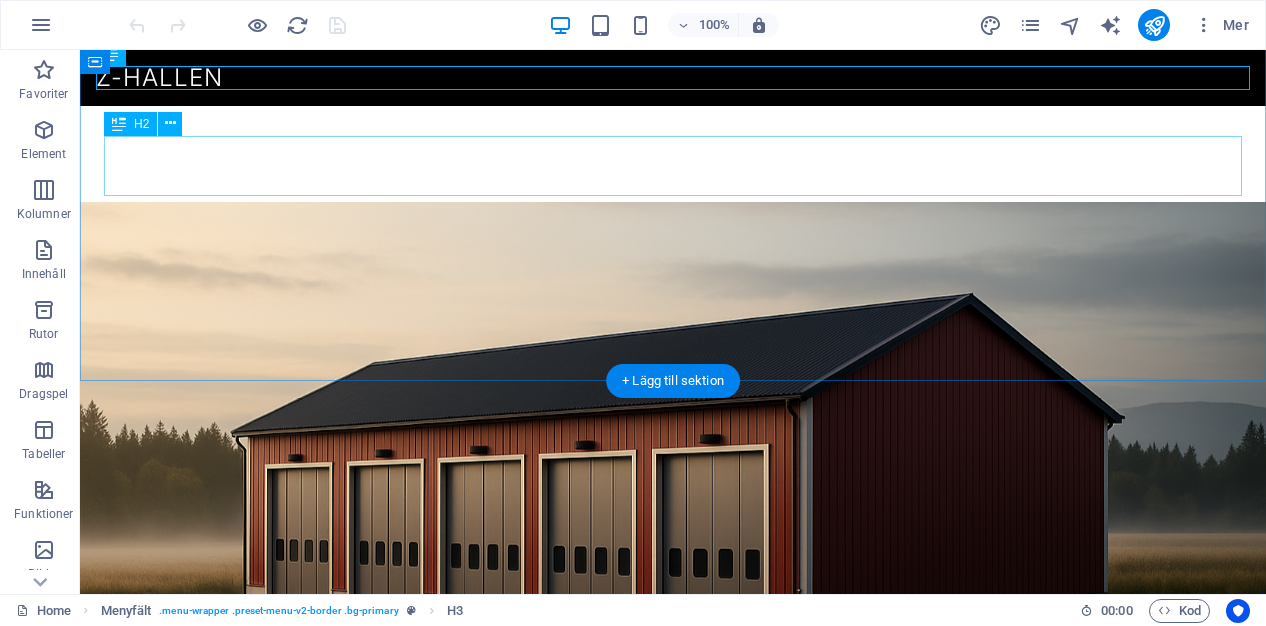 click on "Redo för inflytt hösten 2025!" at bounding box center [673, 1002] 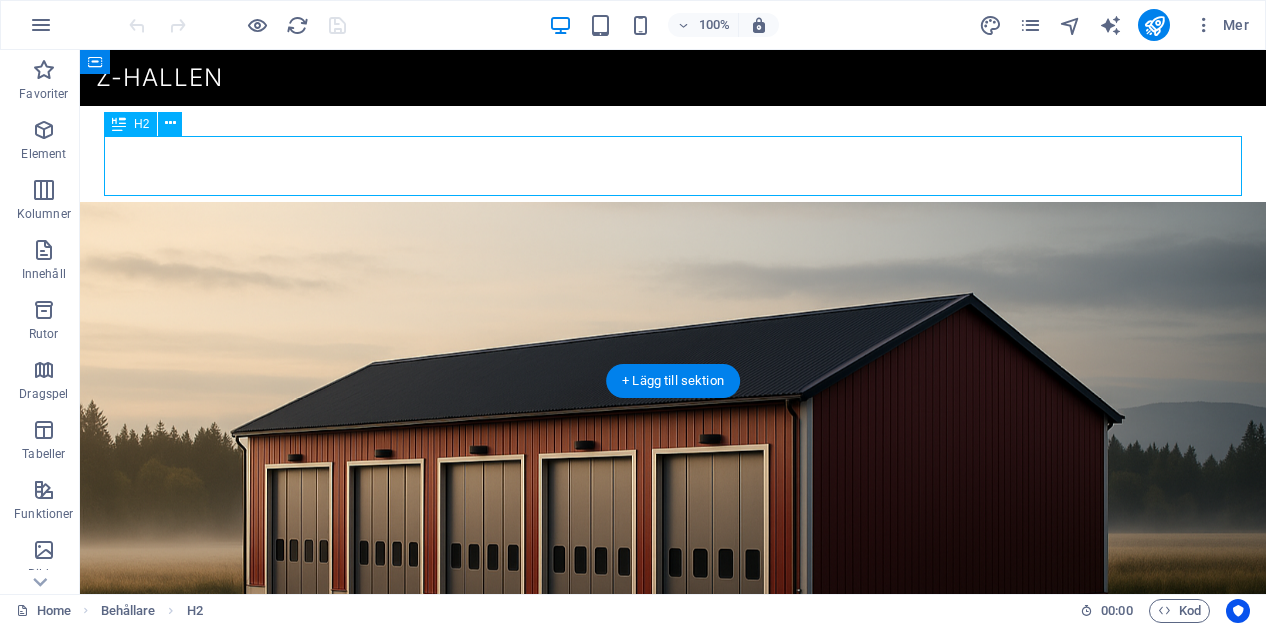 click on "Redo för inflytt hösten 2025!" at bounding box center (673, 1002) 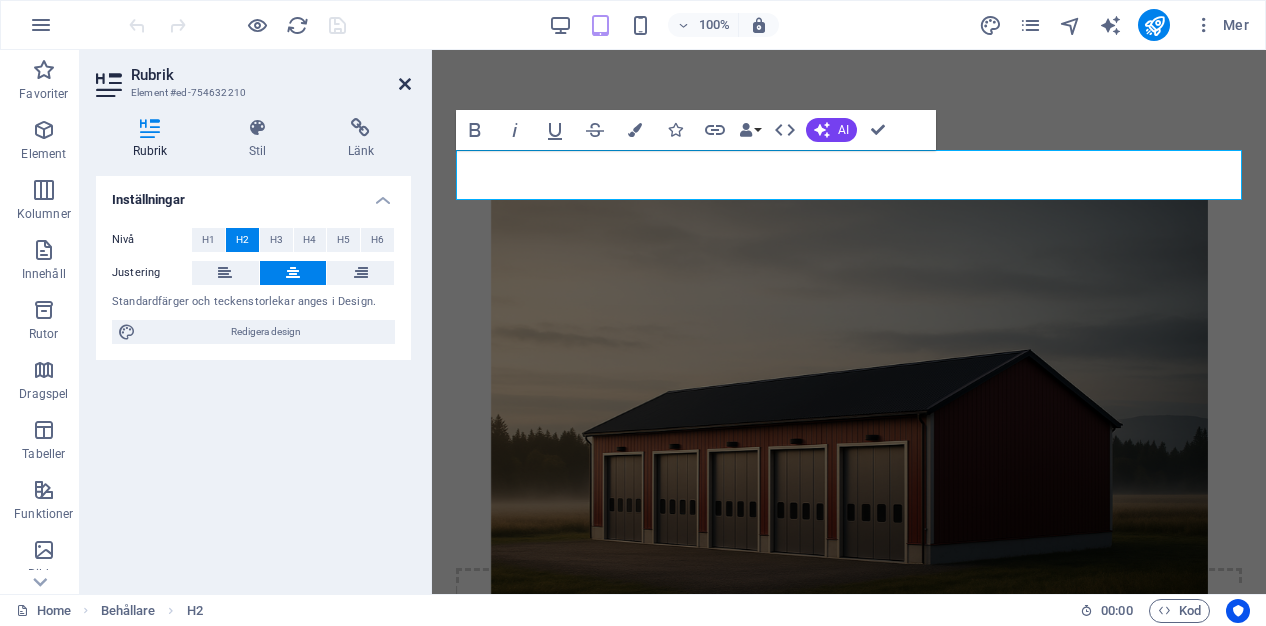 click at bounding box center (405, 84) 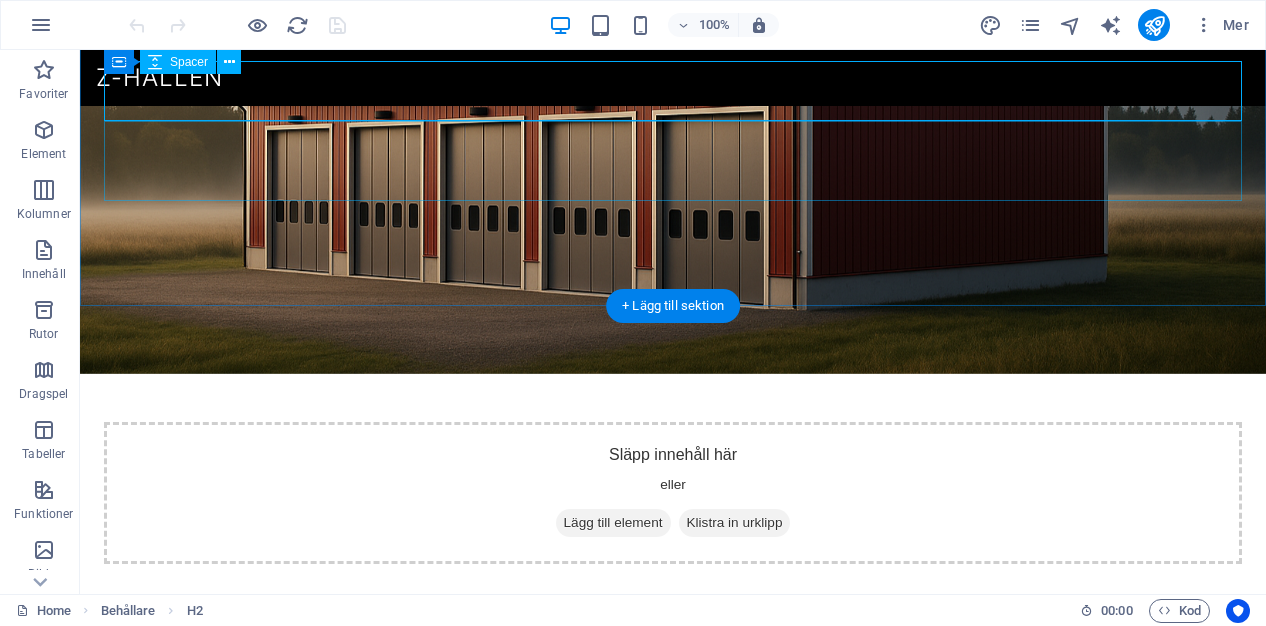 scroll, scrollTop: 457, scrollLeft: 0, axis: vertical 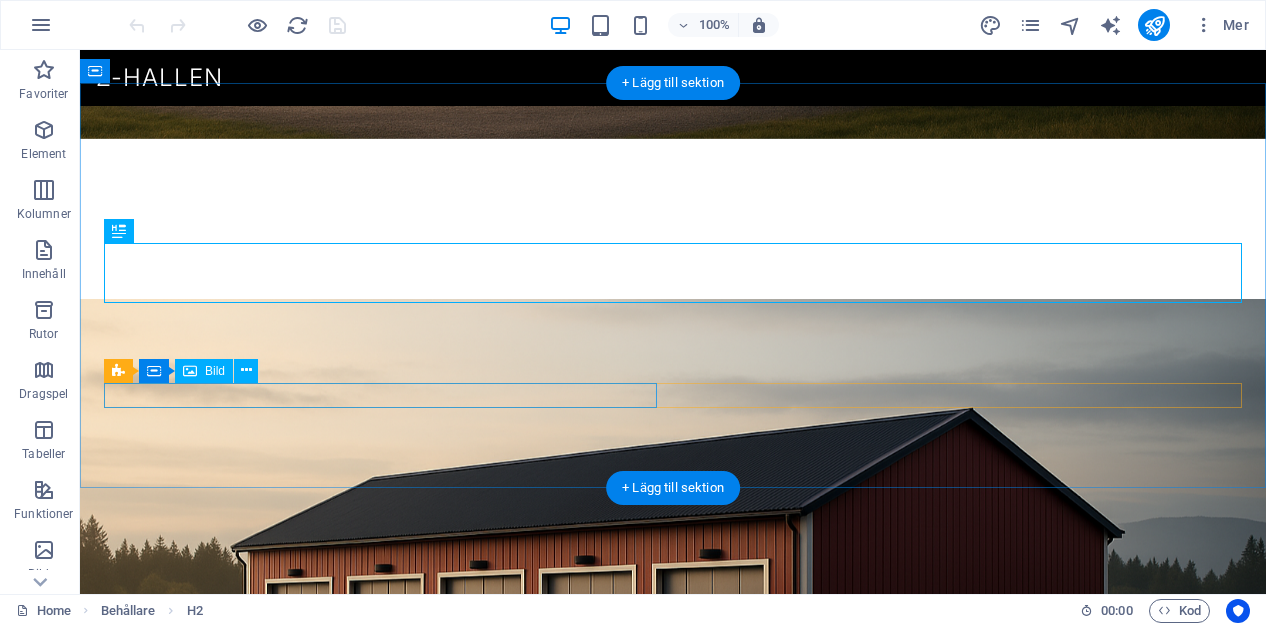 click at bounding box center [380, 1672] 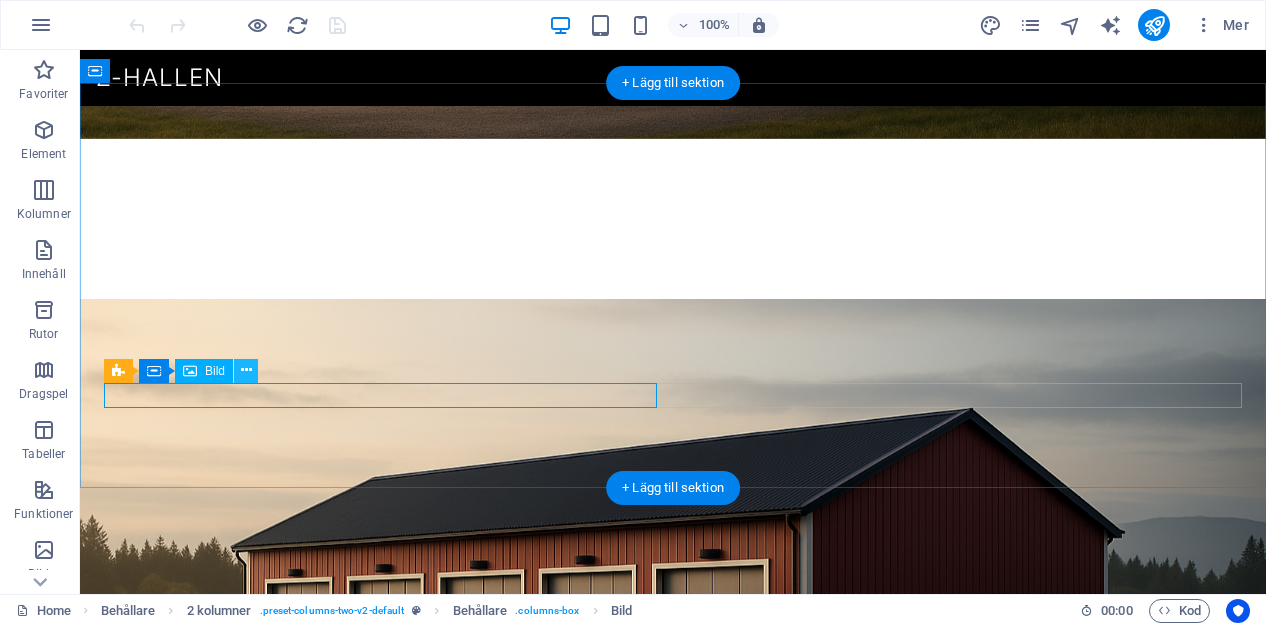 click at bounding box center (246, 371) 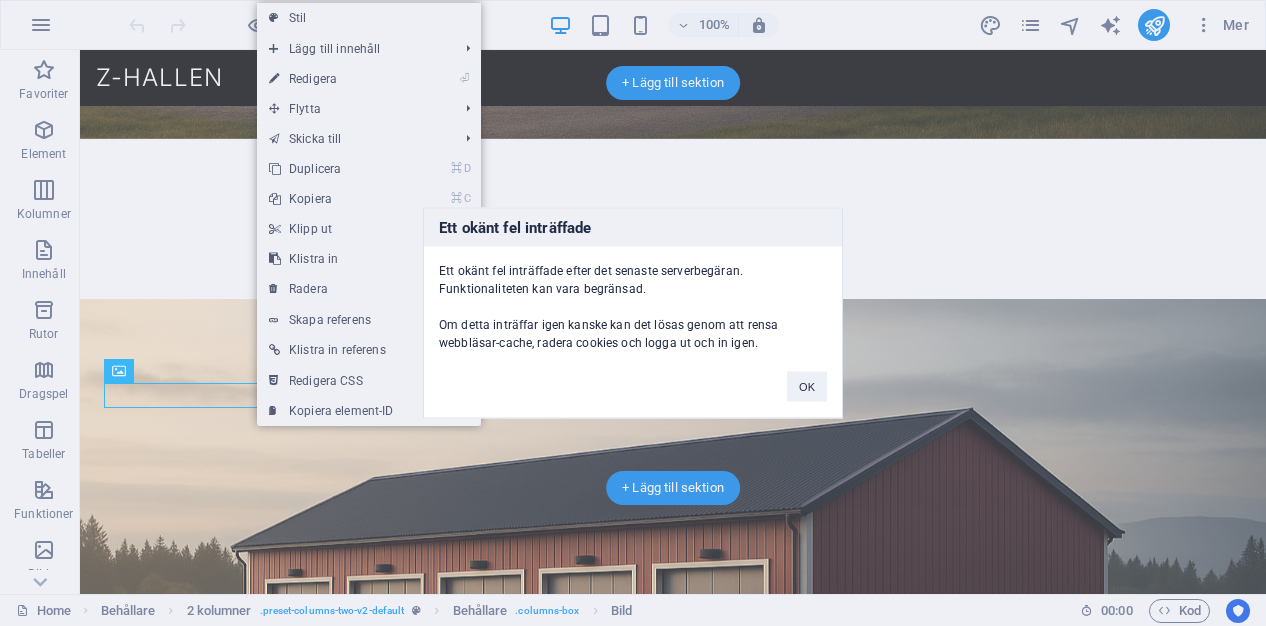 click on "OK" at bounding box center (807, 377) 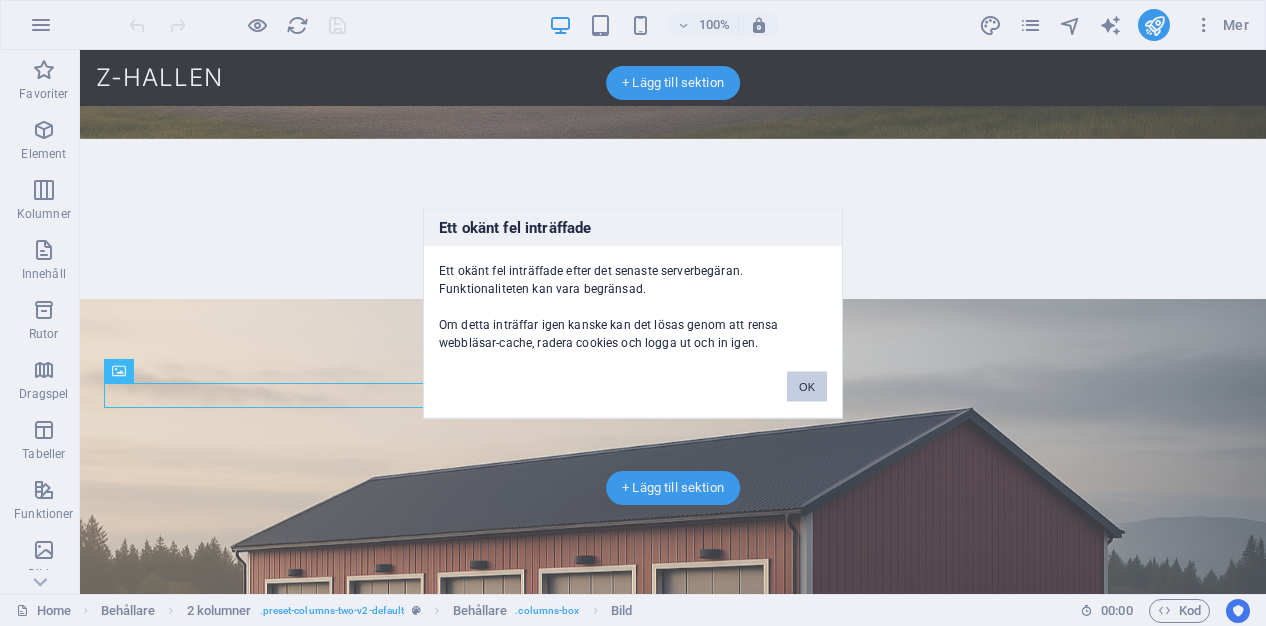 click on "OK" at bounding box center (807, 387) 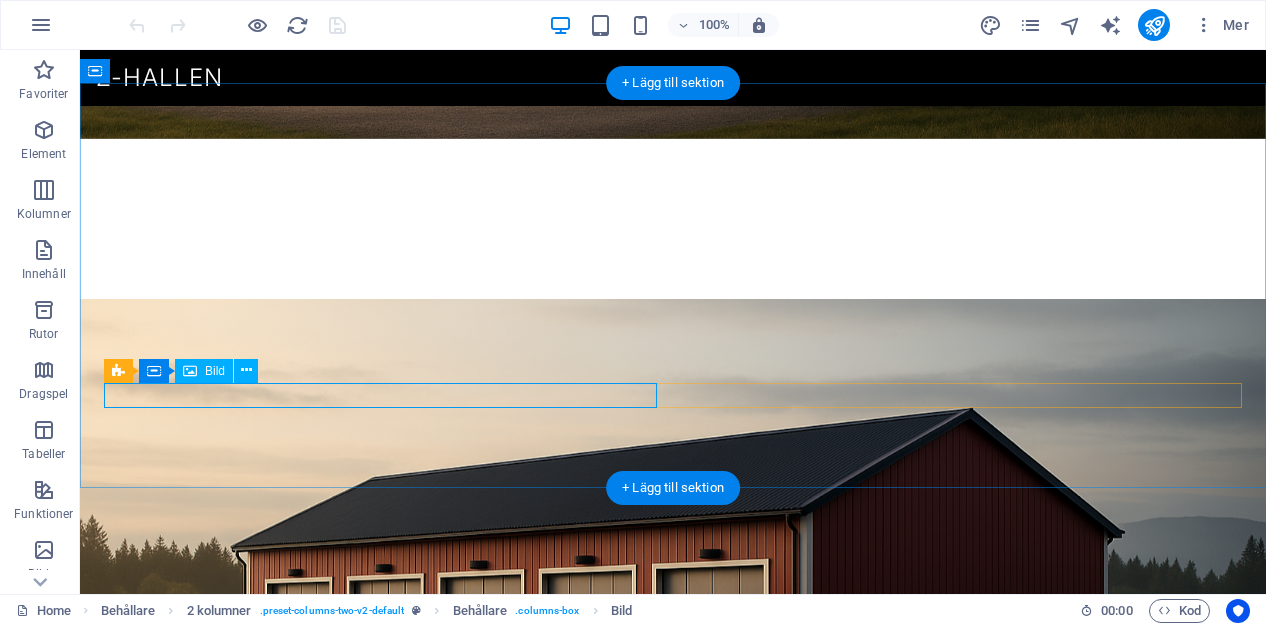 click at bounding box center [380, 1672] 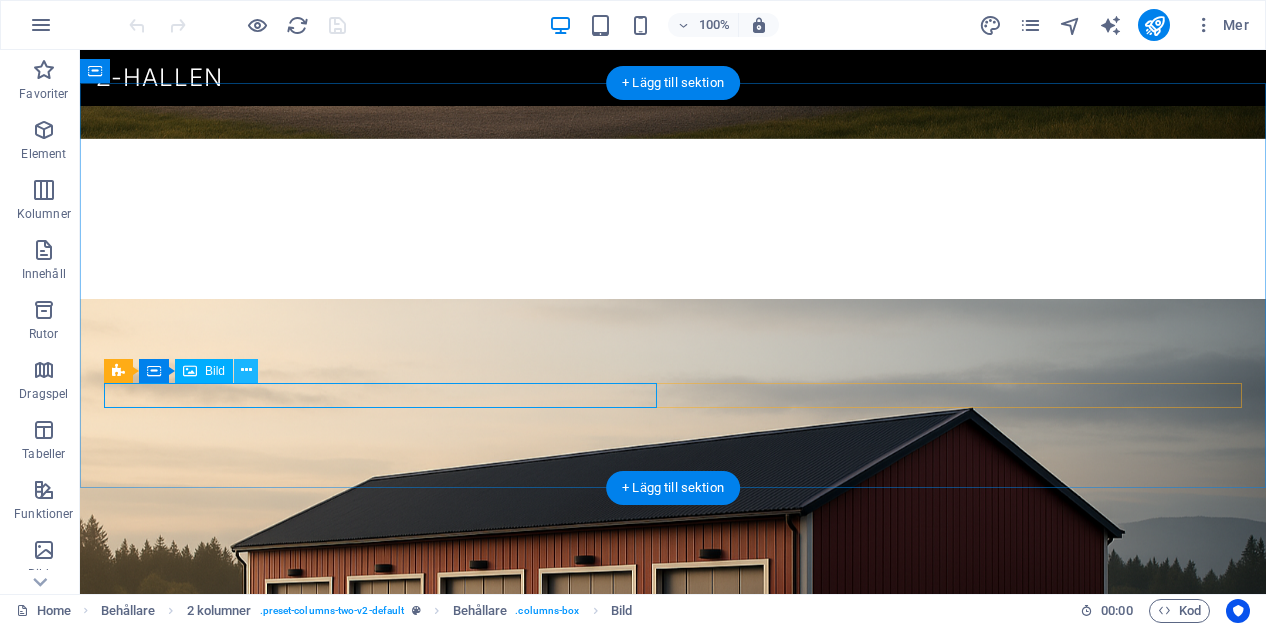 click at bounding box center [246, 370] 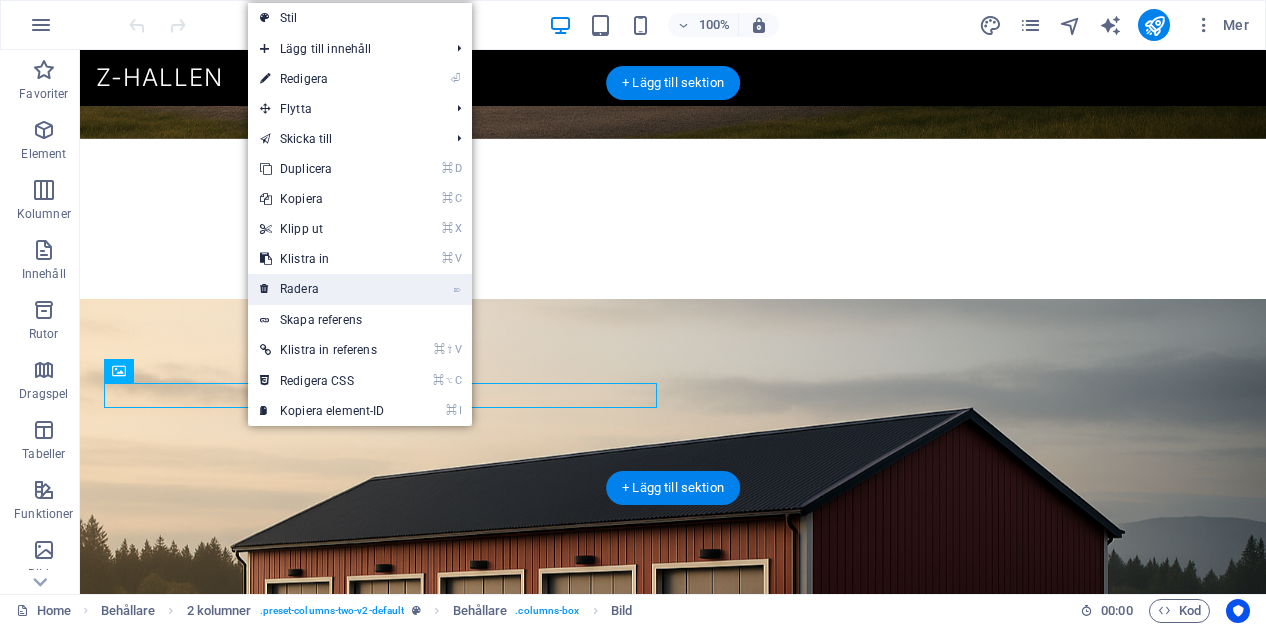 click on "⌦  Radera" at bounding box center (322, 289) 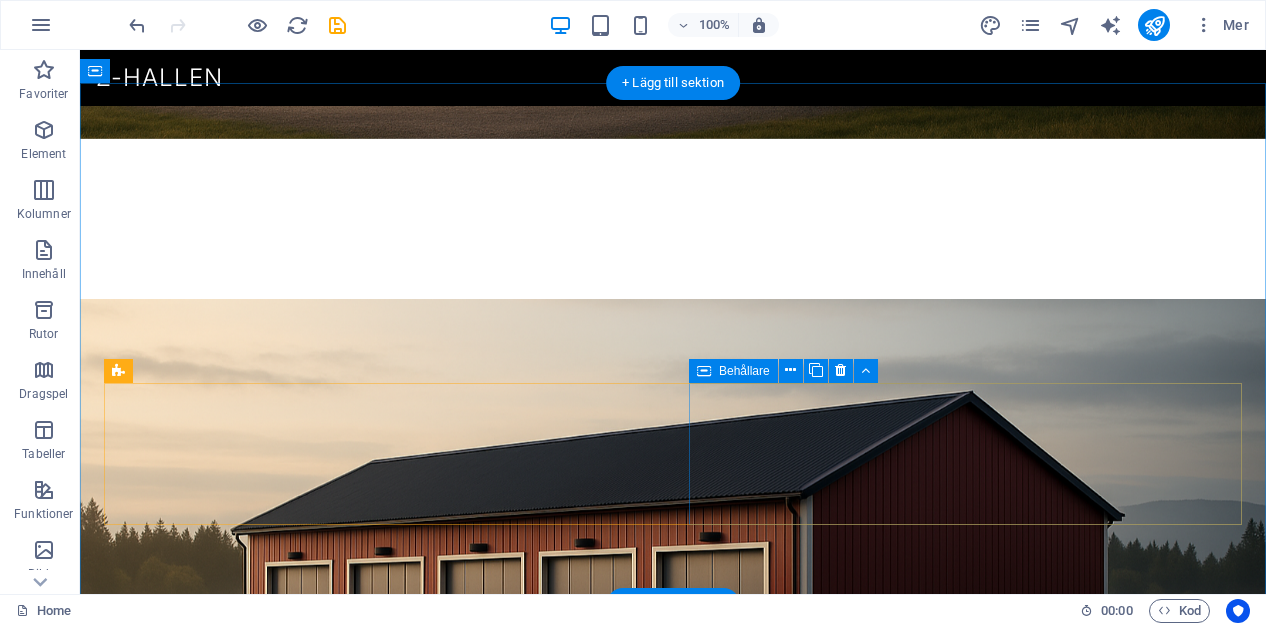 click at bounding box center [380, 1794] 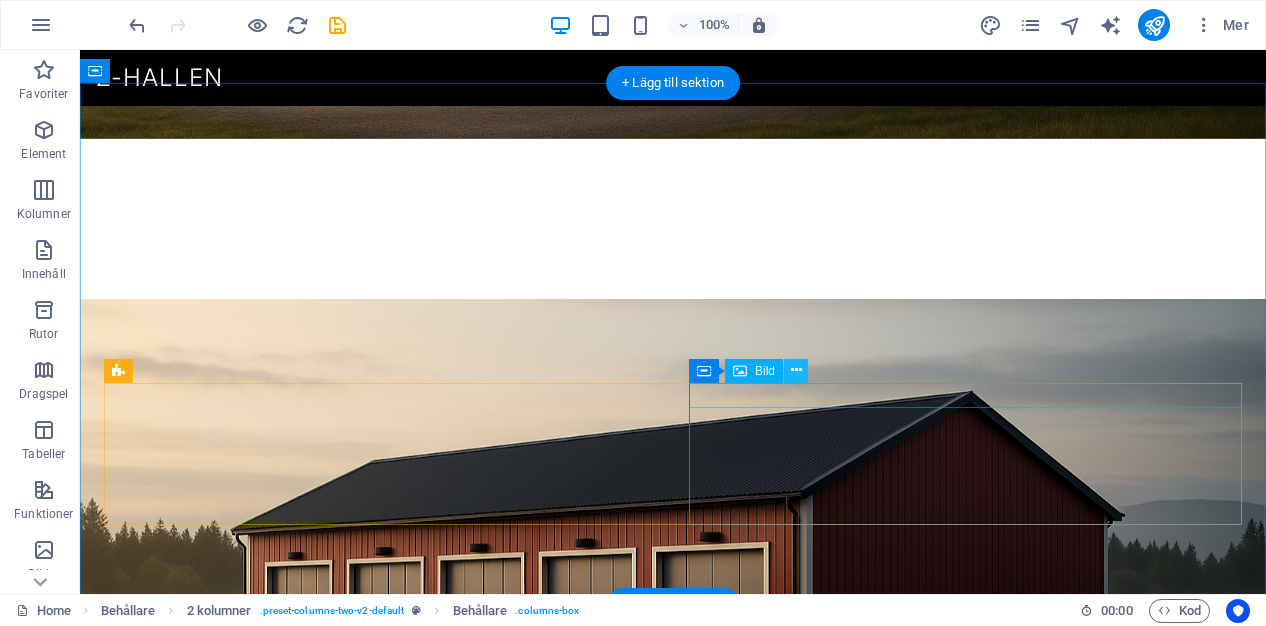 click at bounding box center [796, 370] 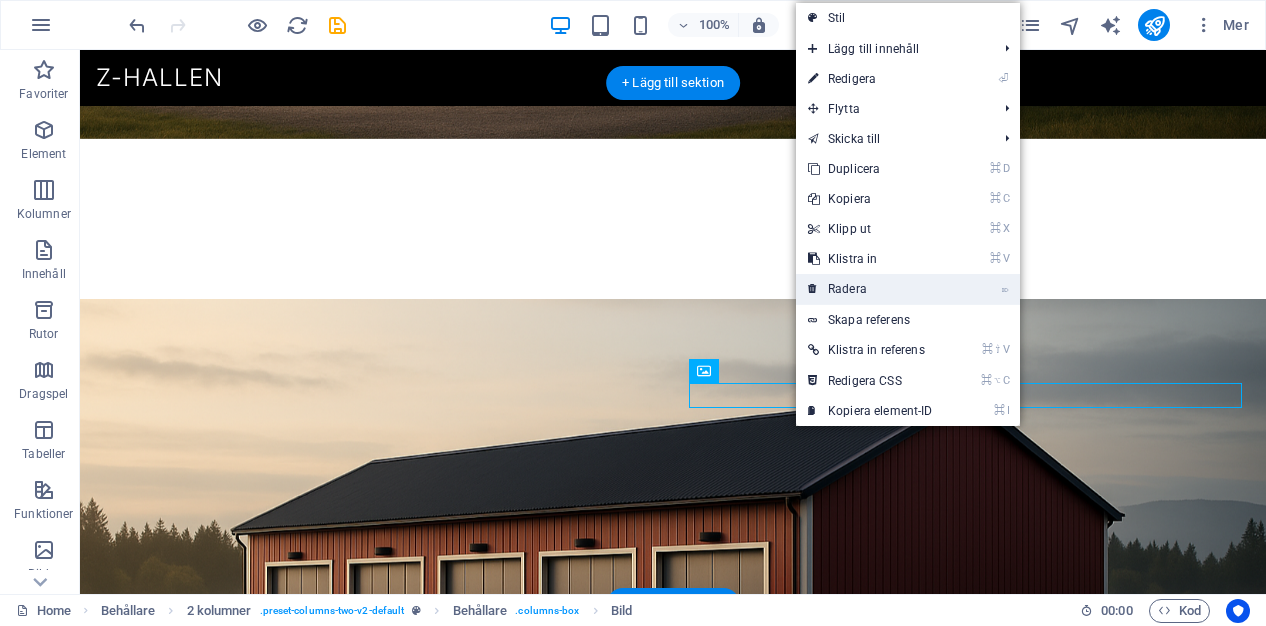 click on "⌦  Radera" at bounding box center [870, 289] 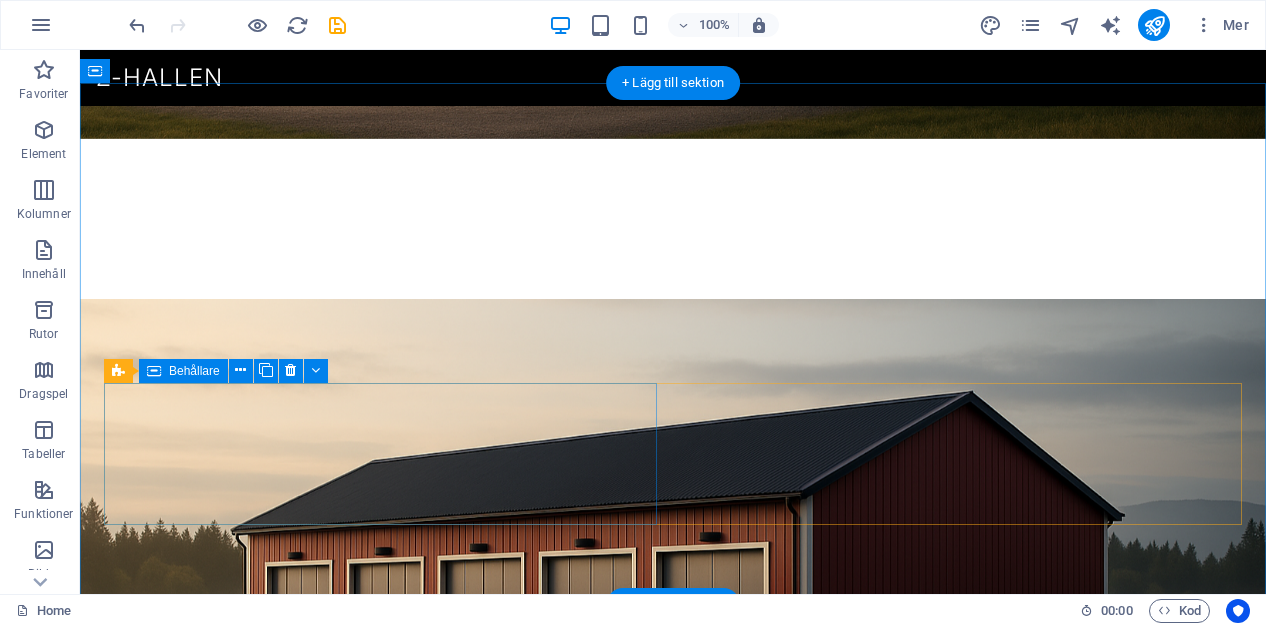 click on "Släpp innehåll här eller  Lägg till element  Klistra in urklipp" at bounding box center [380, 1290] 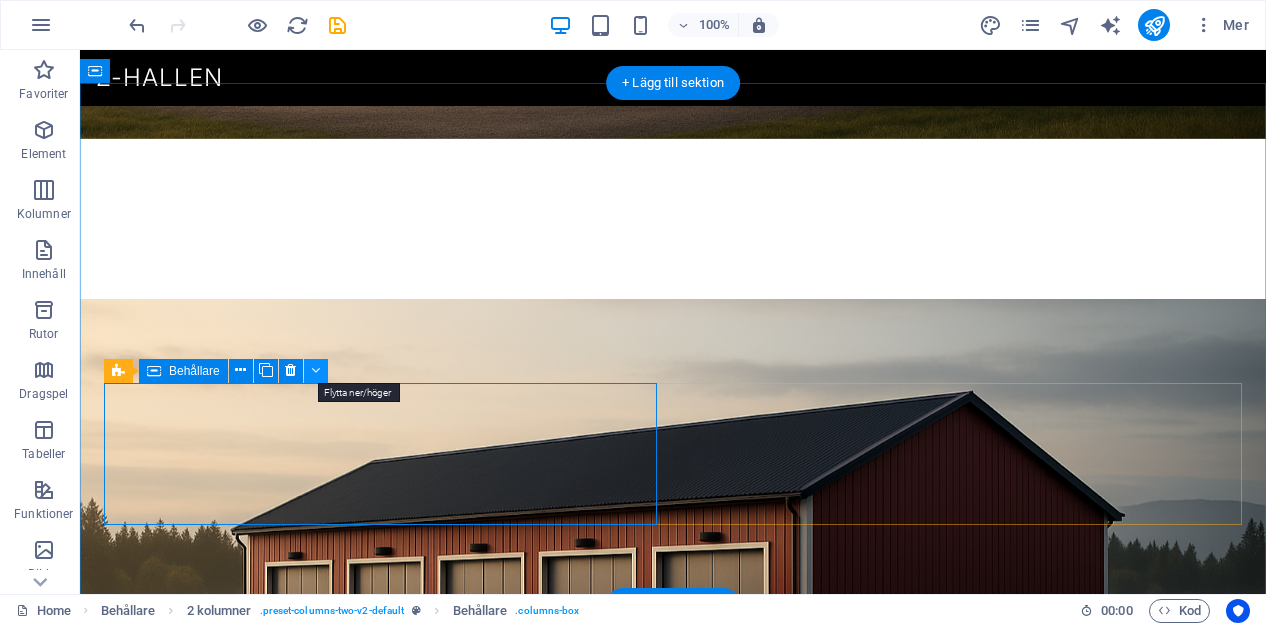 click at bounding box center (316, 371) 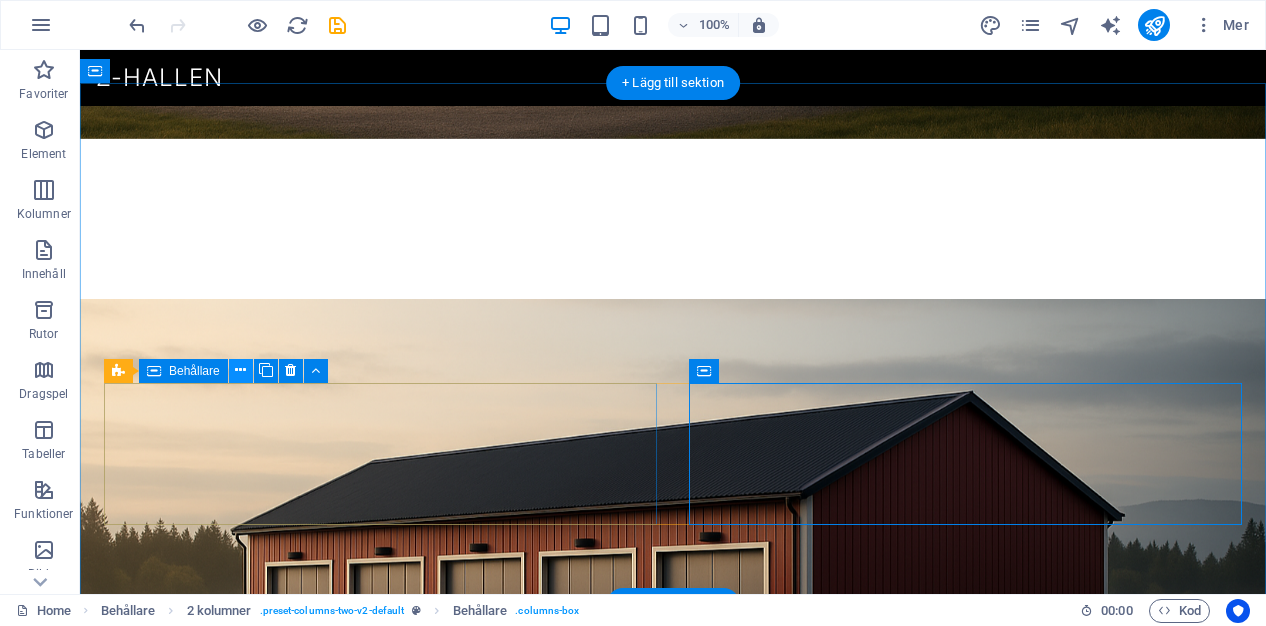 click at bounding box center [240, 370] 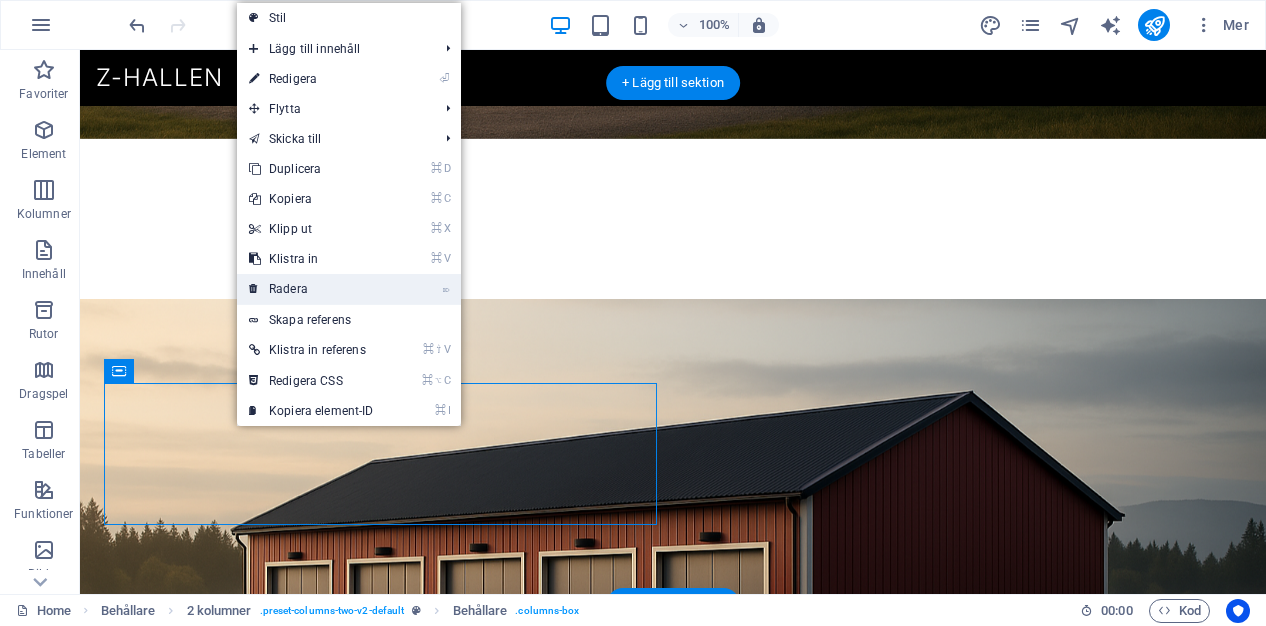 click on "⌦  Radera" at bounding box center [311, 289] 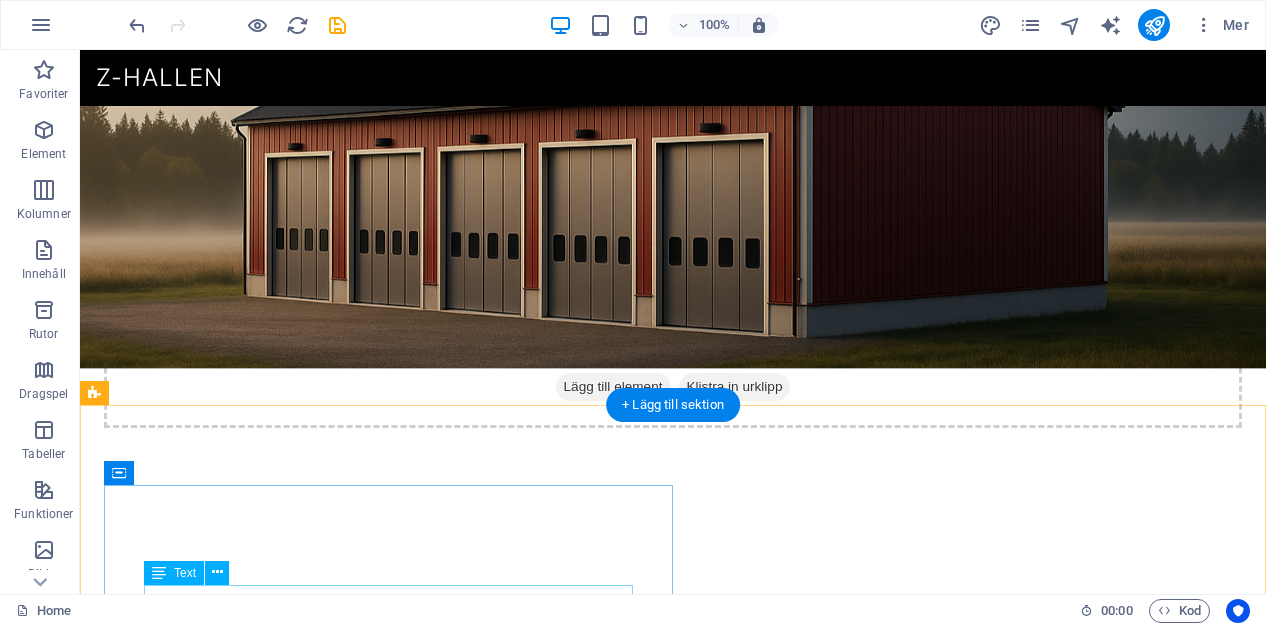 scroll, scrollTop: 688, scrollLeft: 0, axis: vertical 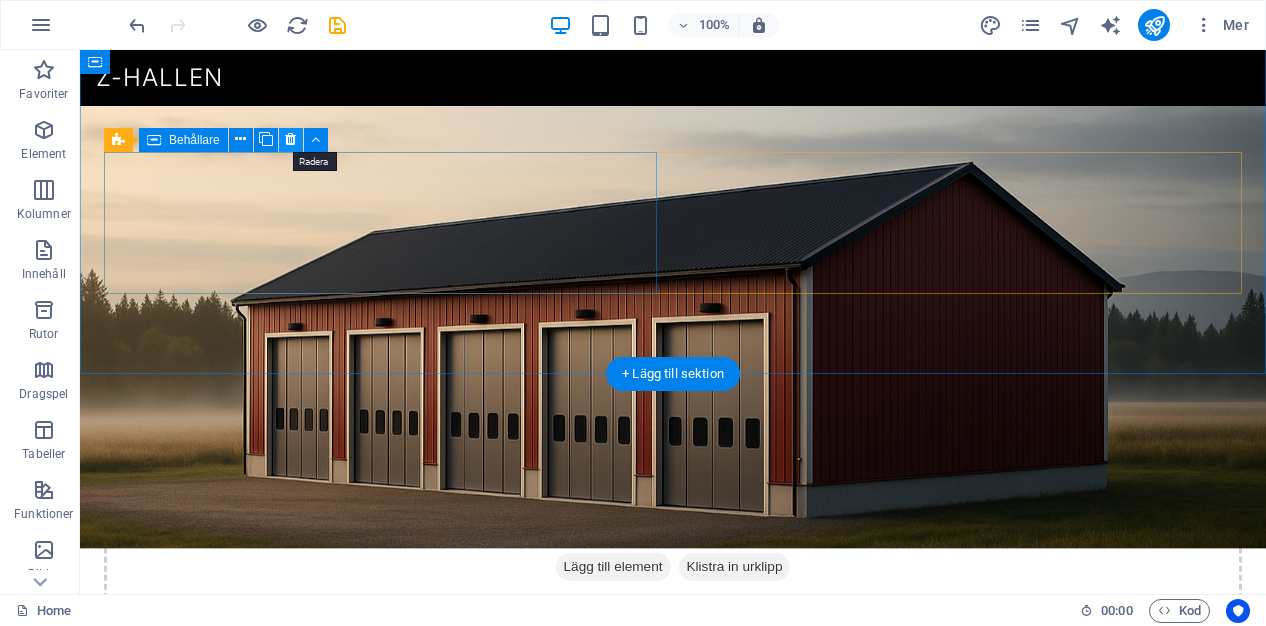 click at bounding box center [290, 139] 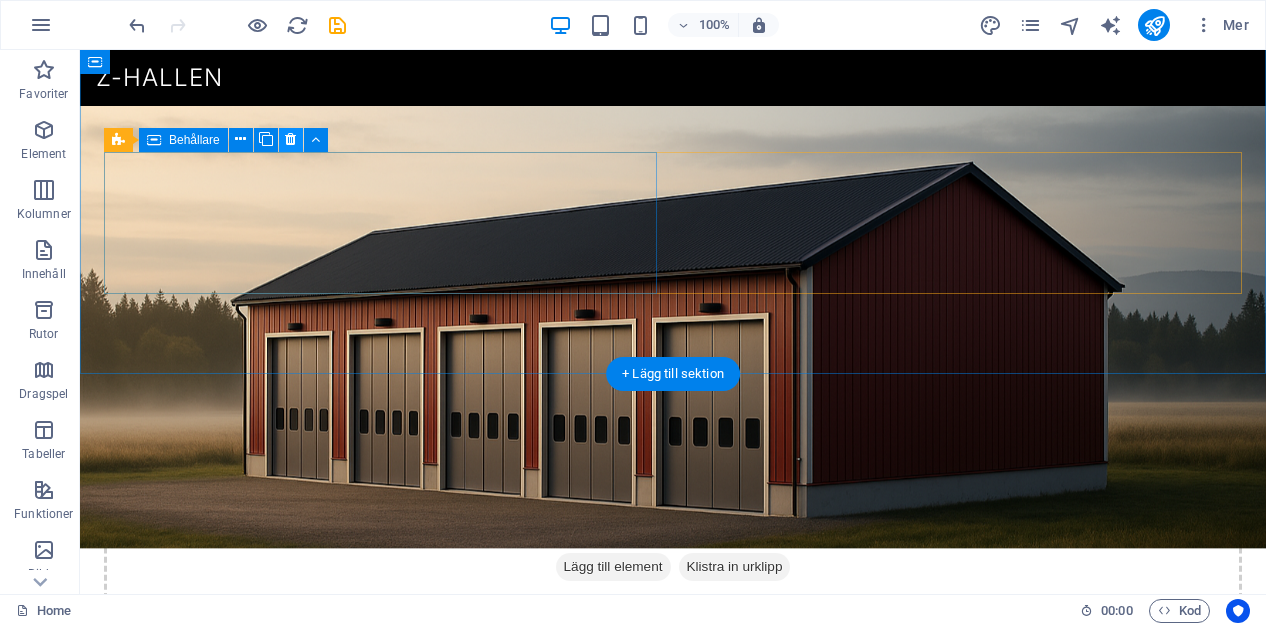 click at bounding box center (290, 139) 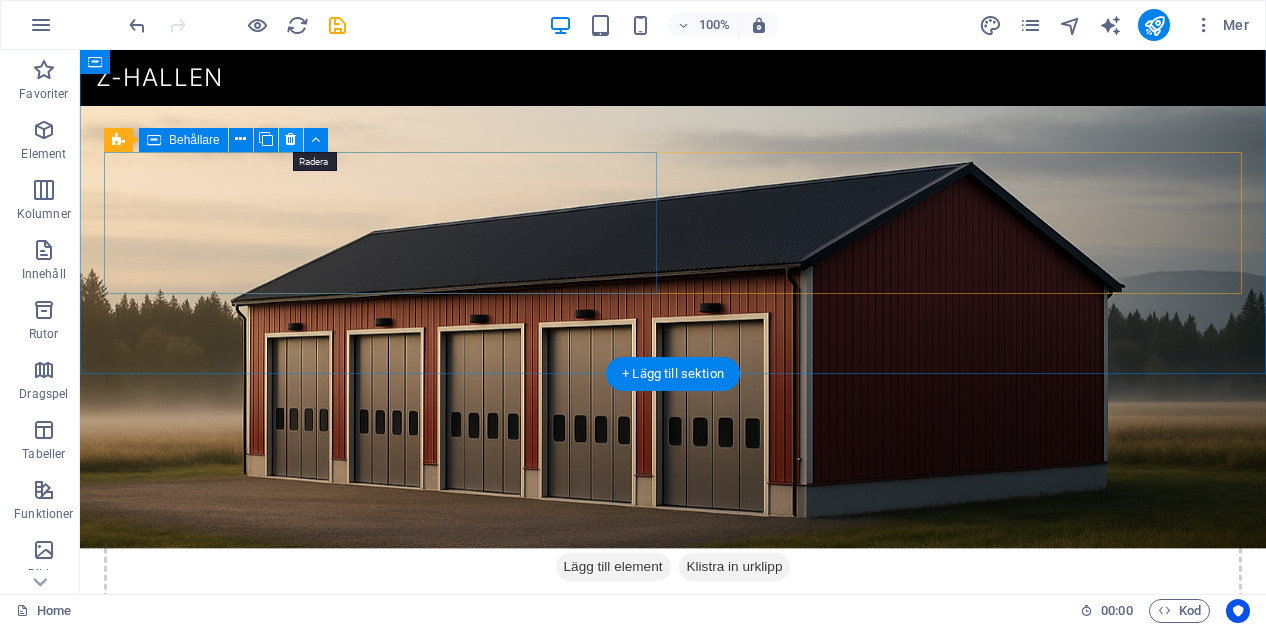 click at bounding box center (290, 139) 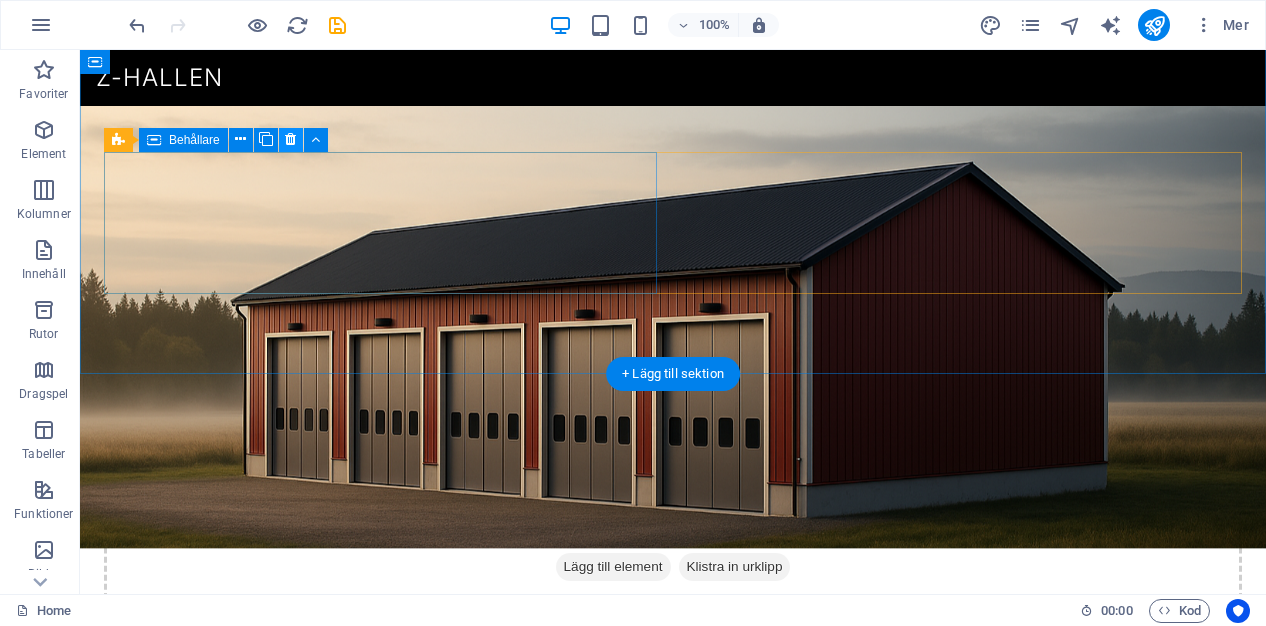 click at bounding box center (290, 139) 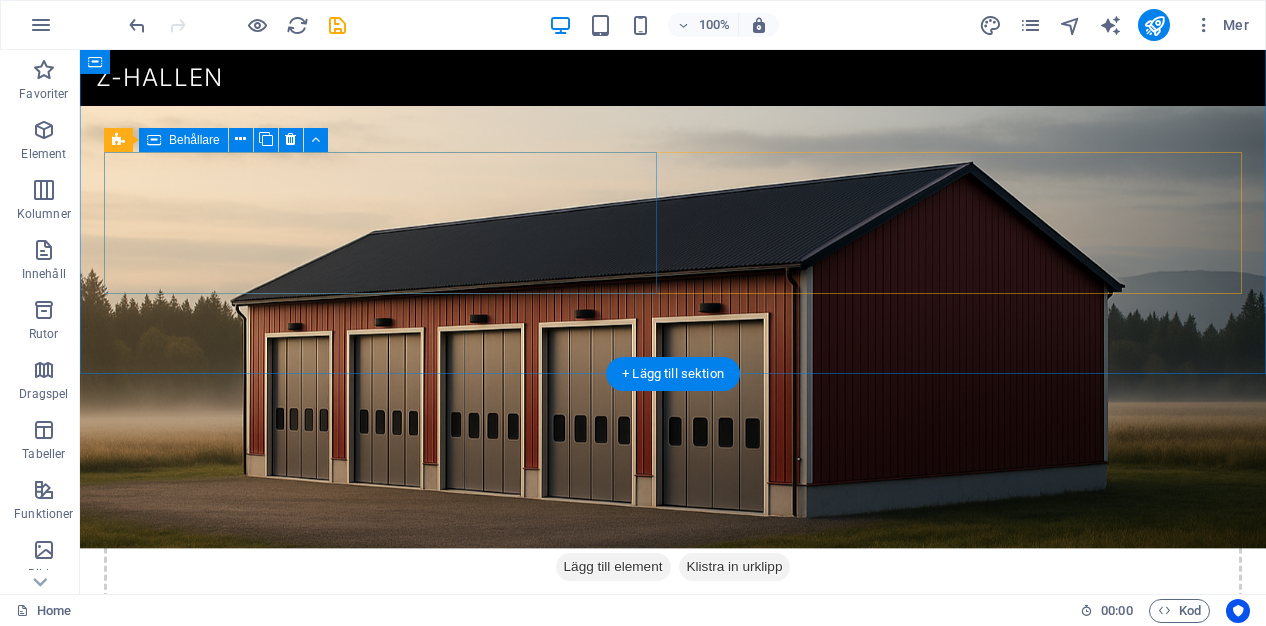 drag, startPoint x: 372, startPoint y: 189, endPoint x: 300, endPoint y: 186, distance: 72.06247 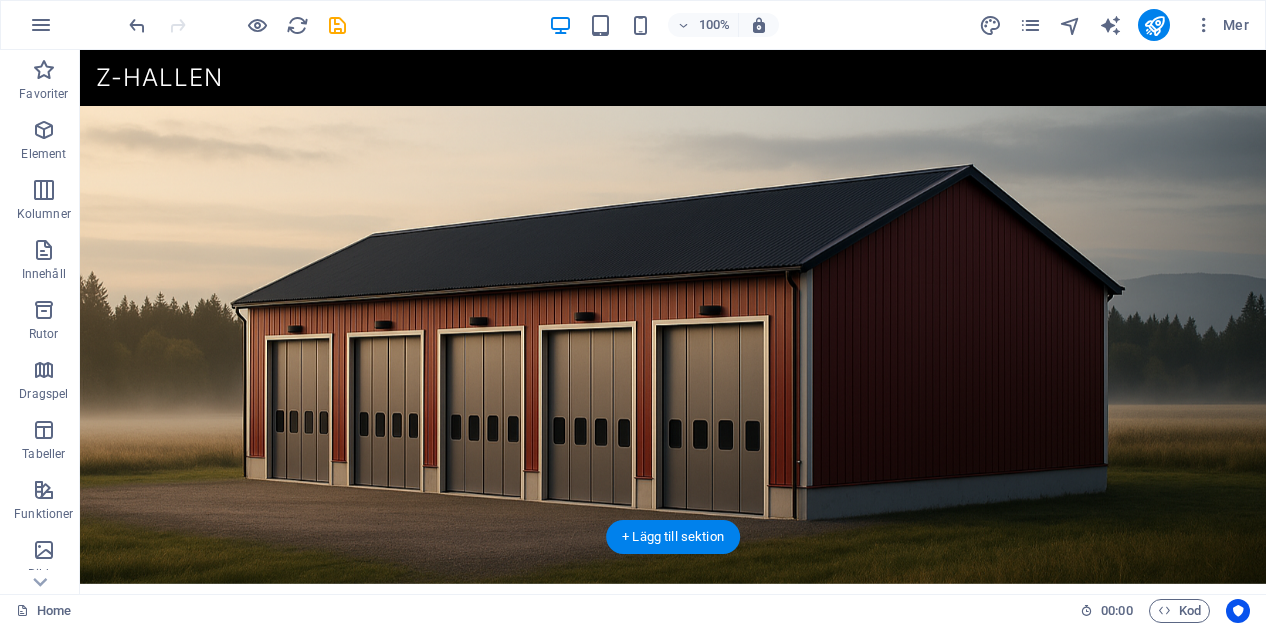 scroll, scrollTop: 506, scrollLeft: 0, axis: vertical 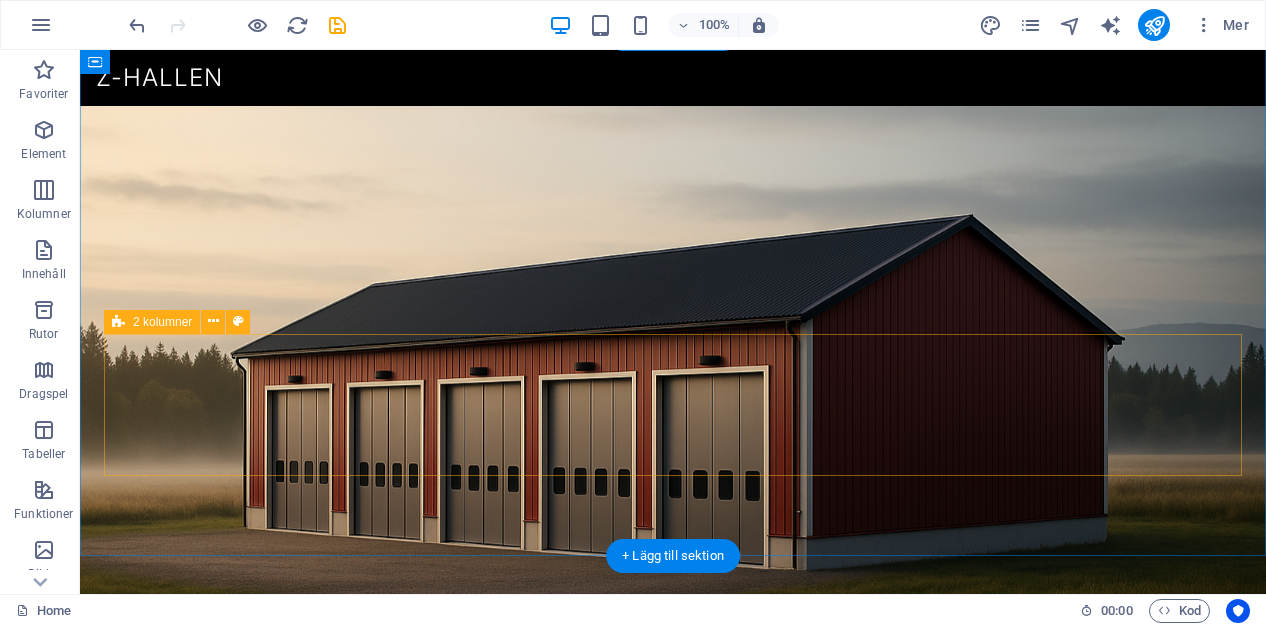 click on "Släpp innehåll här eller  Lägg till element  Klistra in urklipp" at bounding box center [673, 1241] 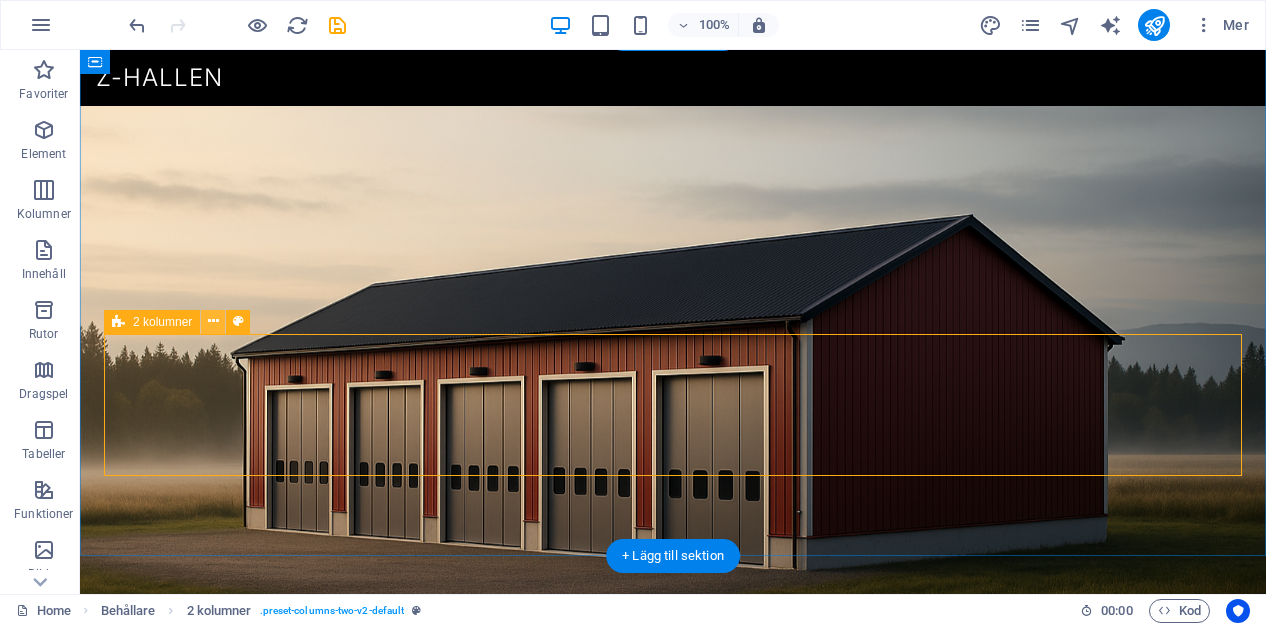 click at bounding box center (213, 321) 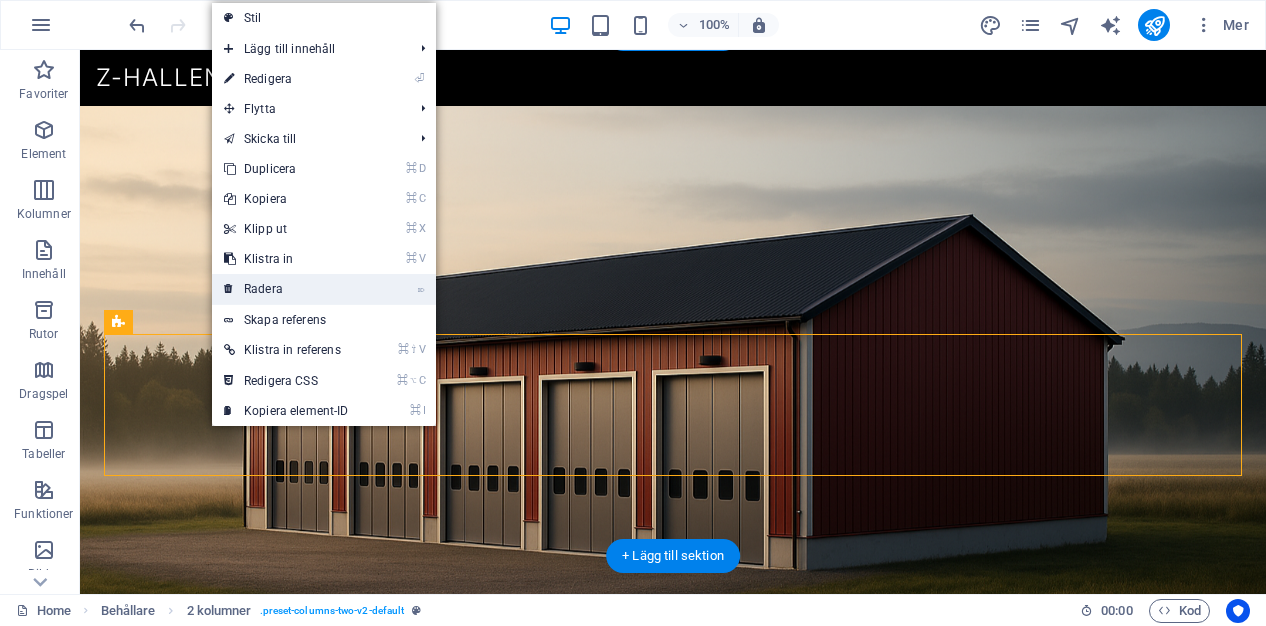 click on "⌦  Radera" at bounding box center (286, 289) 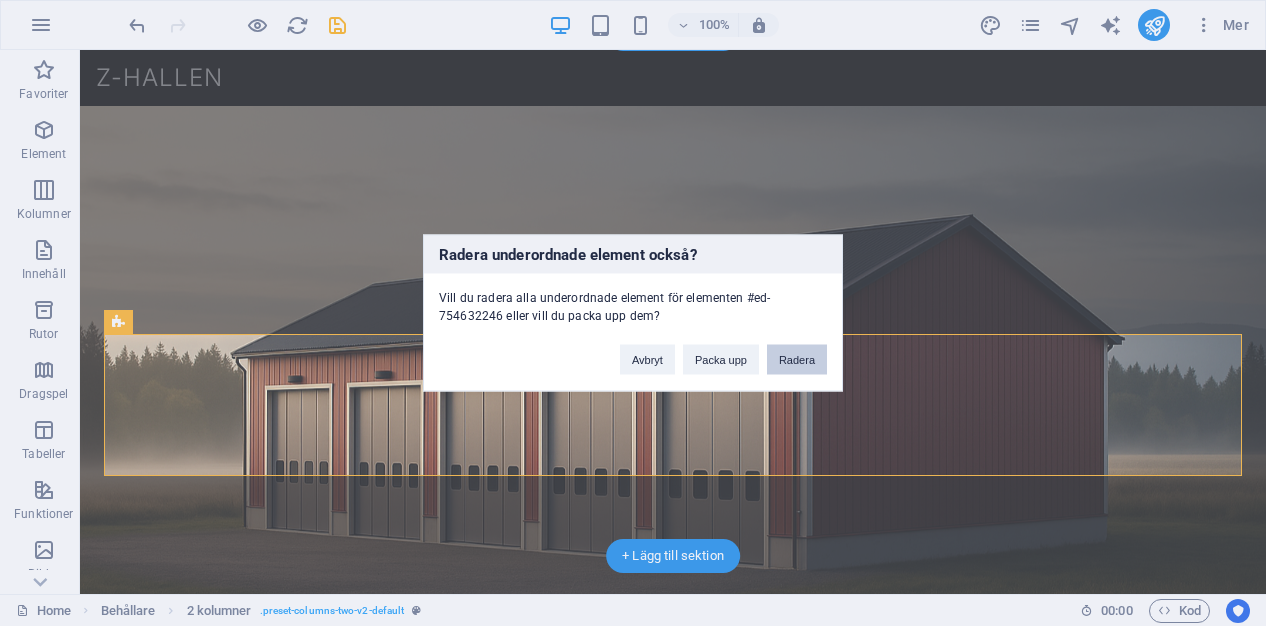 click on "Radera" at bounding box center (797, 360) 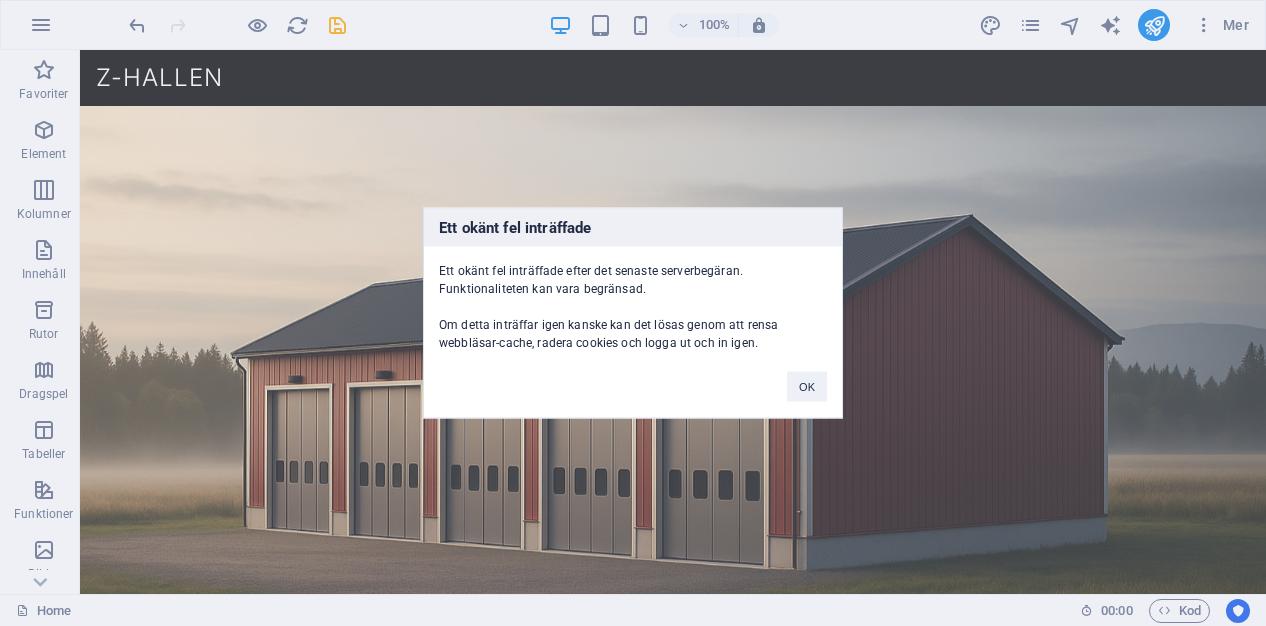 scroll, scrollTop: 0, scrollLeft: 0, axis: both 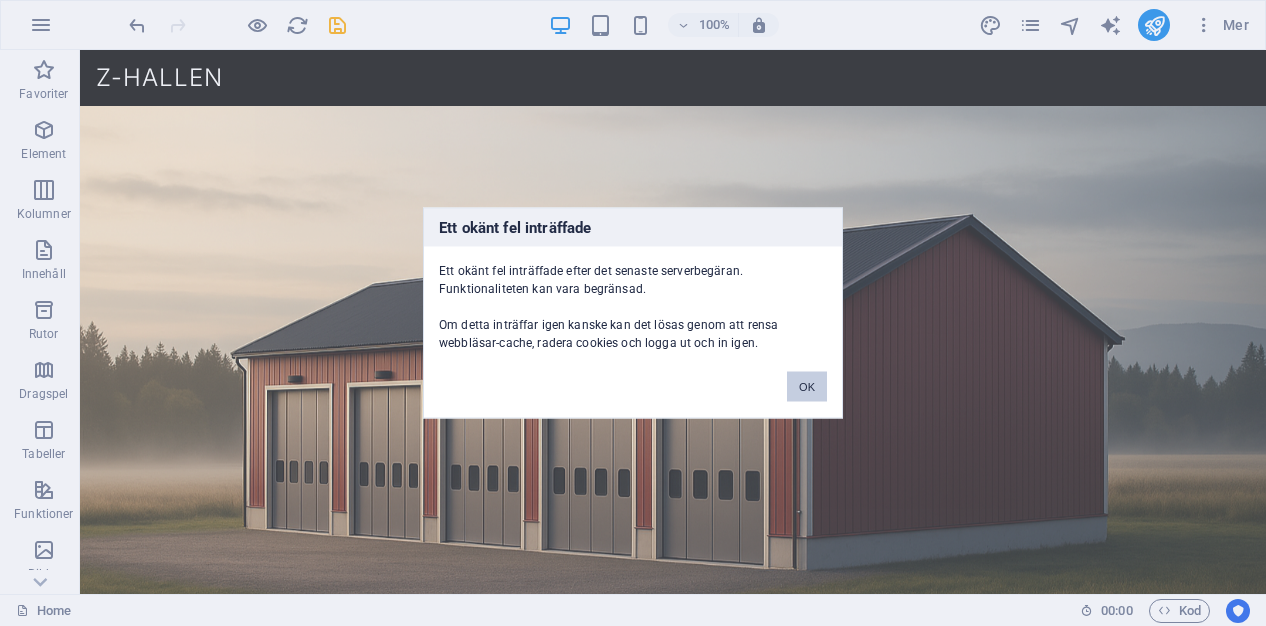 click on "OK" at bounding box center [807, 387] 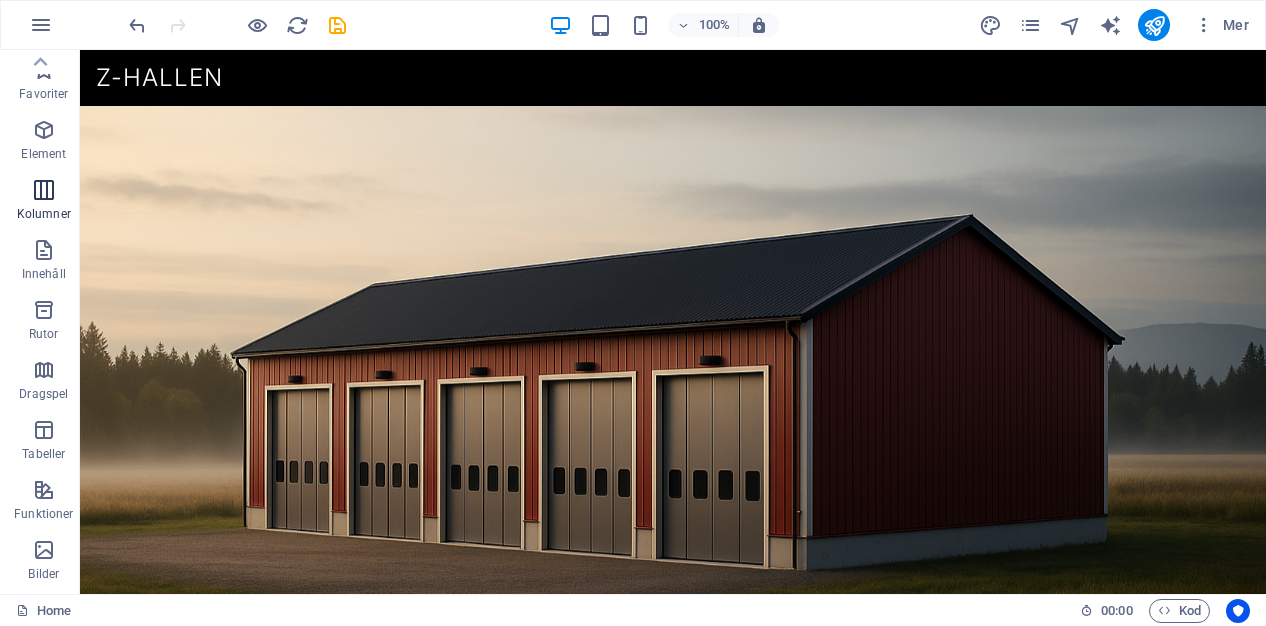 scroll, scrollTop: 0, scrollLeft: 0, axis: both 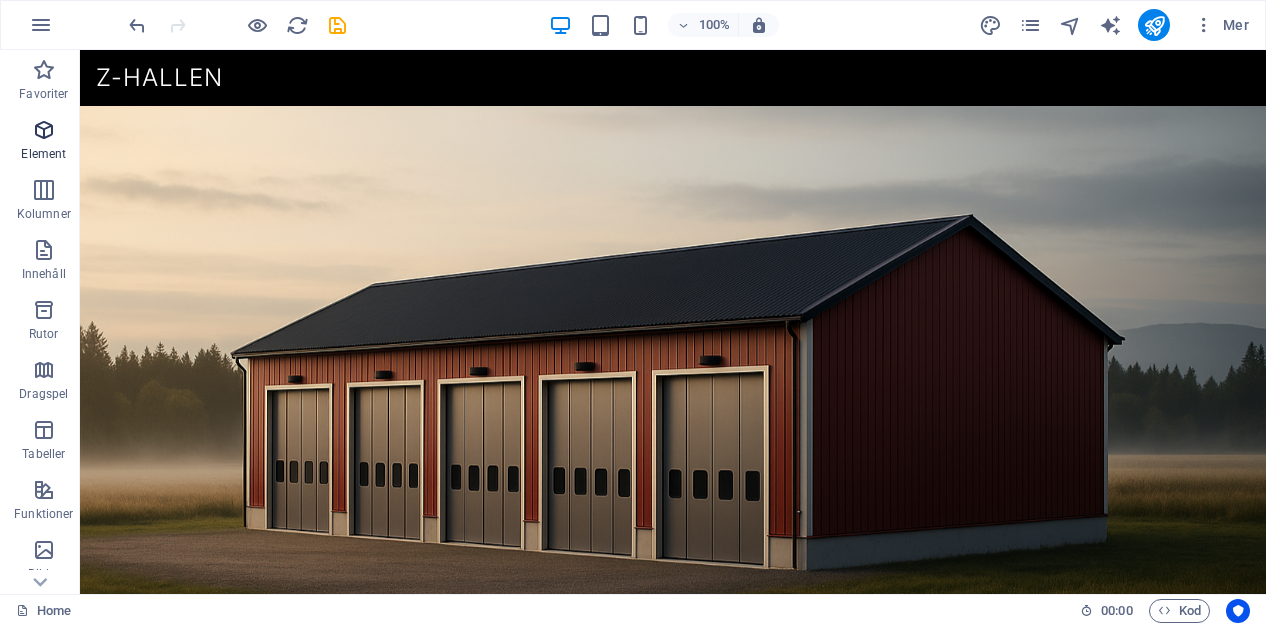 click at bounding box center [44, 130] 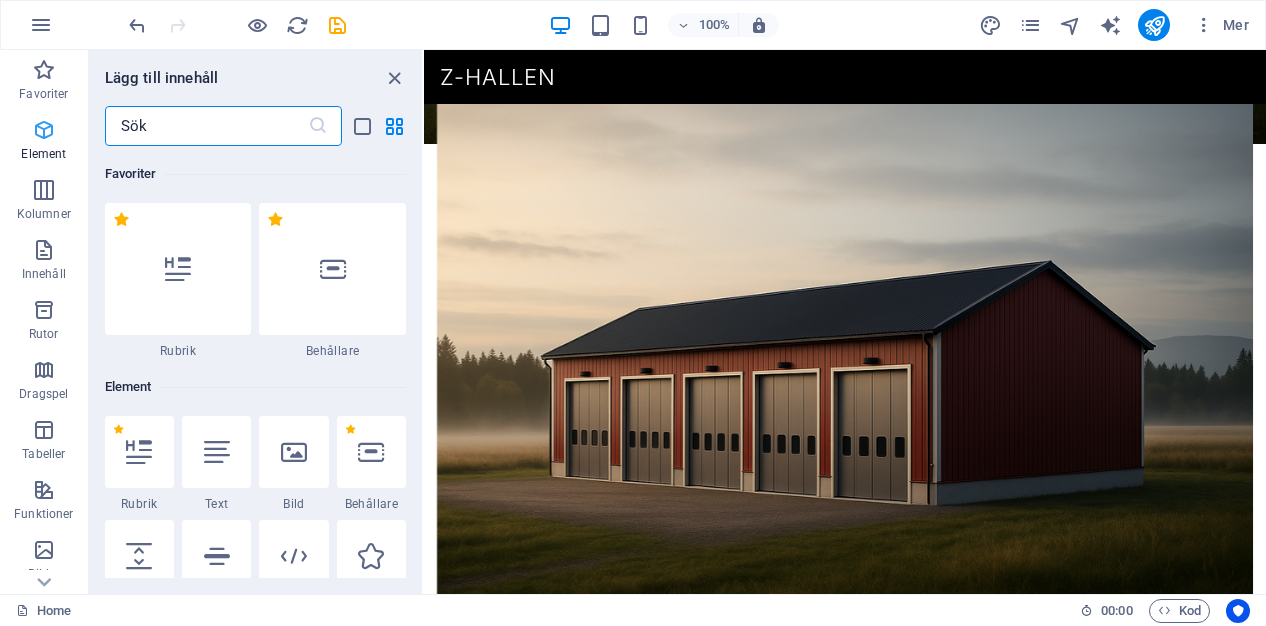 click on "Element" at bounding box center [44, 142] 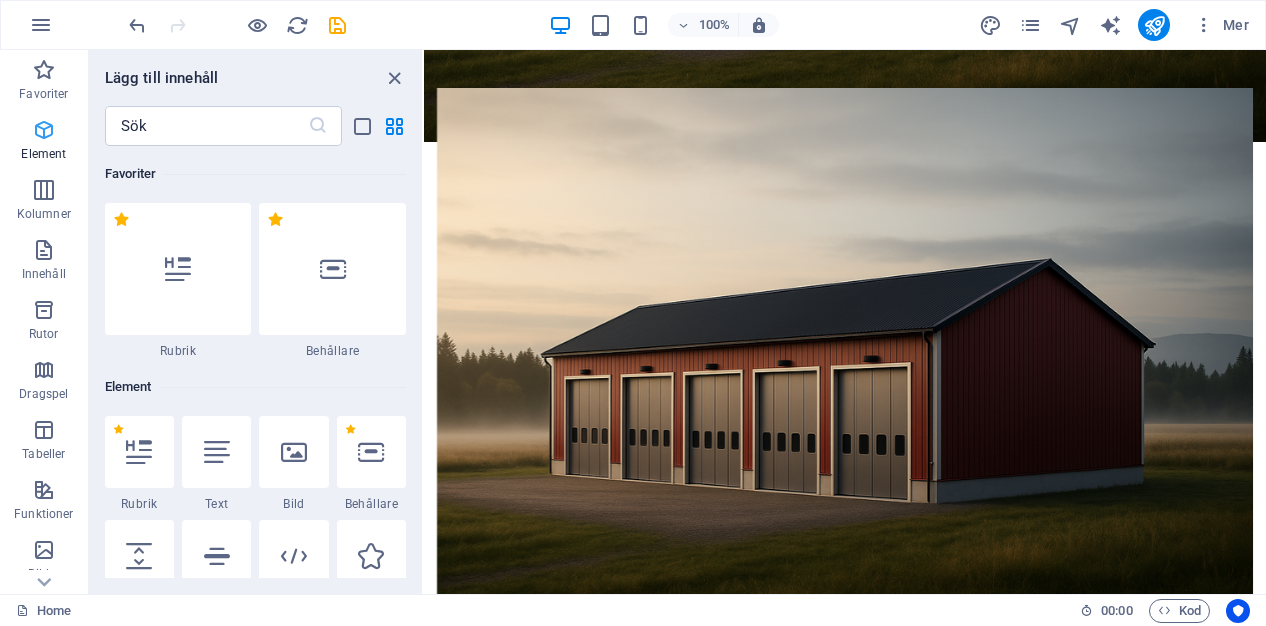 click at bounding box center (44, 130) 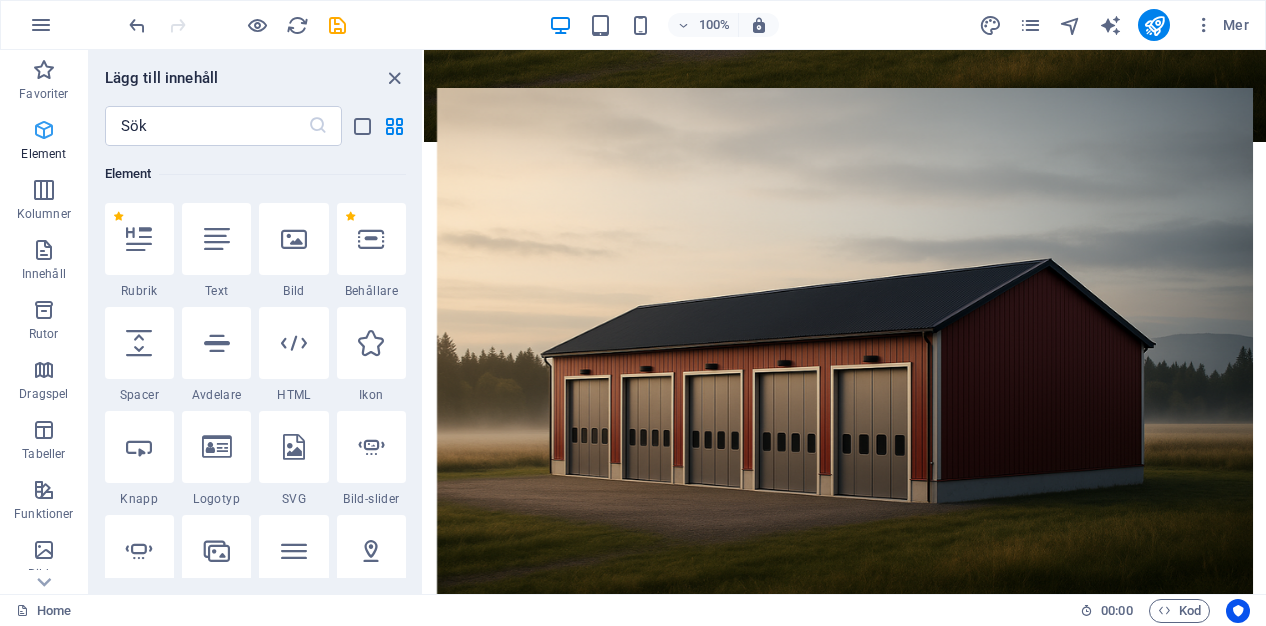click at bounding box center [44, 130] 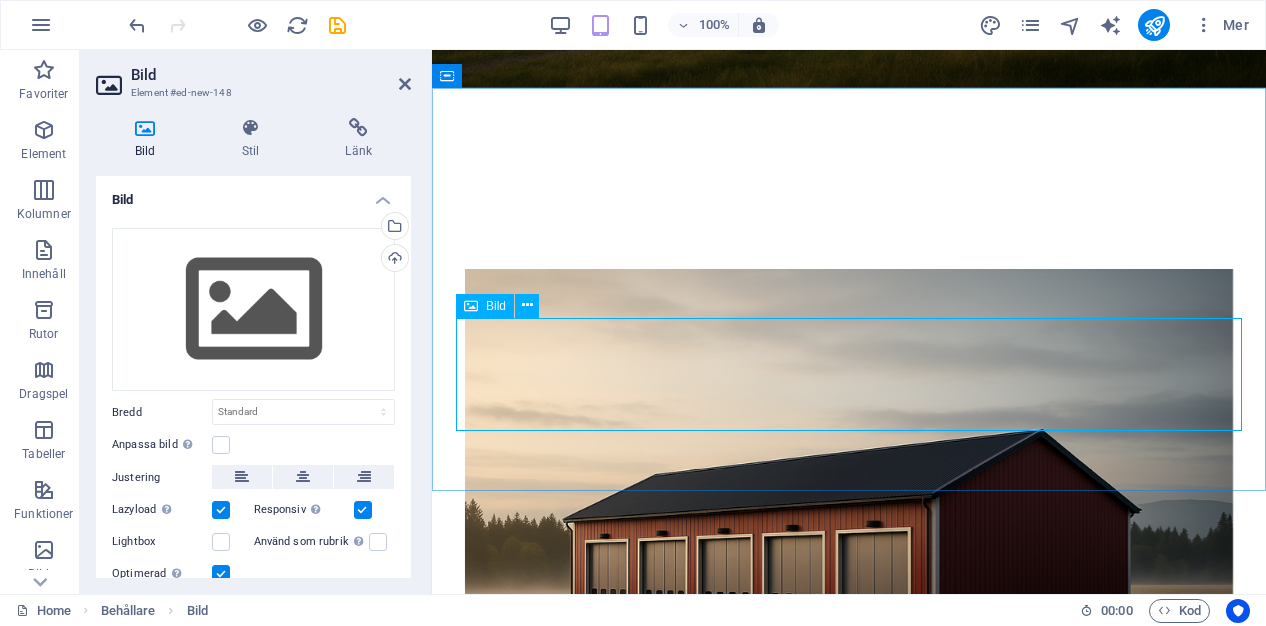 click at bounding box center (849, 756) 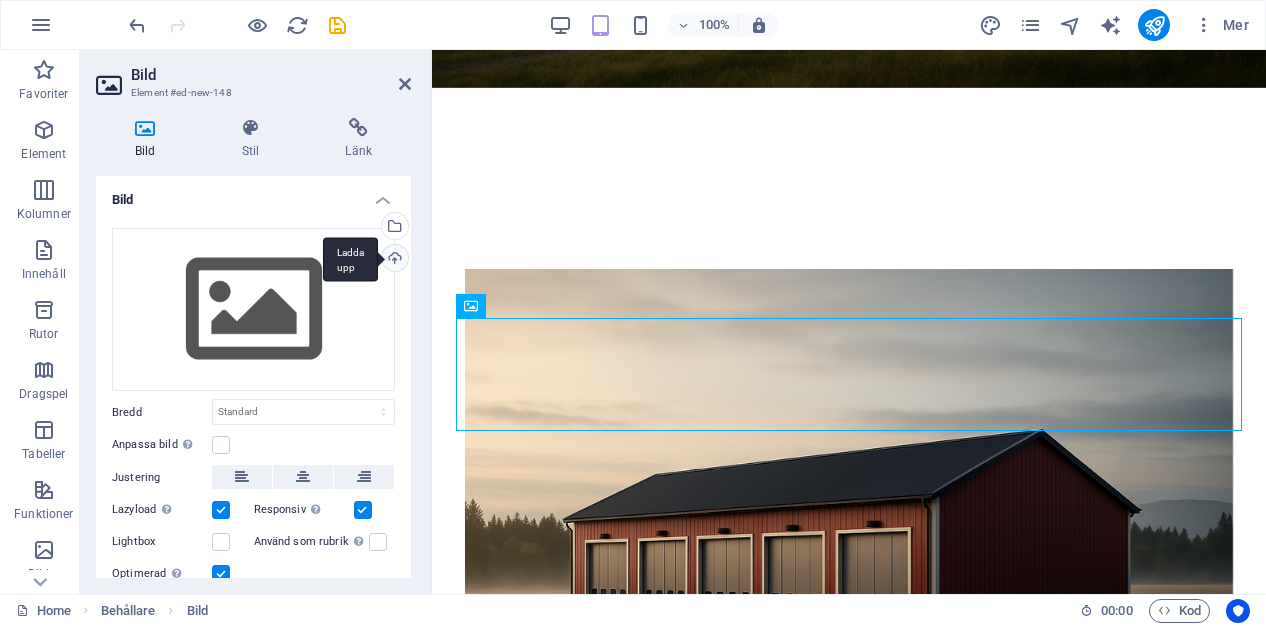 click on "Ladda upp" at bounding box center [393, 260] 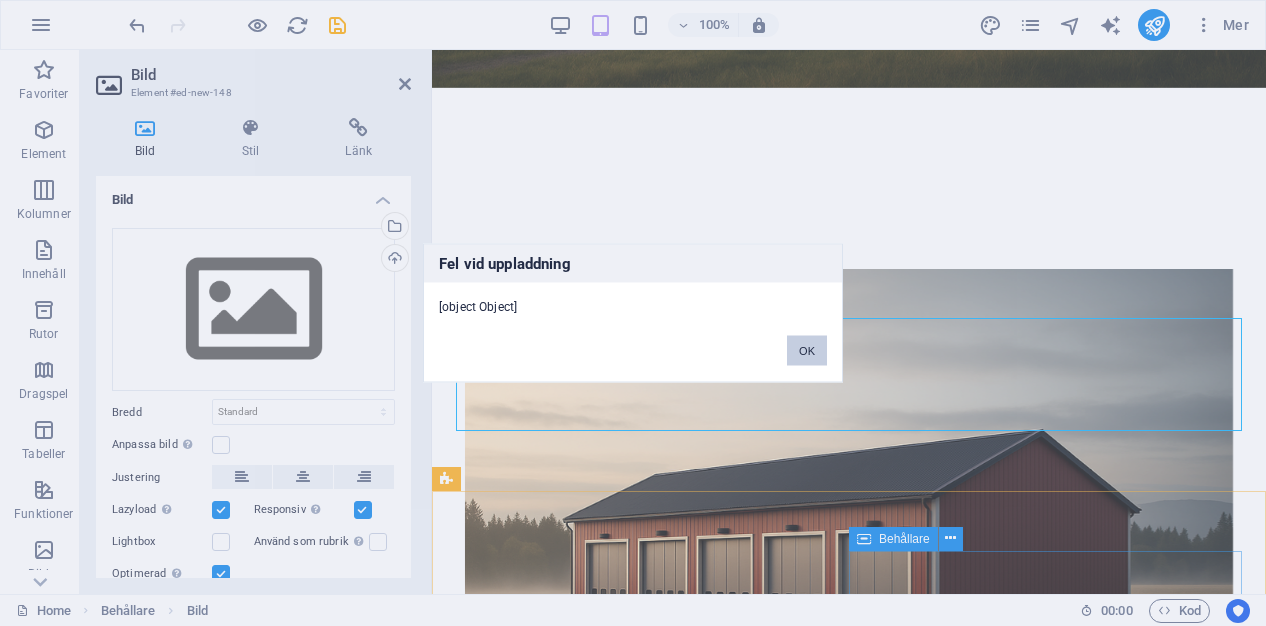 click on "OK" at bounding box center (807, 351) 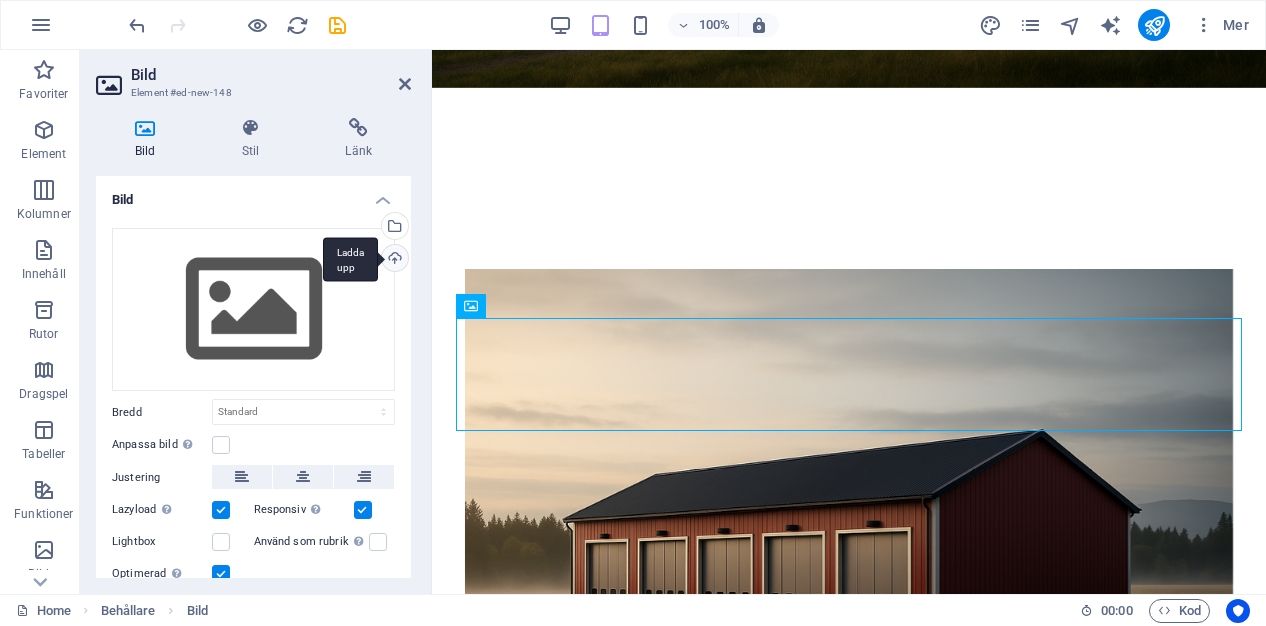 click on "Ladda upp" at bounding box center [393, 260] 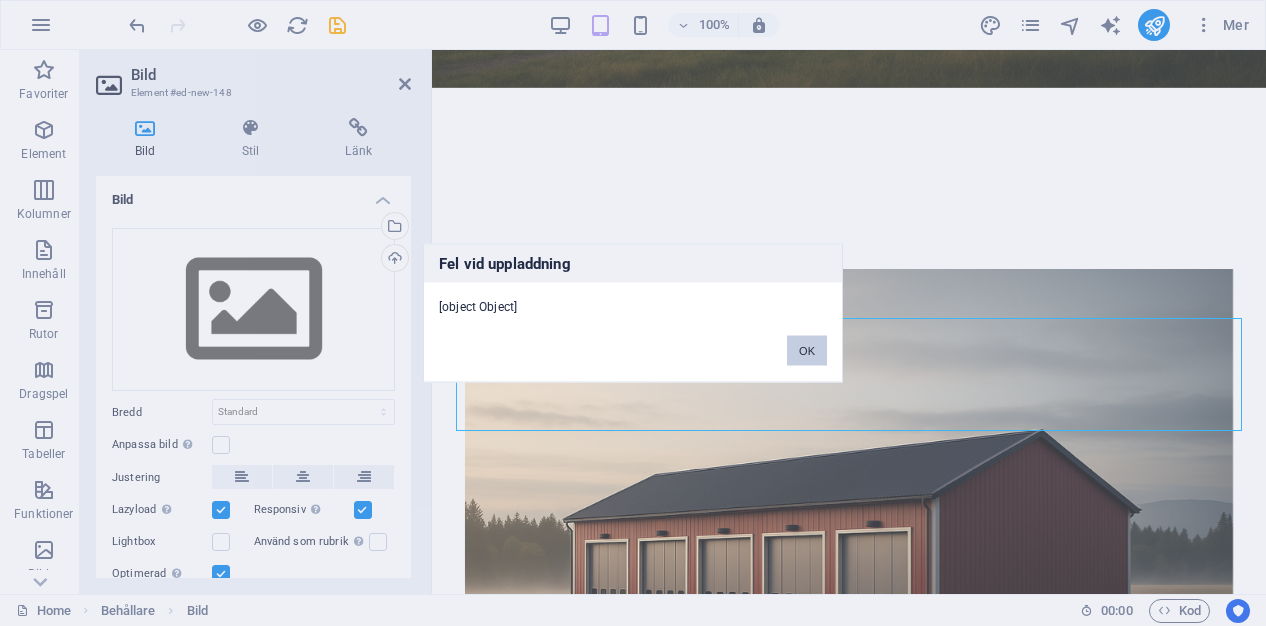 click on "OK" at bounding box center [807, 351] 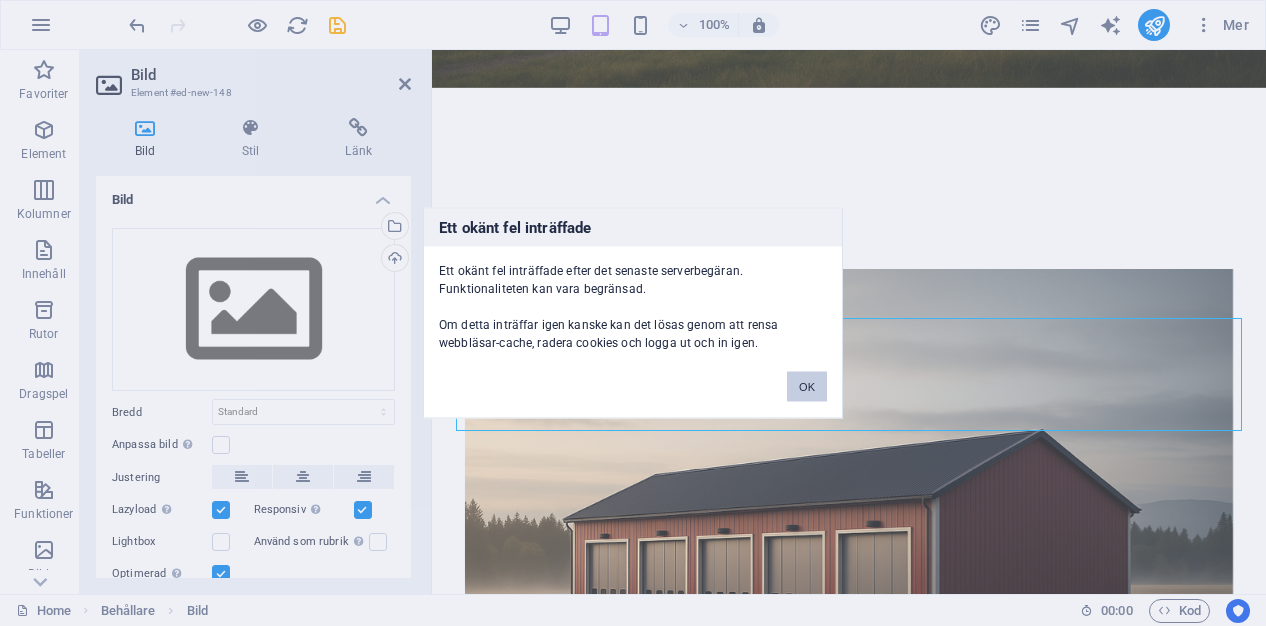 click on "OK" at bounding box center (807, 387) 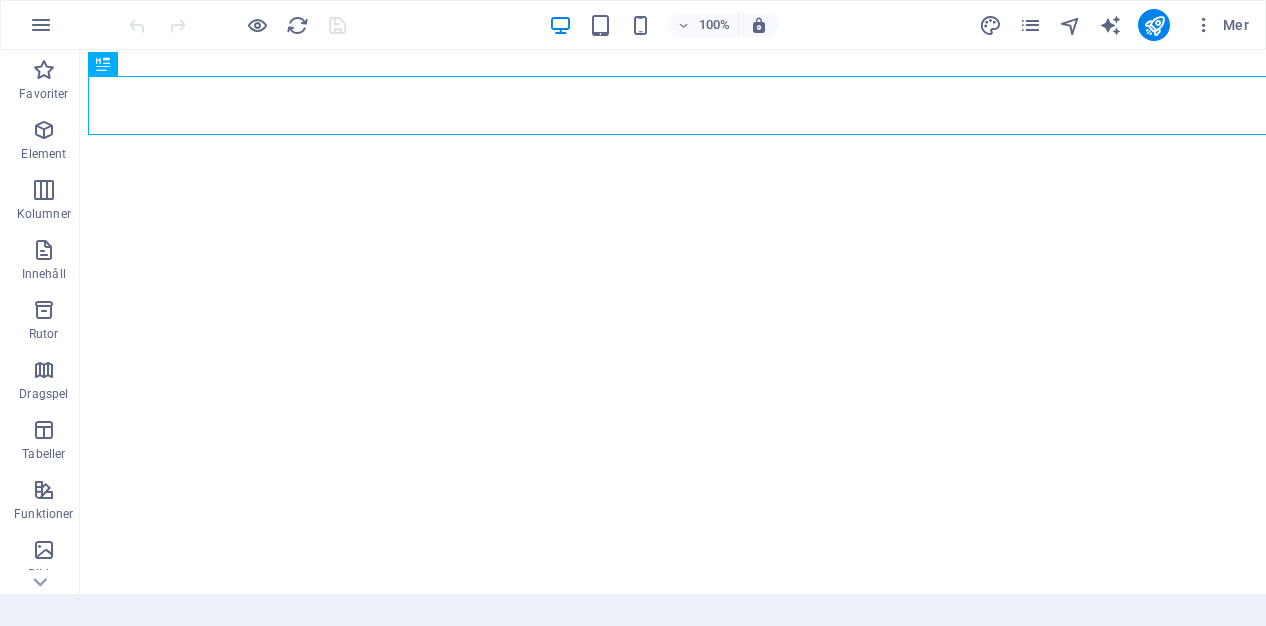 scroll, scrollTop: 0, scrollLeft: 0, axis: both 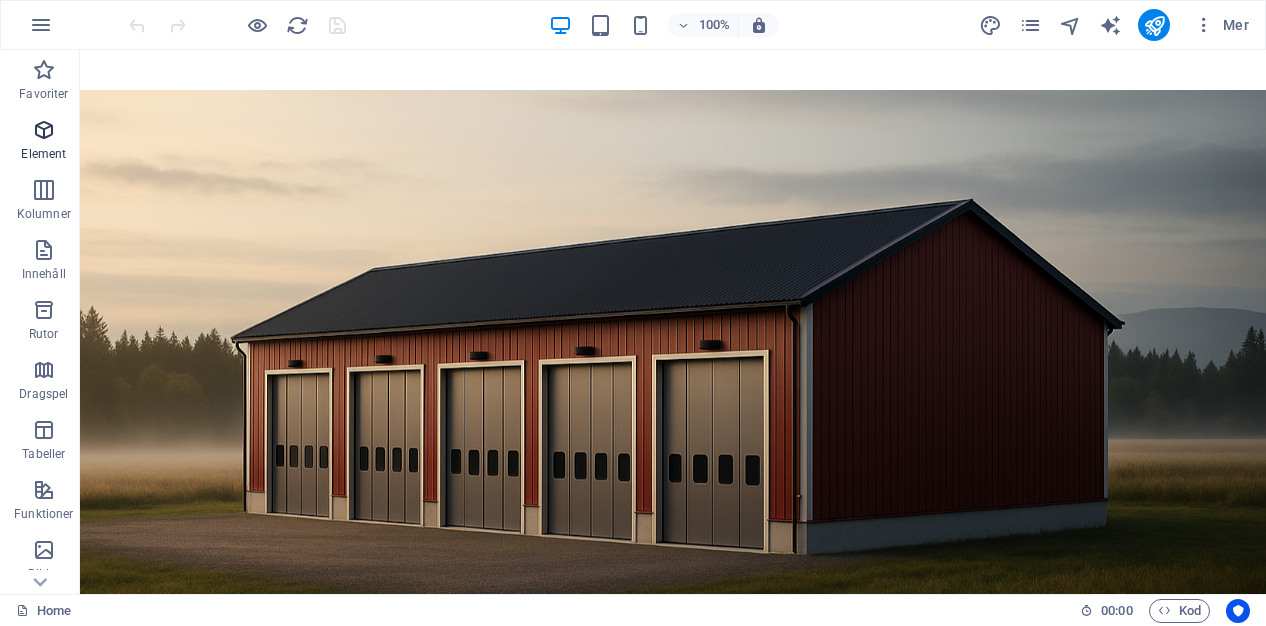 click at bounding box center [44, 130] 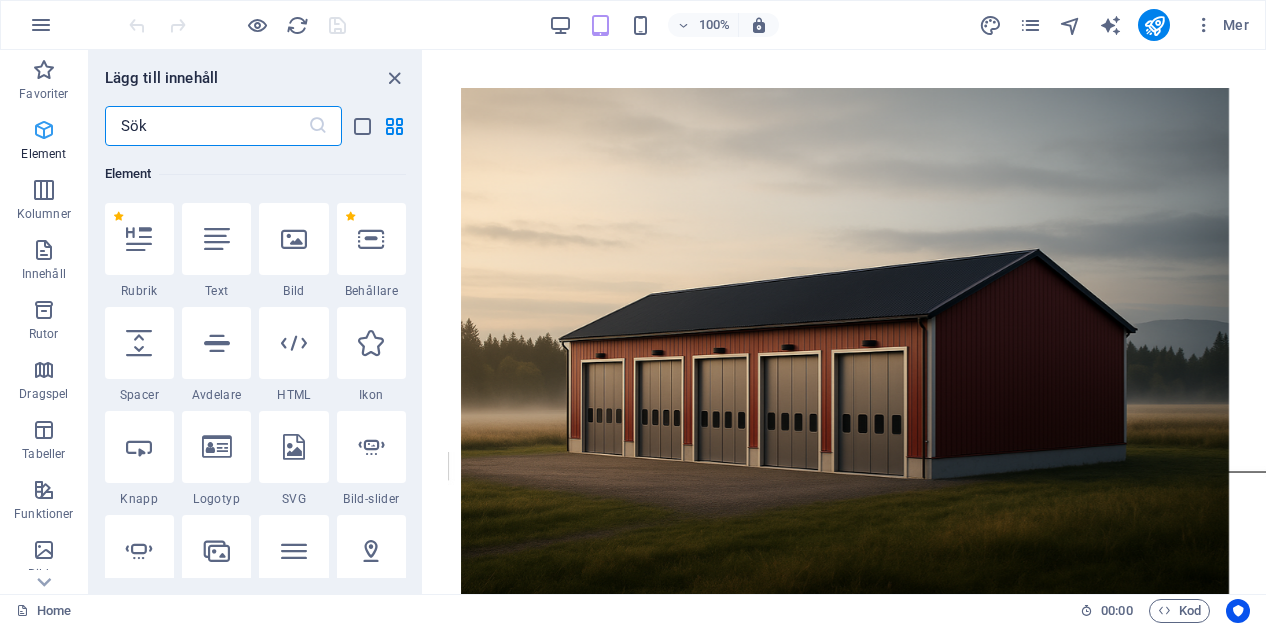scroll, scrollTop: 213, scrollLeft: 0, axis: vertical 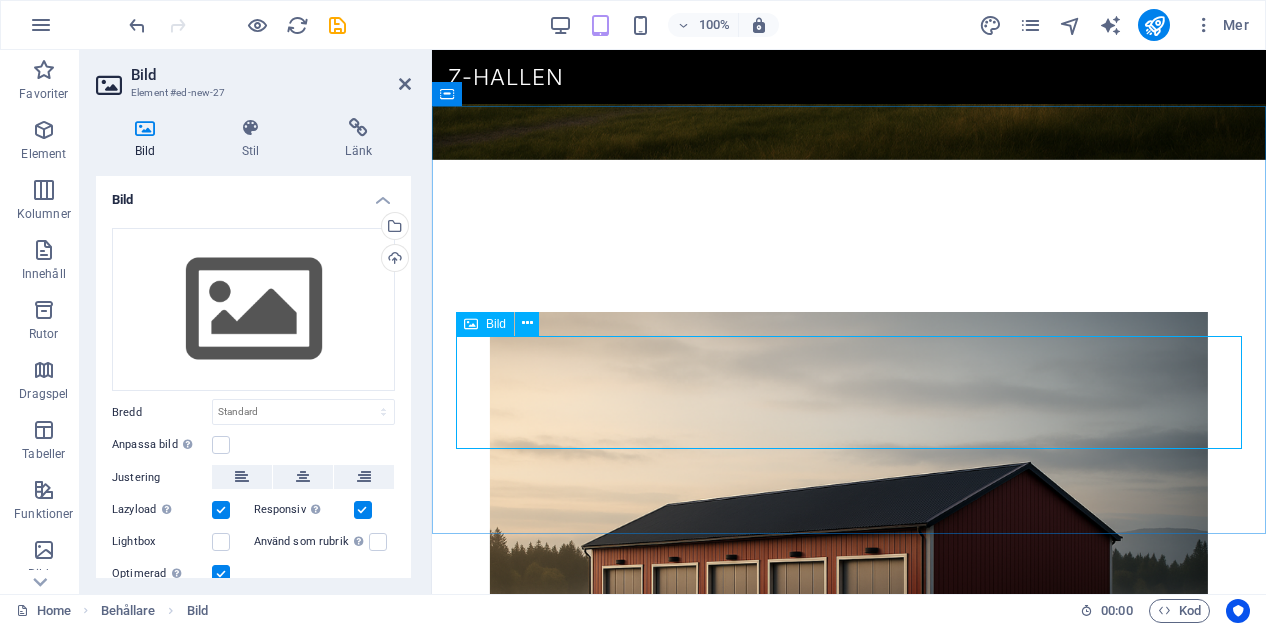 click at bounding box center (849, 828) 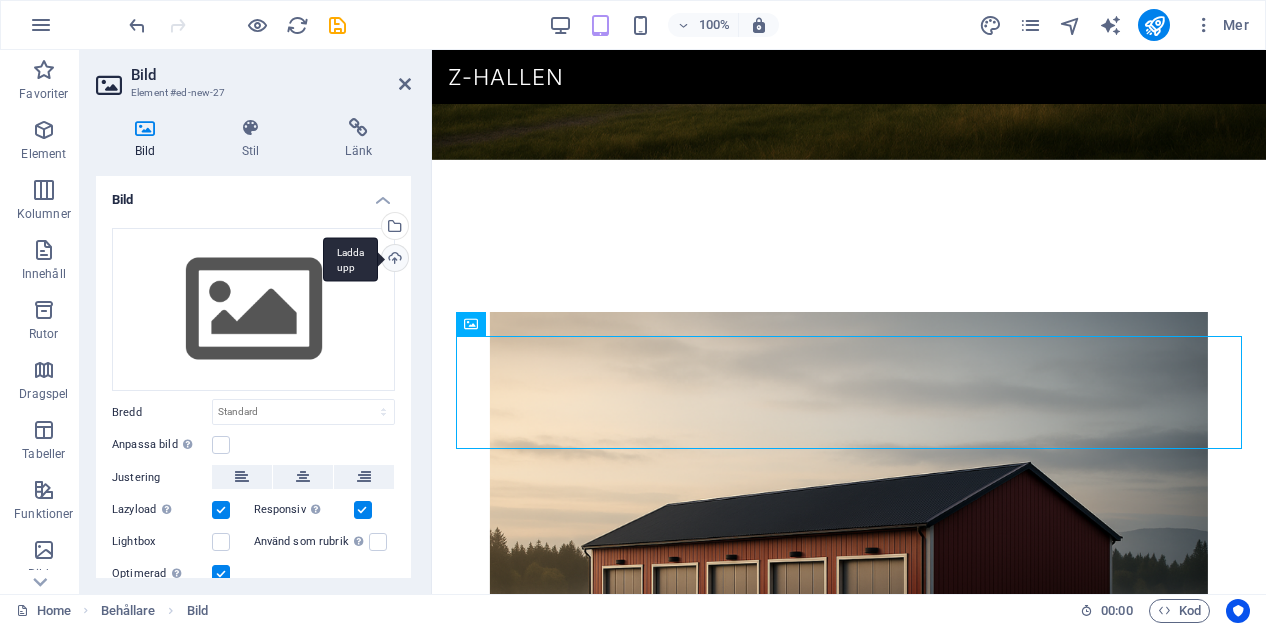 click on "Ladda upp" at bounding box center [393, 260] 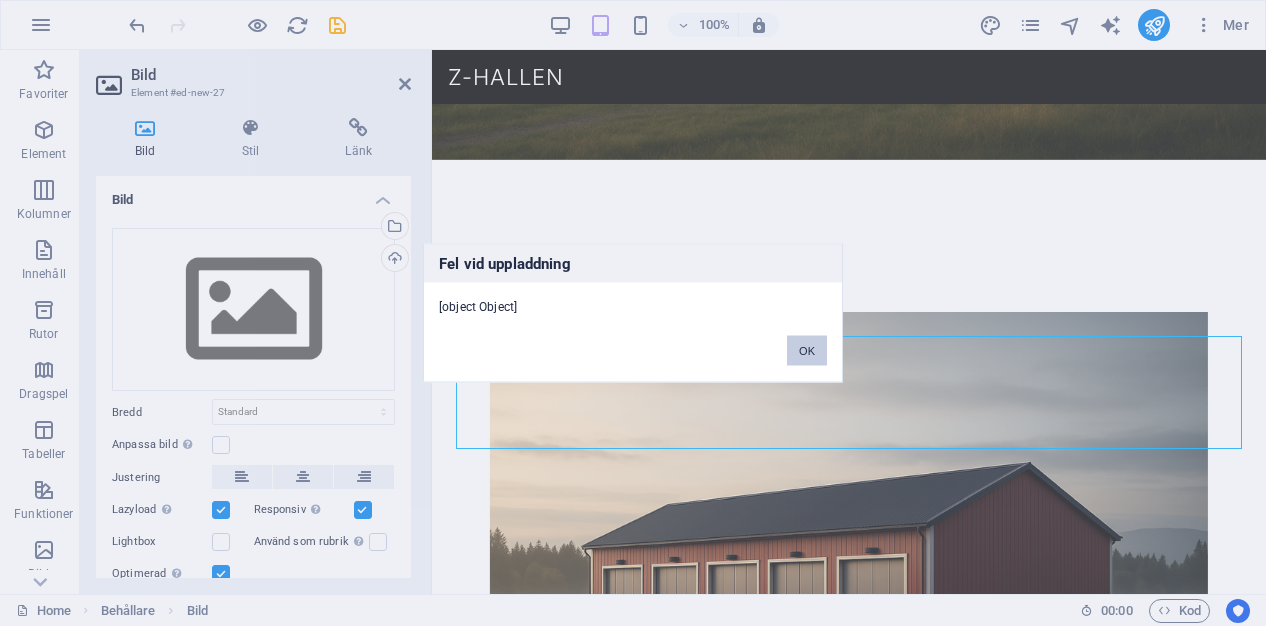 click on "OK" at bounding box center [807, 351] 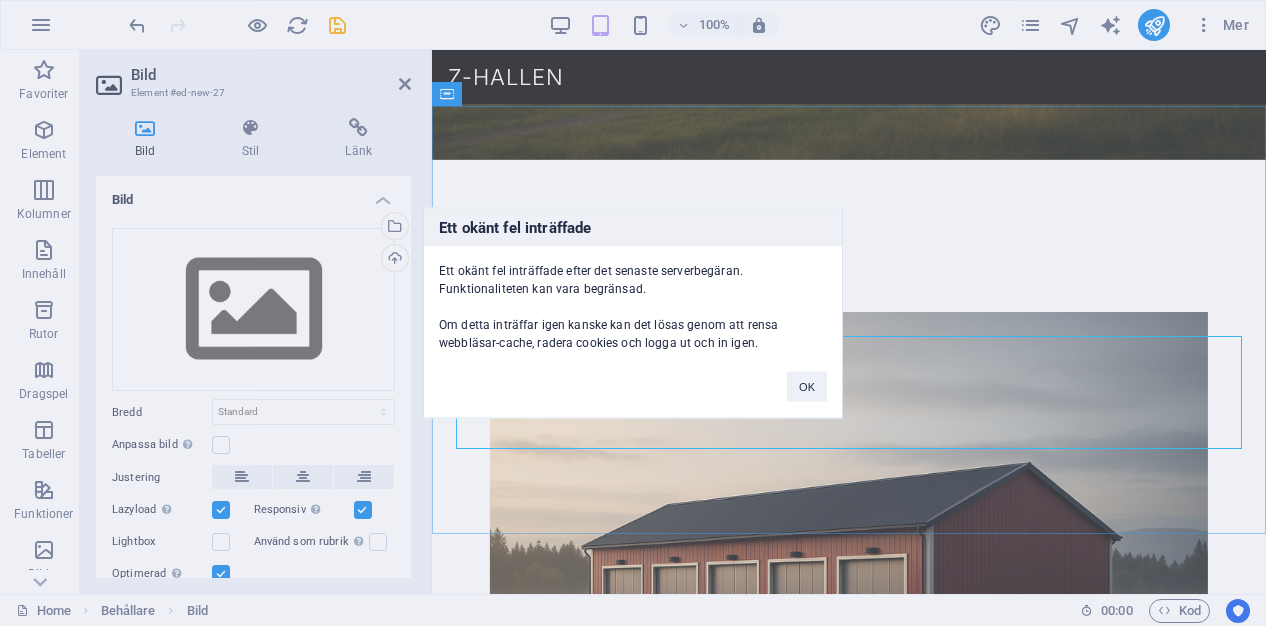 click on "Ett okänt fel inträffade Ett okänt fel inträffade efter det senaste serverbegäran. Funktionaliteten kan vara begränsad.  Om detta inträffar igen kanske kan det lösas genom att rensa webbläsar-cache, radera cookies och logga ut och in igen. OK" at bounding box center (633, 313) 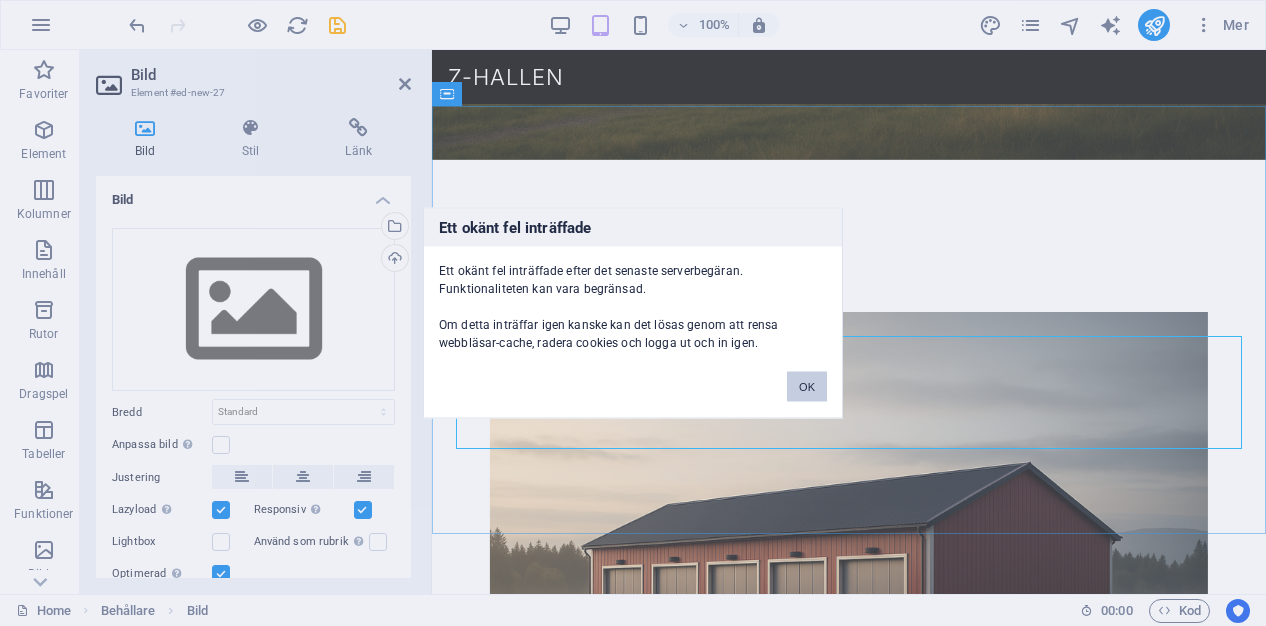 drag, startPoint x: 820, startPoint y: 387, endPoint x: 358, endPoint y: 337, distance: 464.69775 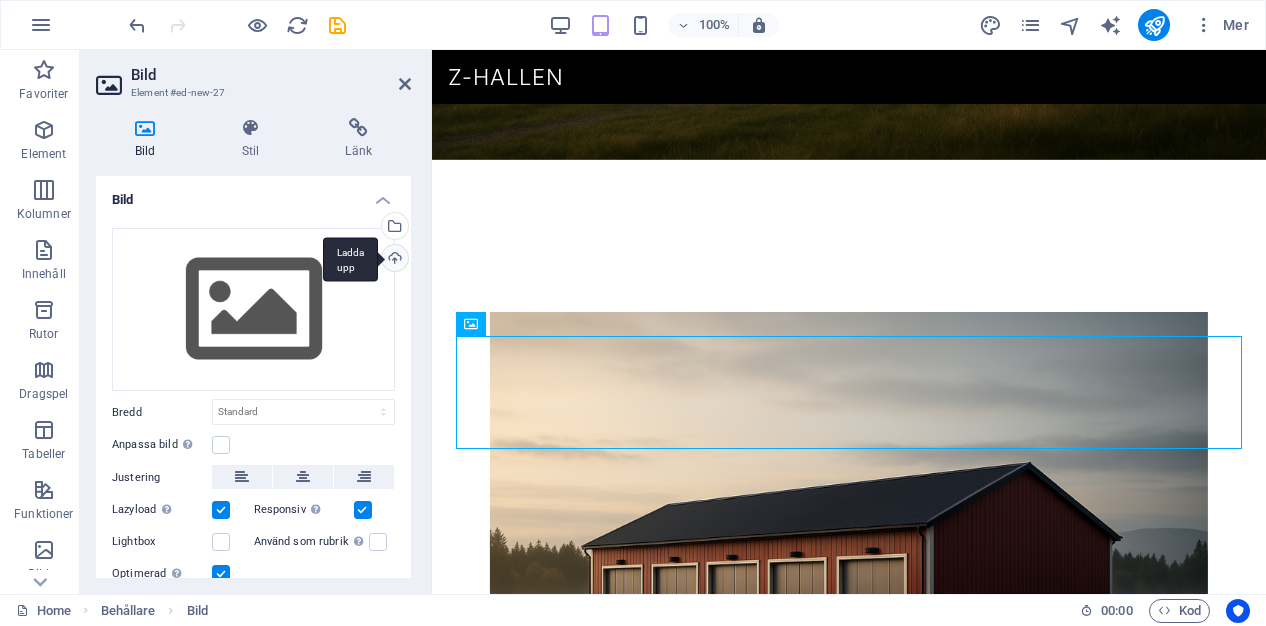 click on "Ladda upp" at bounding box center [393, 260] 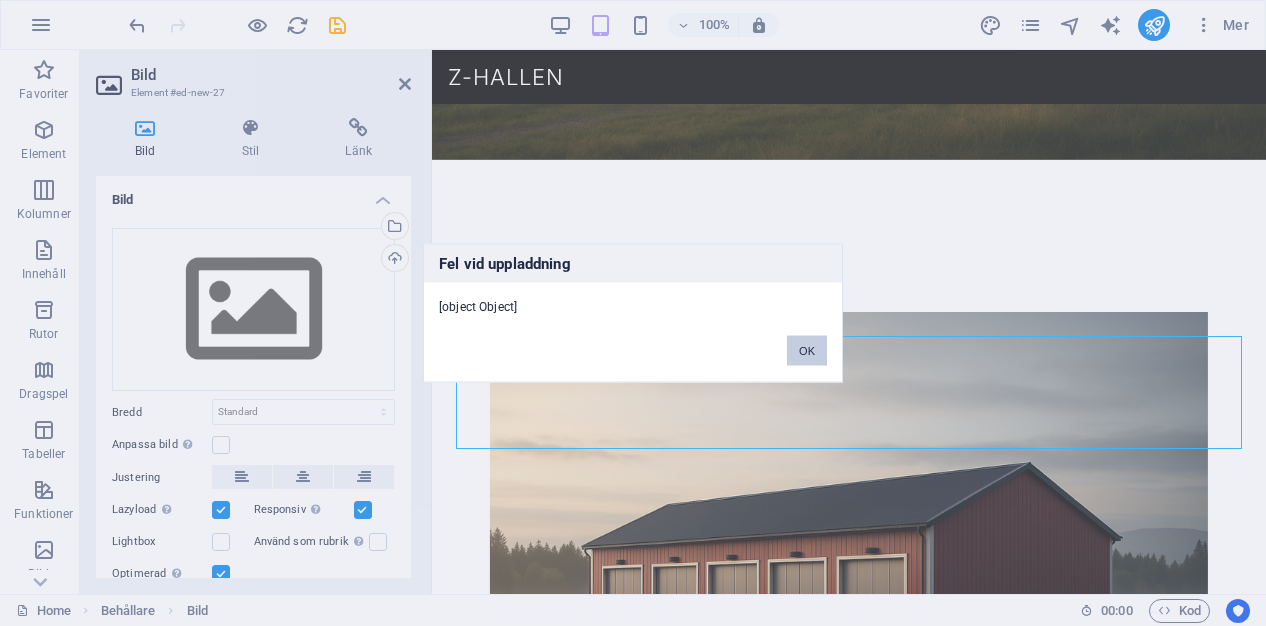 click on "OK" at bounding box center [807, 351] 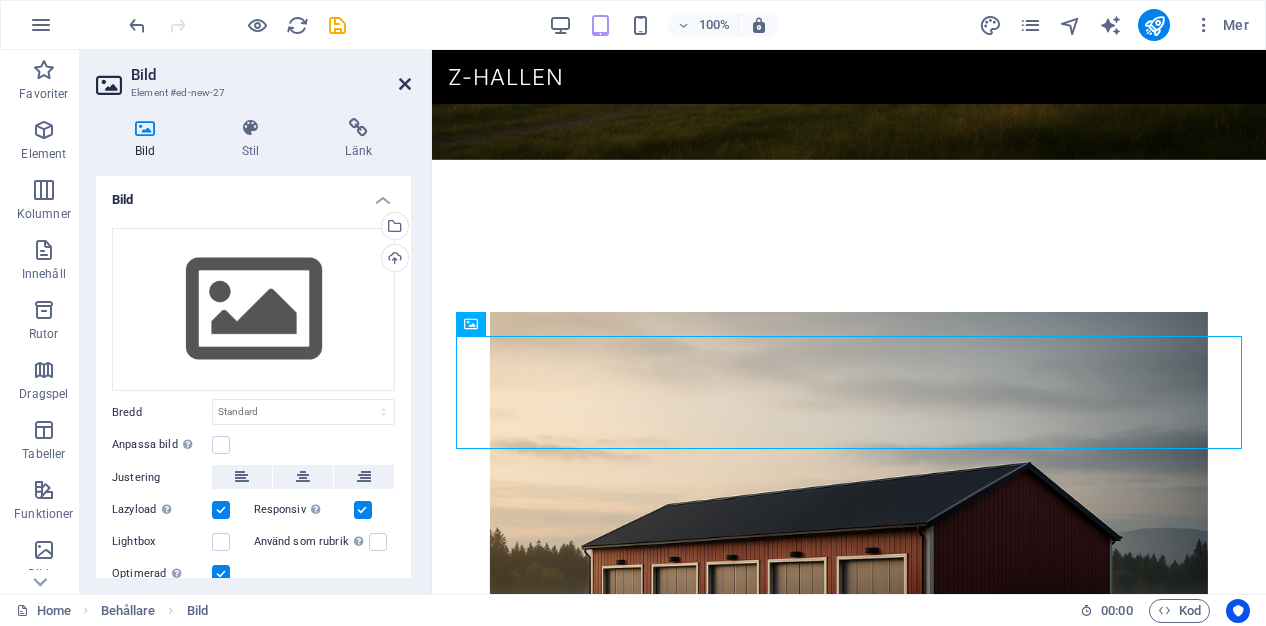 click at bounding box center [405, 84] 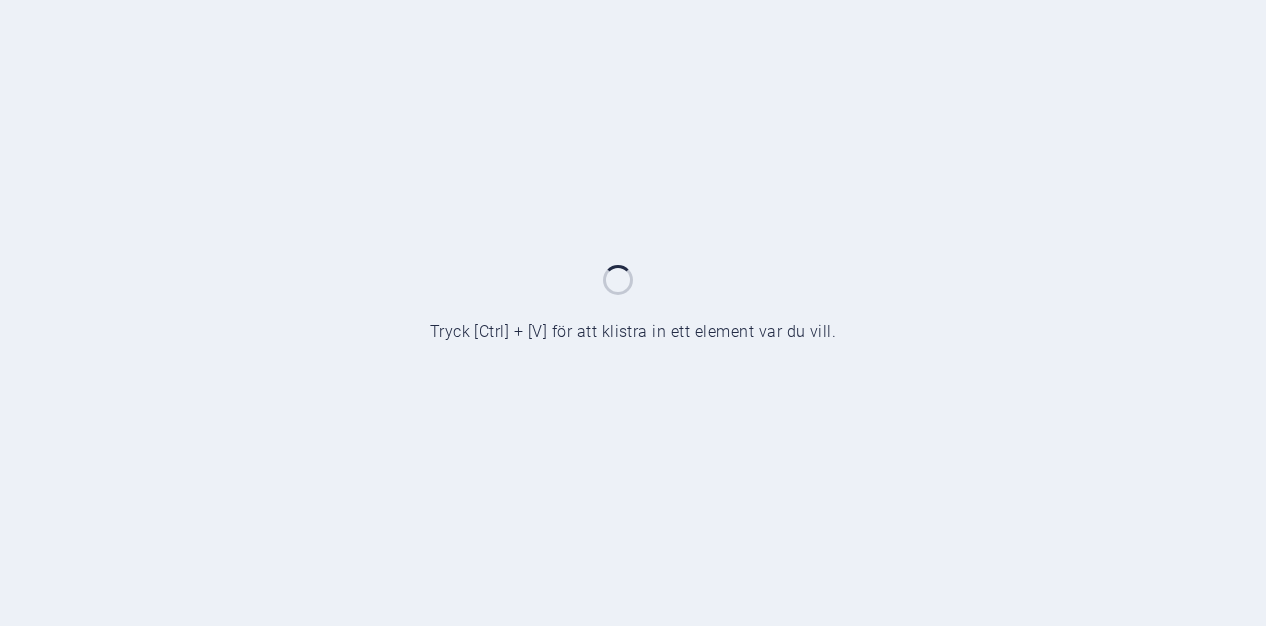 scroll, scrollTop: 0, scrollLeft: 0, axis: both 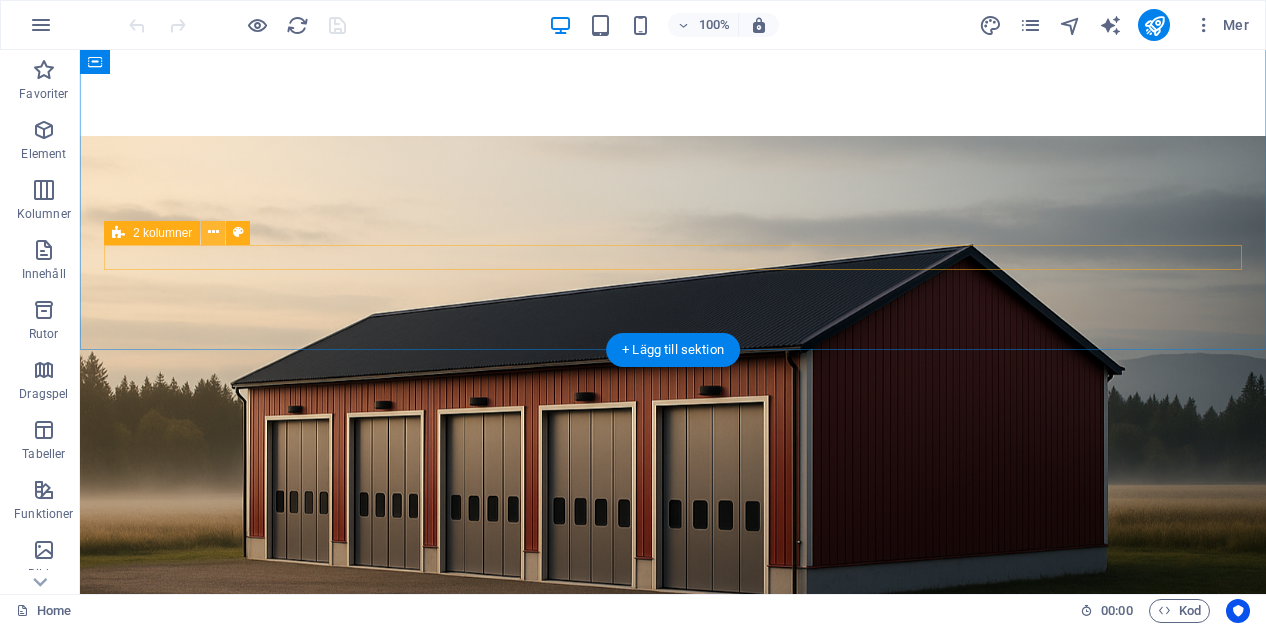 click at bounding box center [213, 232] 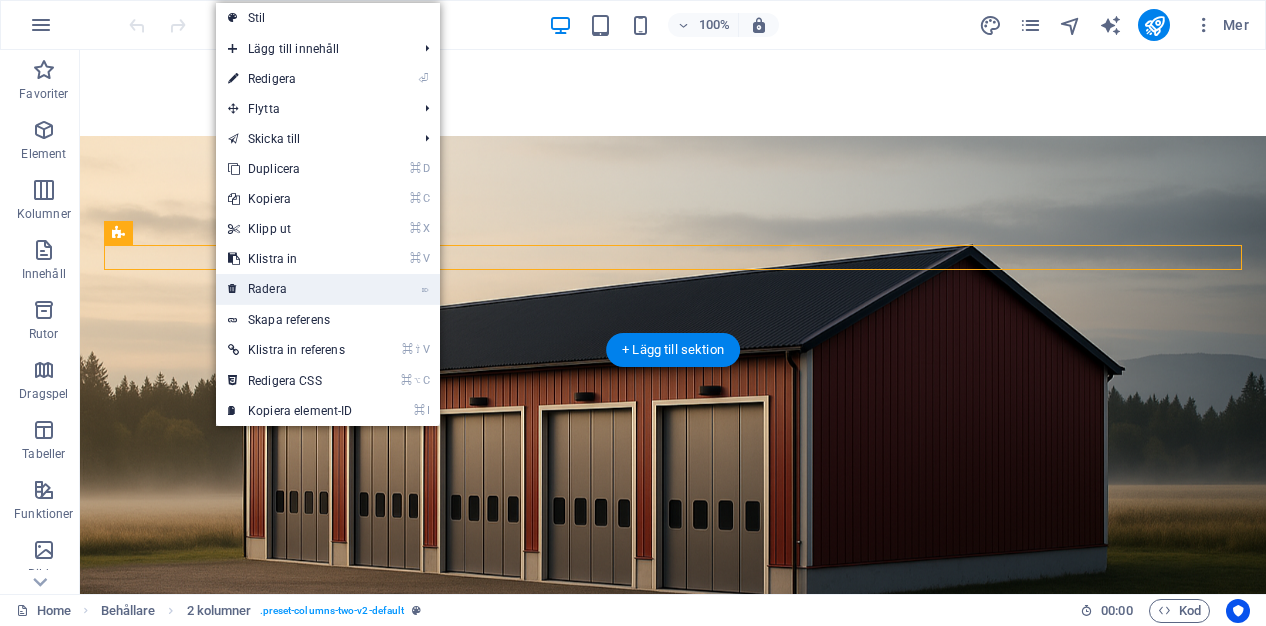 click on "⌦  Radera" at bounding box center [290, 289] 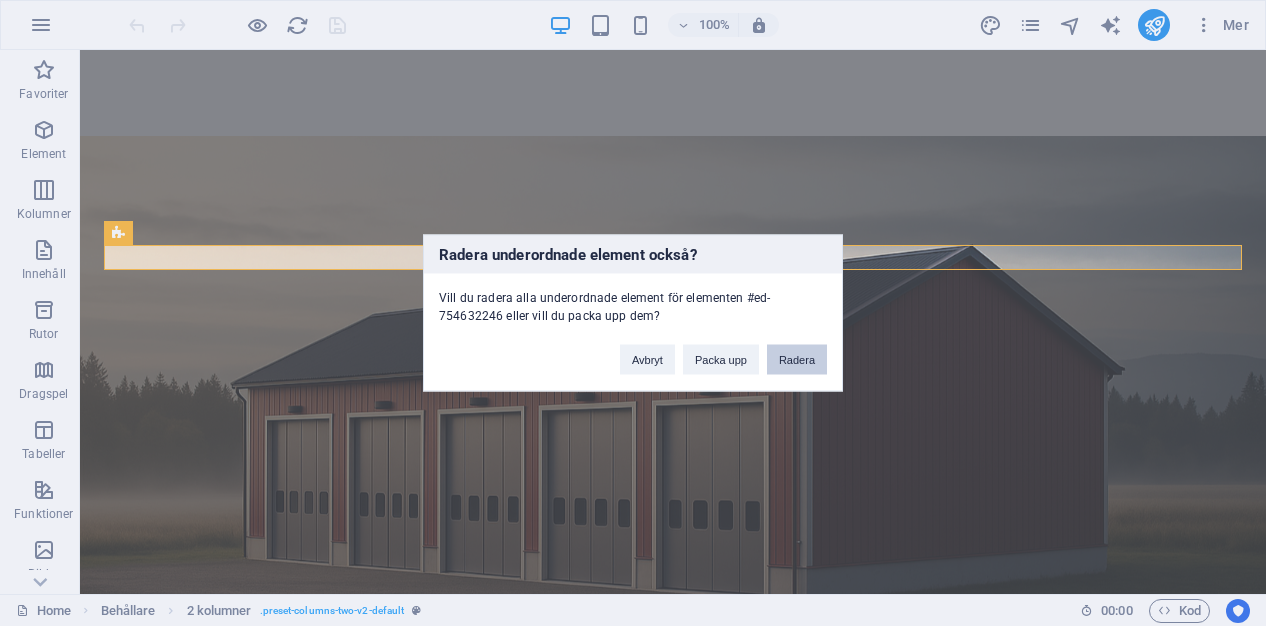 click on "Radera" at bounding box center [797, 360] 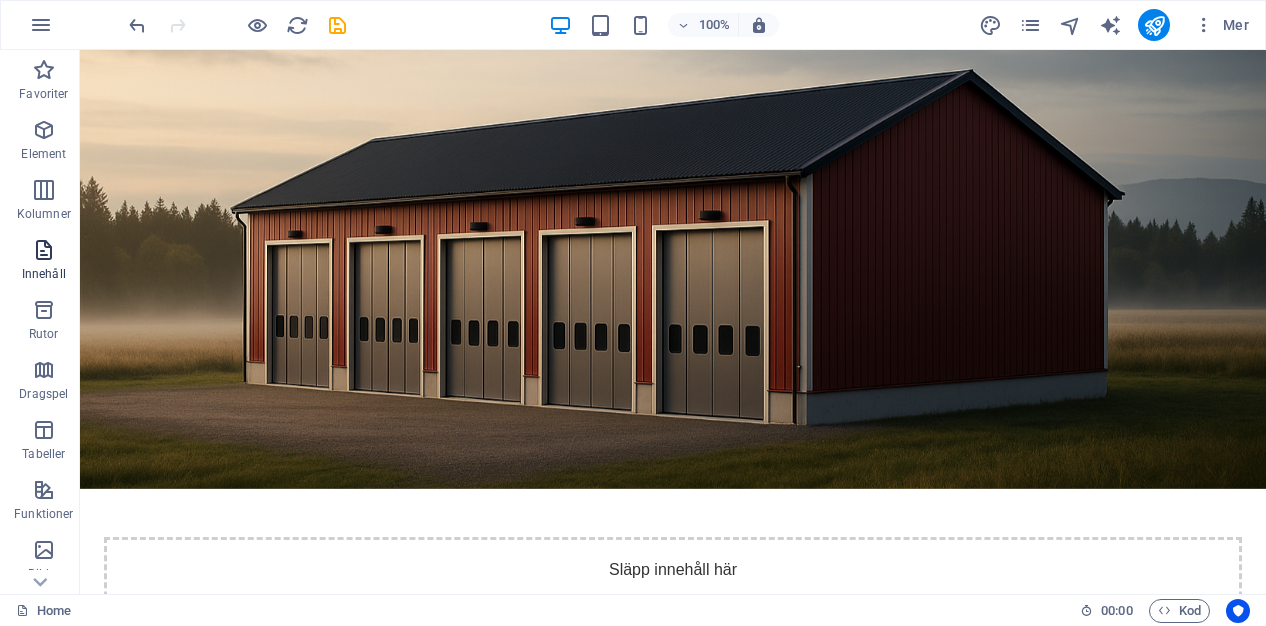 click at bounding box center [44, 250] 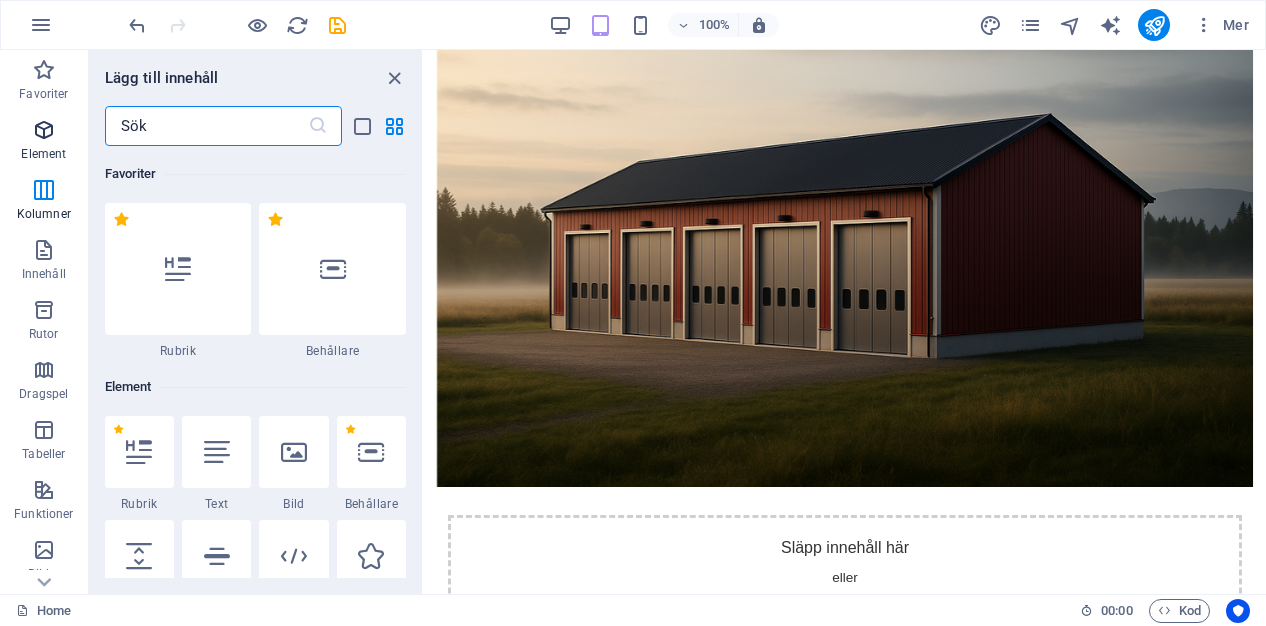 scroll, scrollTop: 3499, scrollLeft: 0, axis: vertical 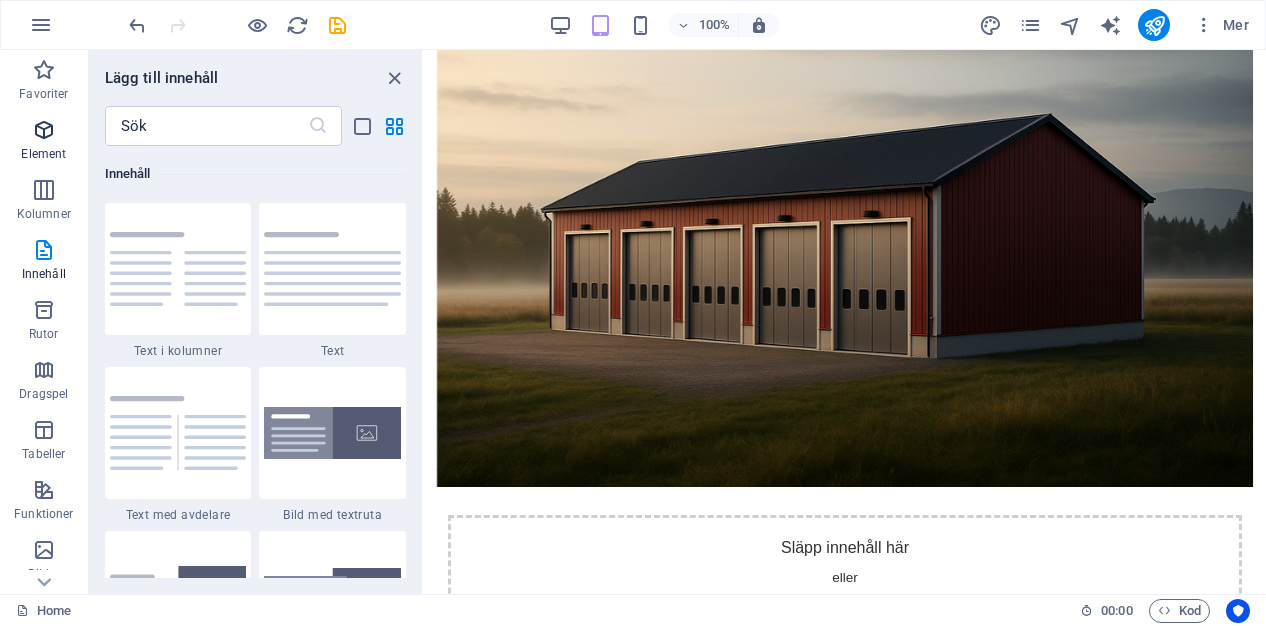 click at bounding box center (44, 130) 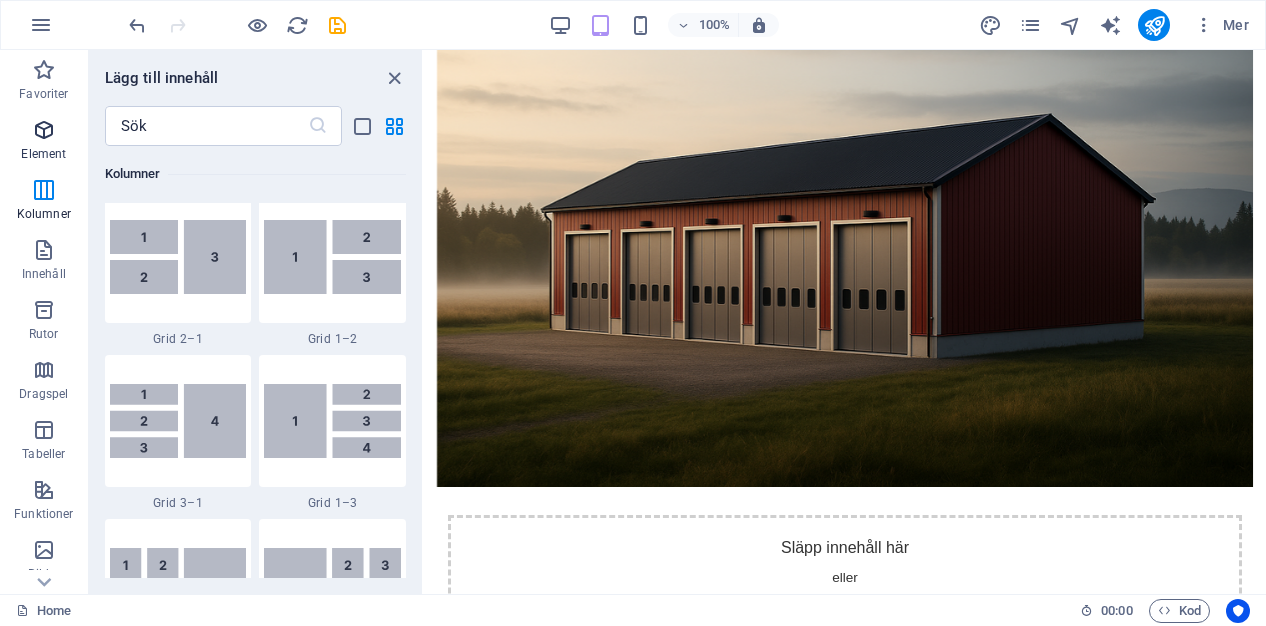 scroll, scrollTop: 213, scrollLeft: 0, axis: vertical 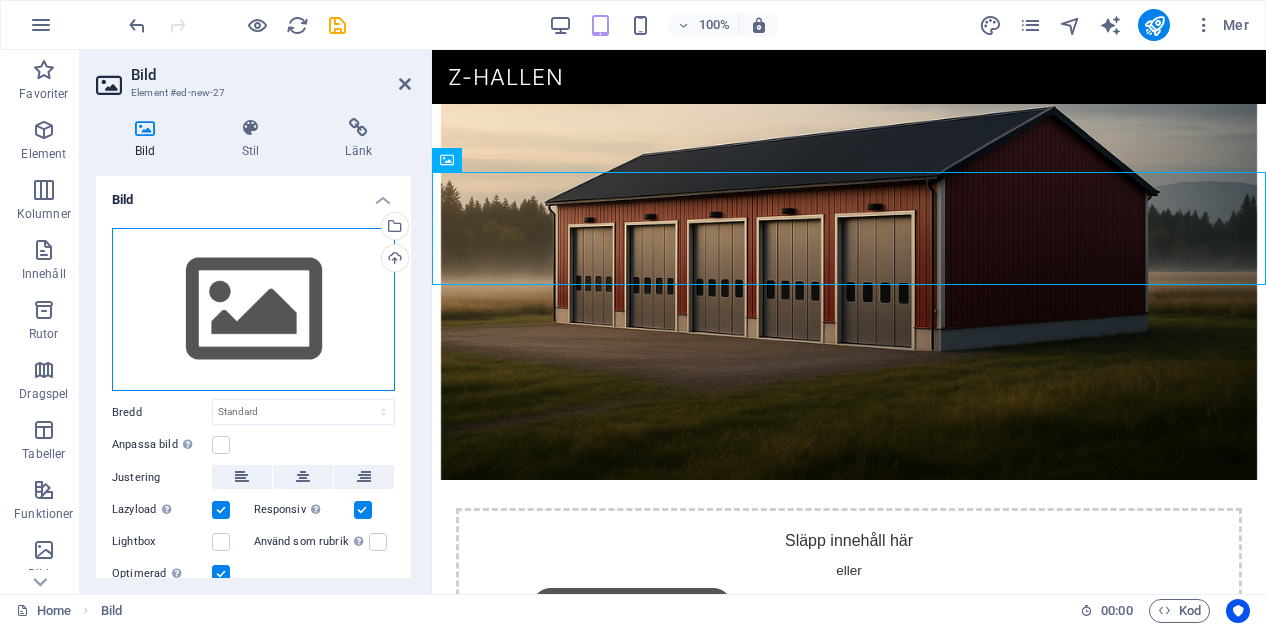 click on "Dra filer hit, klicka för att välja filer eller välj filer från Filer eller våra gratis arkivfoton och videor" at bounding box center [253, 310] 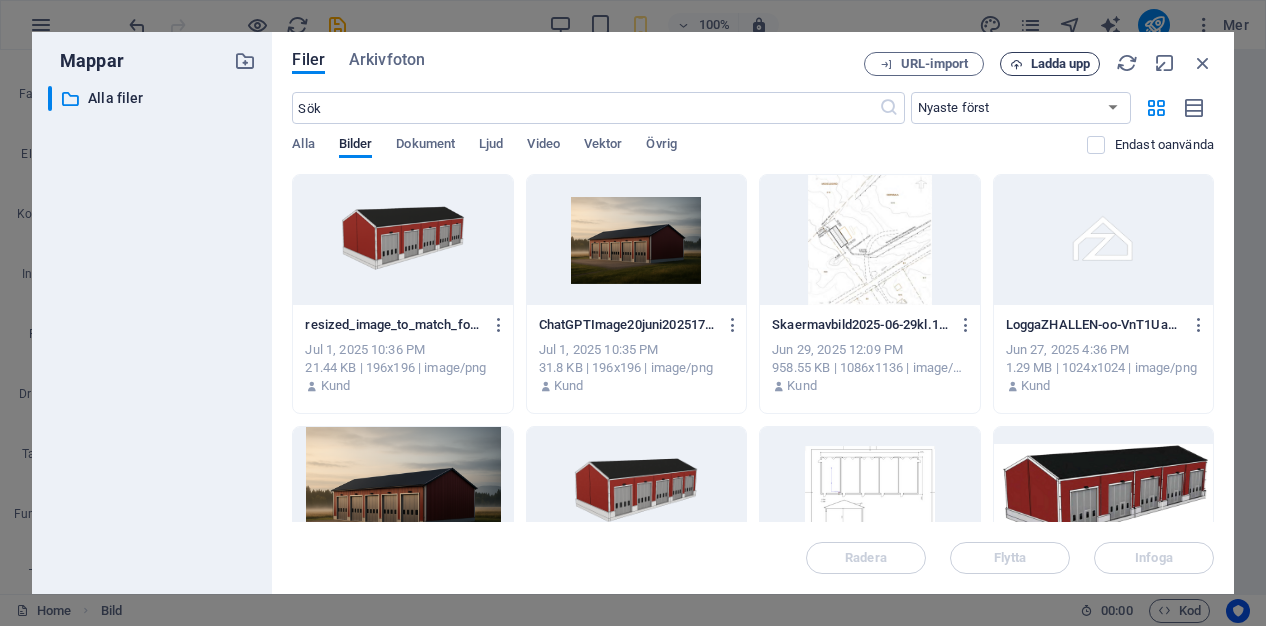 click on "Ladda upp" at bounding box center [1061, 64] 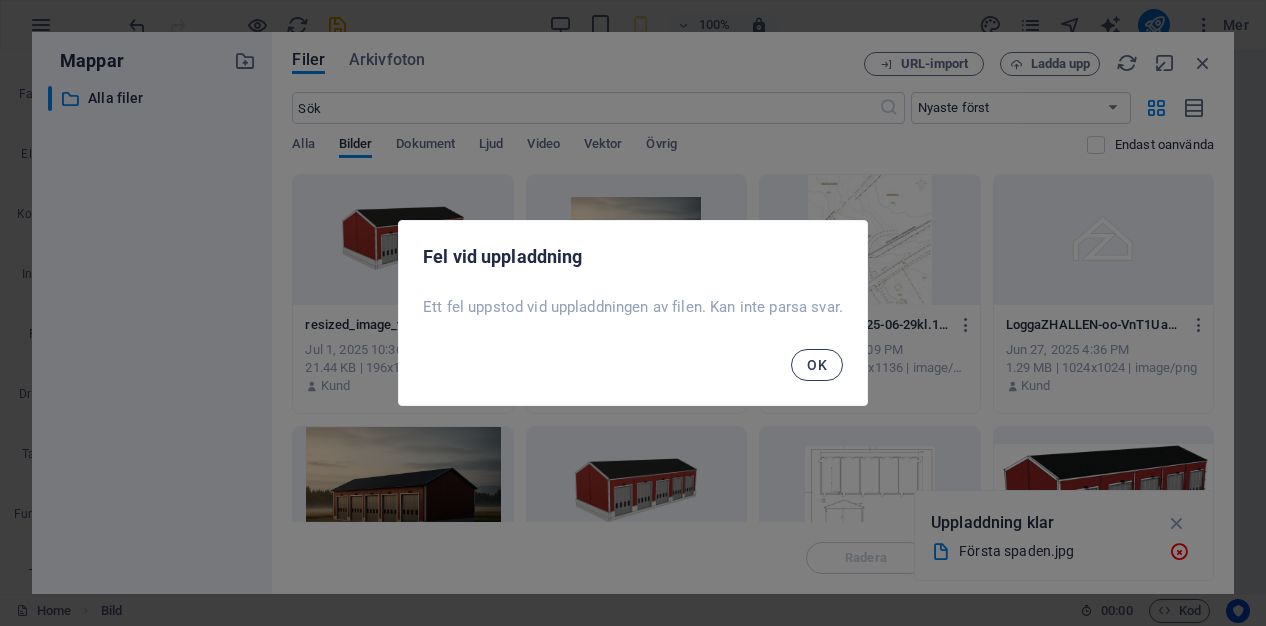 click on "OK" at bounding box center (817, 365) 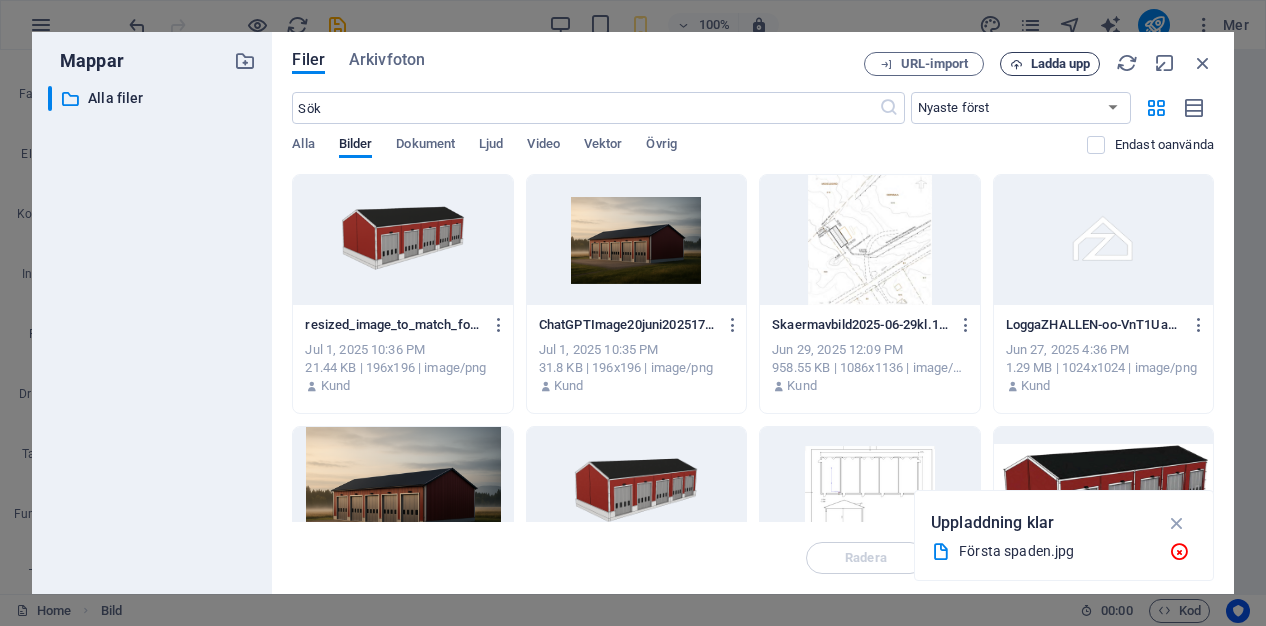 click on "Ladda upp" at bounding box center [1061, 64] 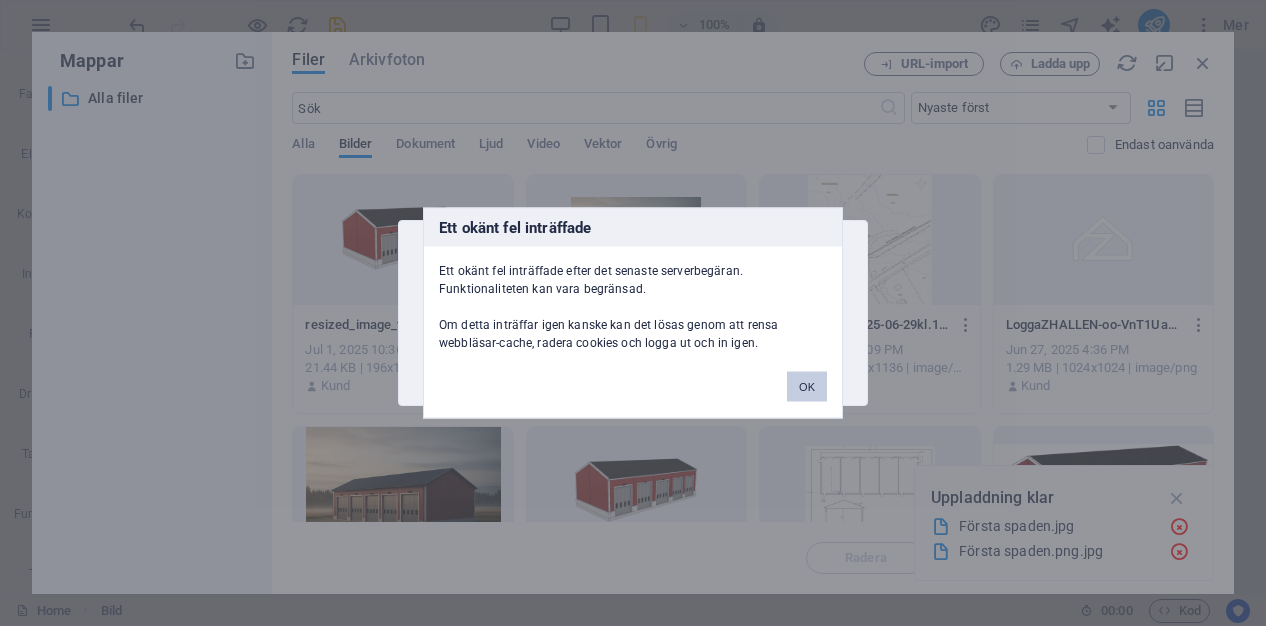 click on "OK" at bounding box center (807, 387) 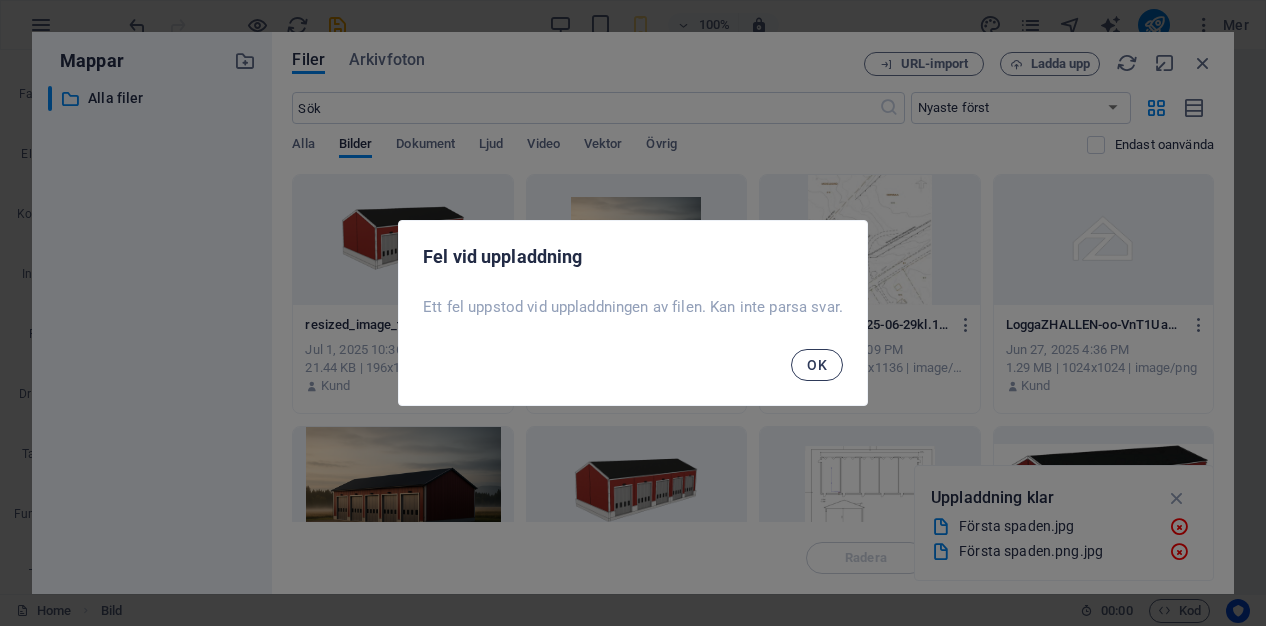 click on "OK" at bounding box center (817, 365) 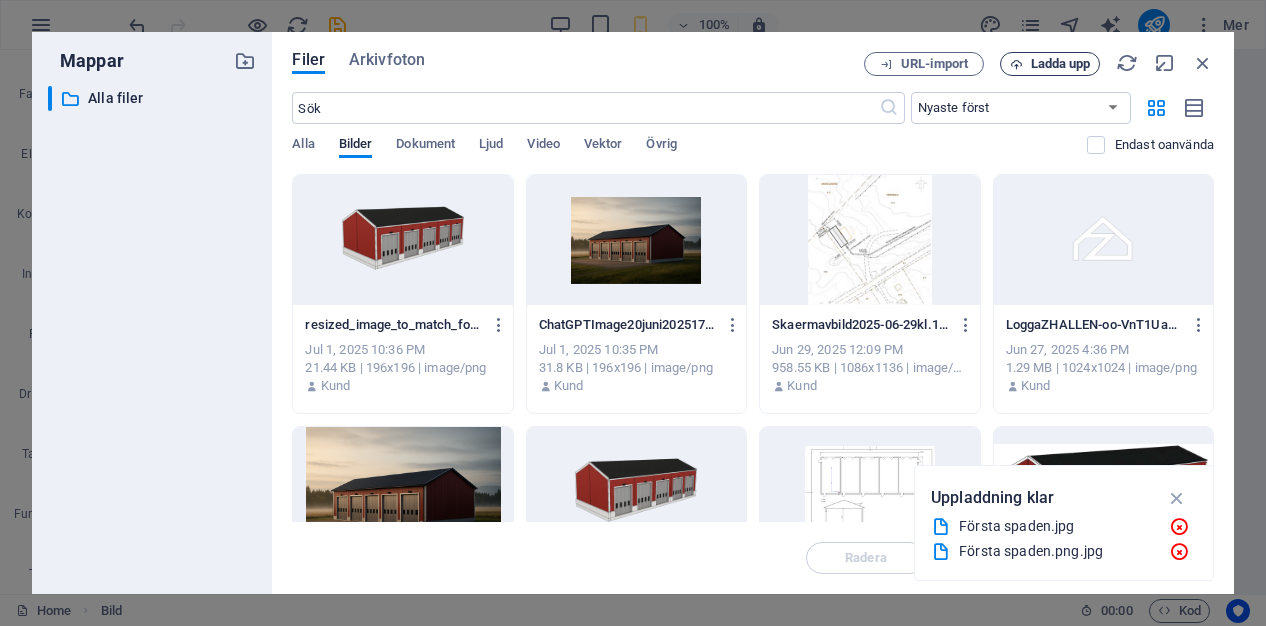 click on "Ladda upp" at bounding box center (1061, 64) 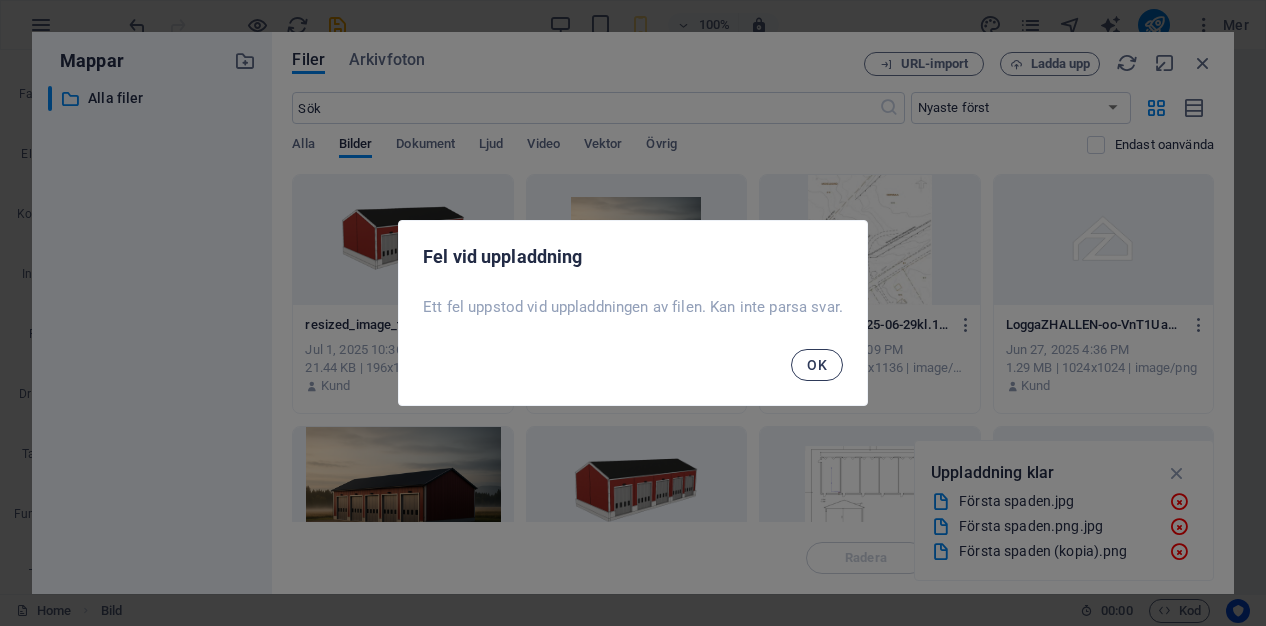 click on "OK" at bounding box center [817, 365] 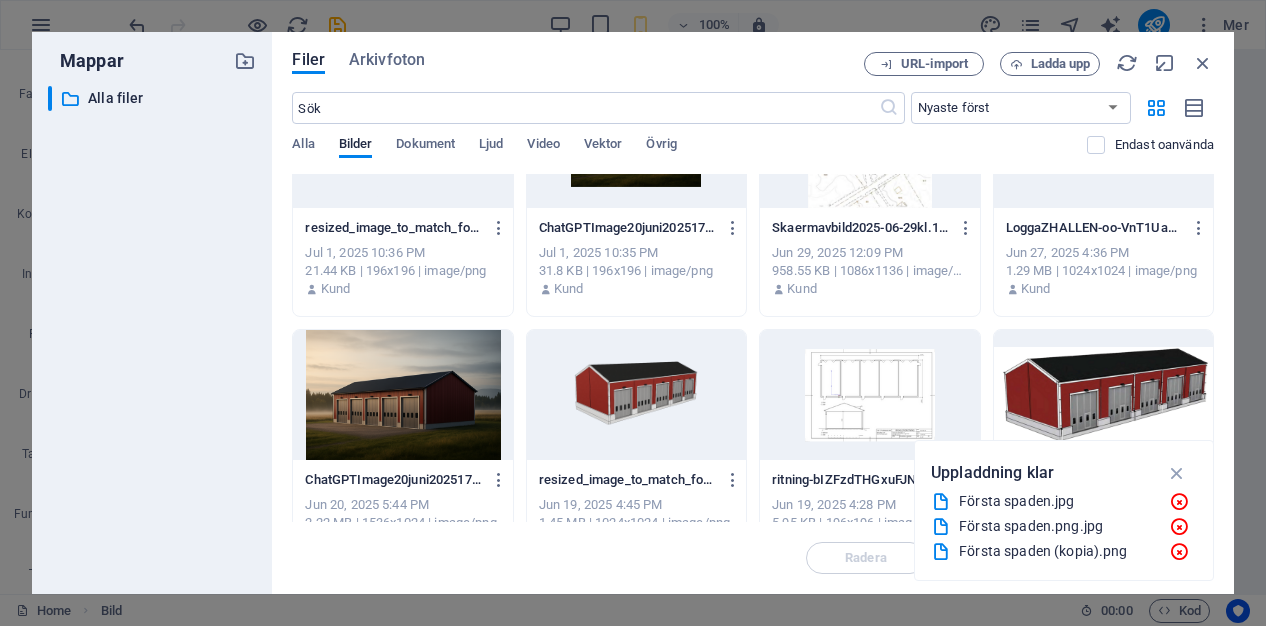 scroll, scrollTop: 98, scrollLeft: 0, axis: vertical 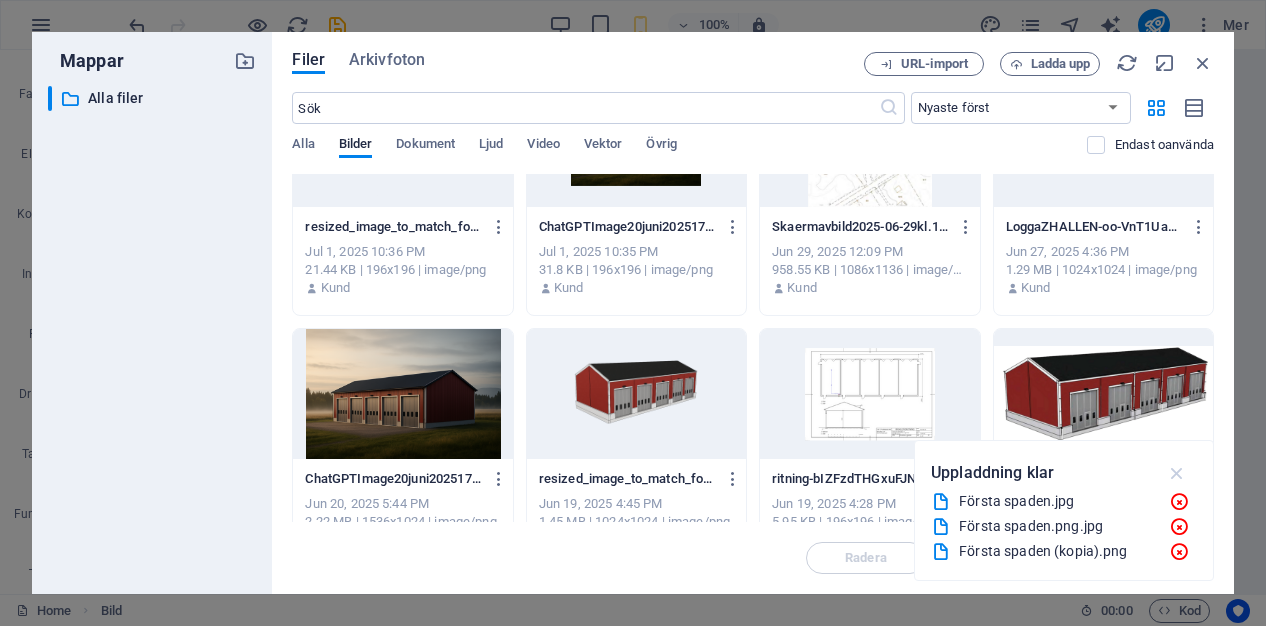 click at bounding box center [1177, 473] 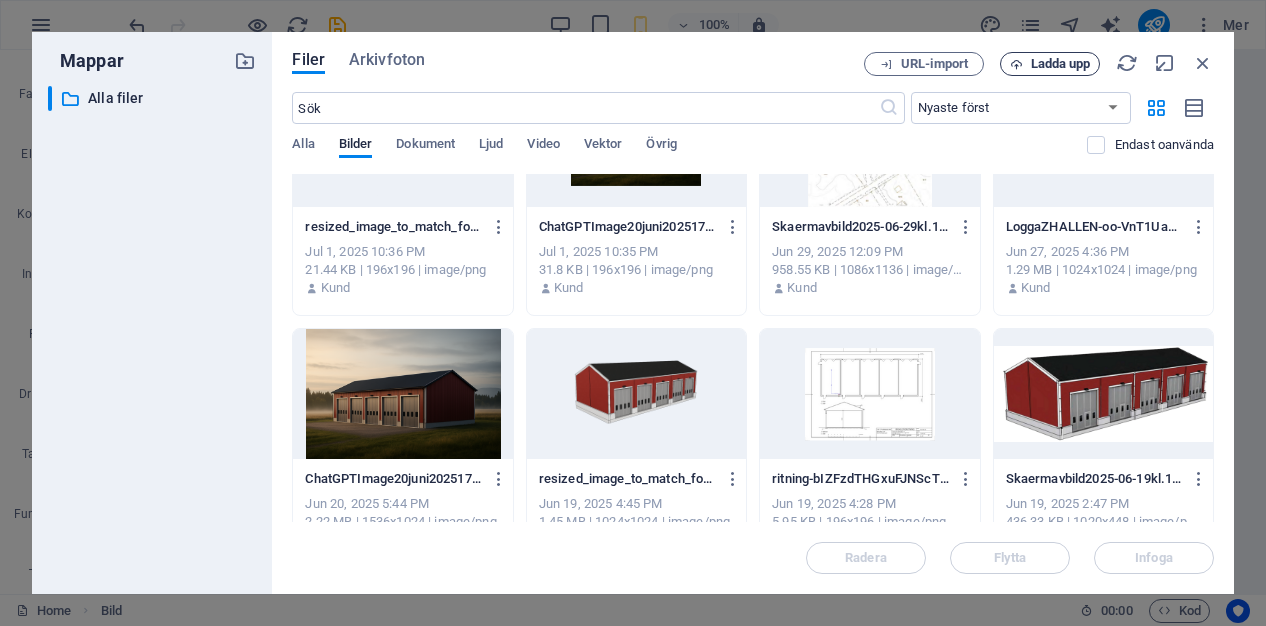 click on "Ladda upp" at bounding box center (1061, 64) 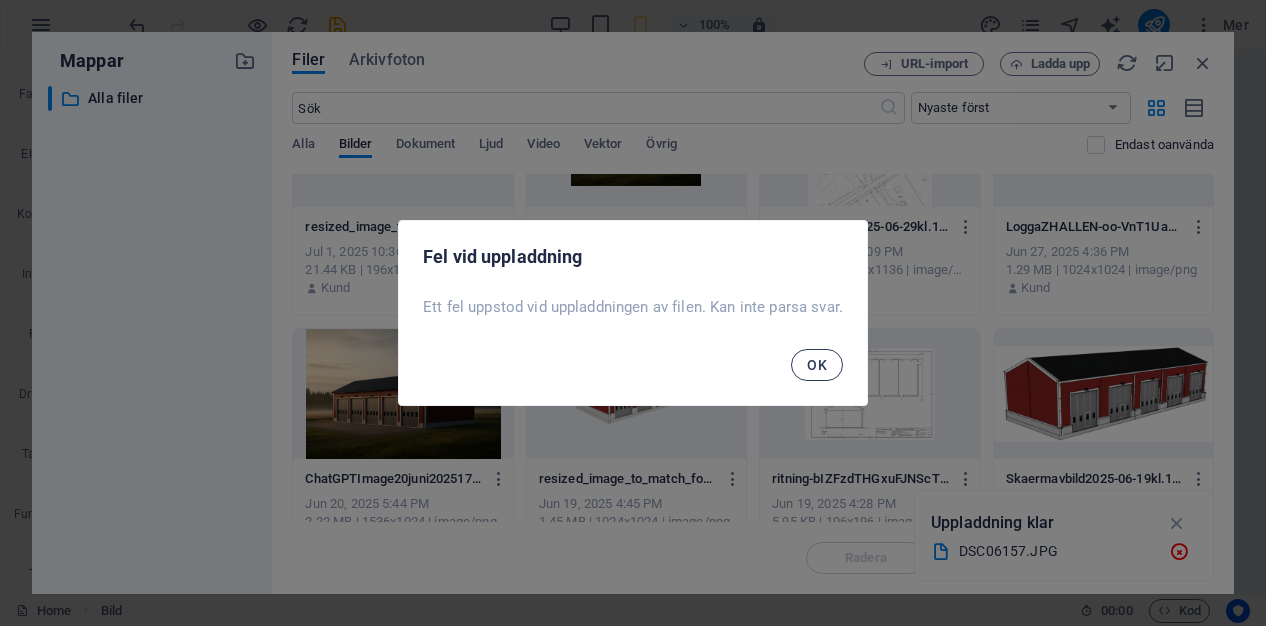 click on "OK" at bounding box center [817, 365] 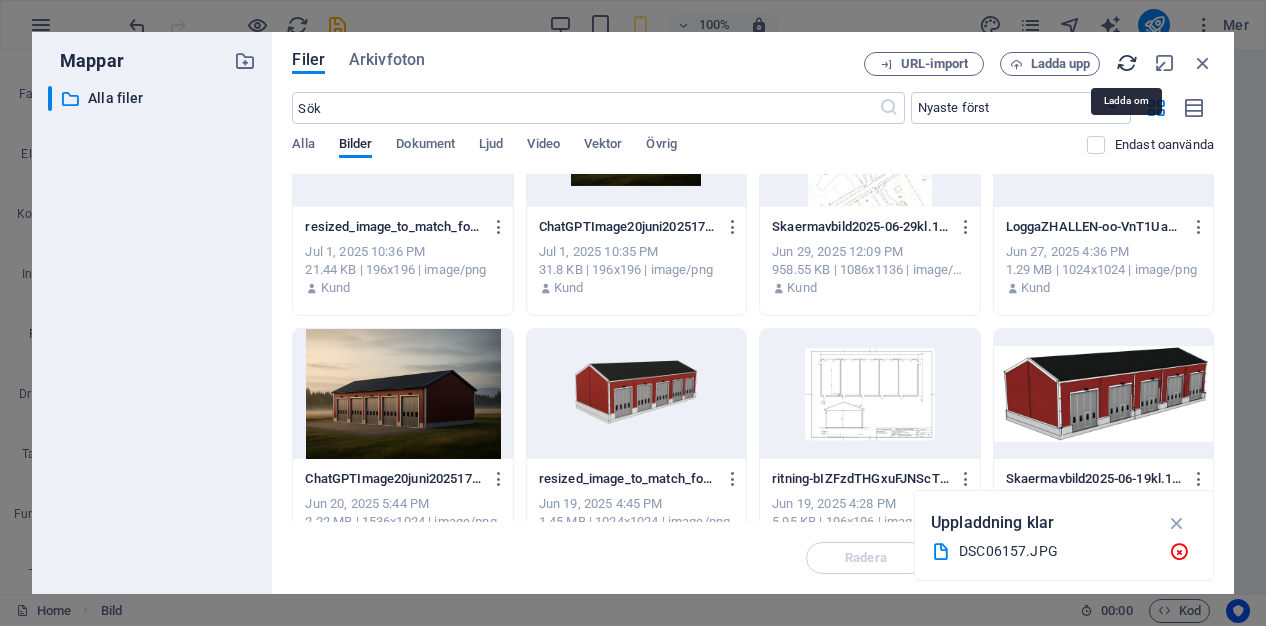 click at bounding box center [1127, 63] 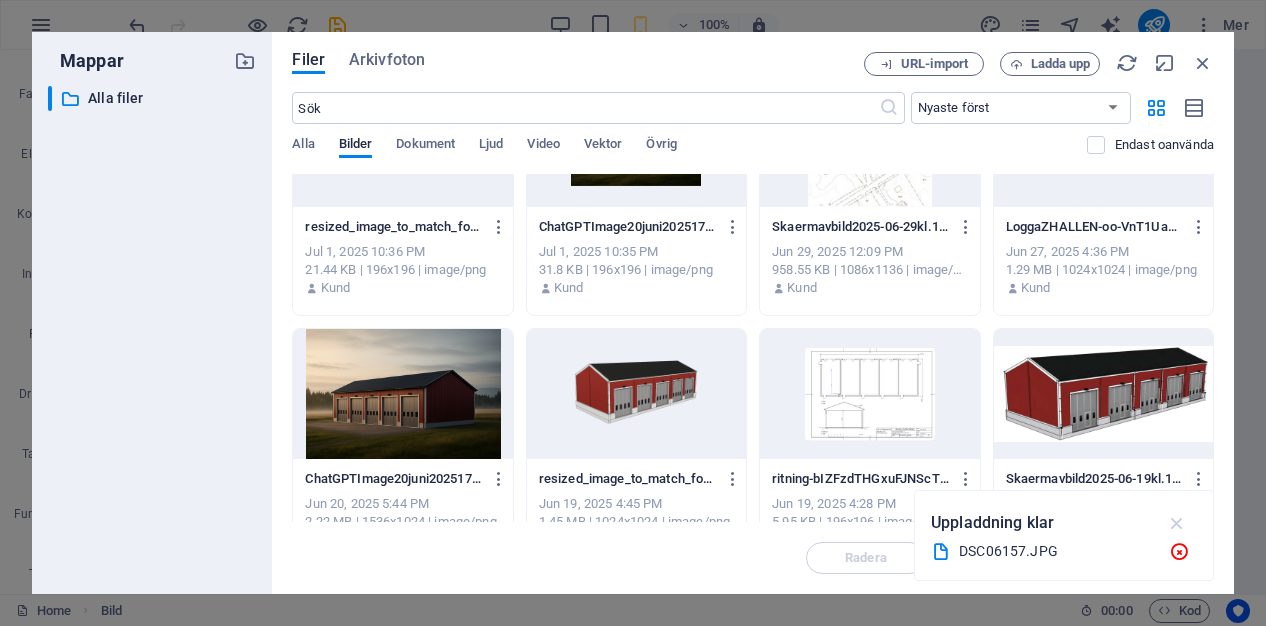 click at bounding box center (1177, 523) 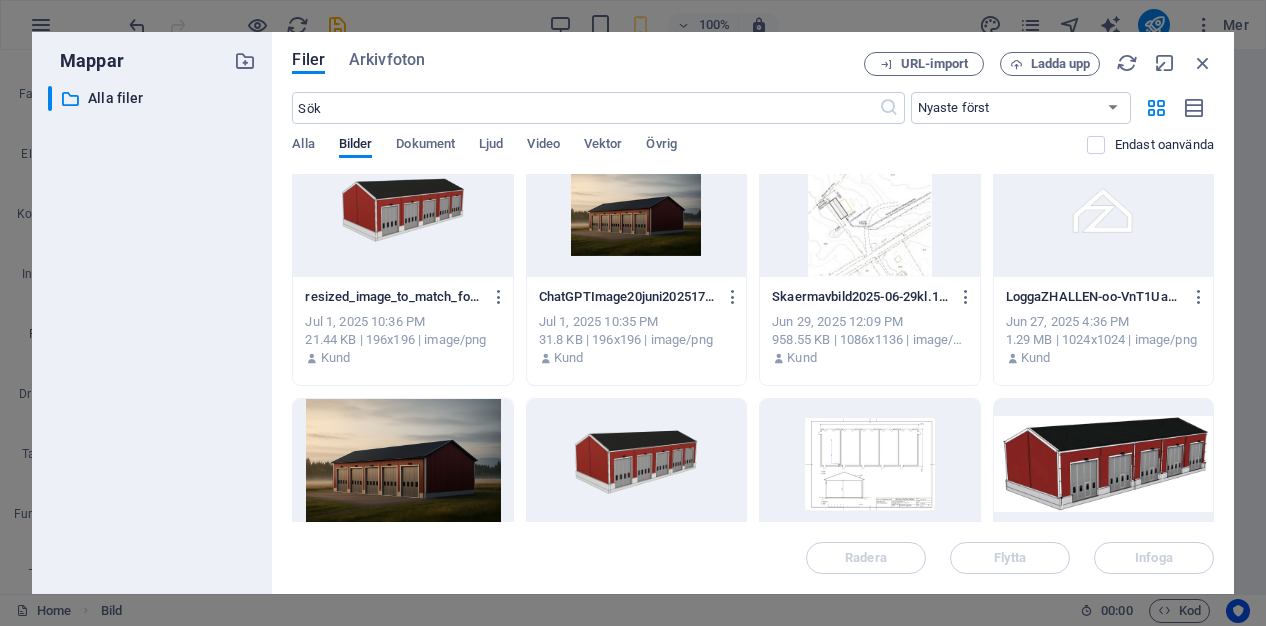 scroll, scrollTop: 0, scrollLeft: 0, axis: both 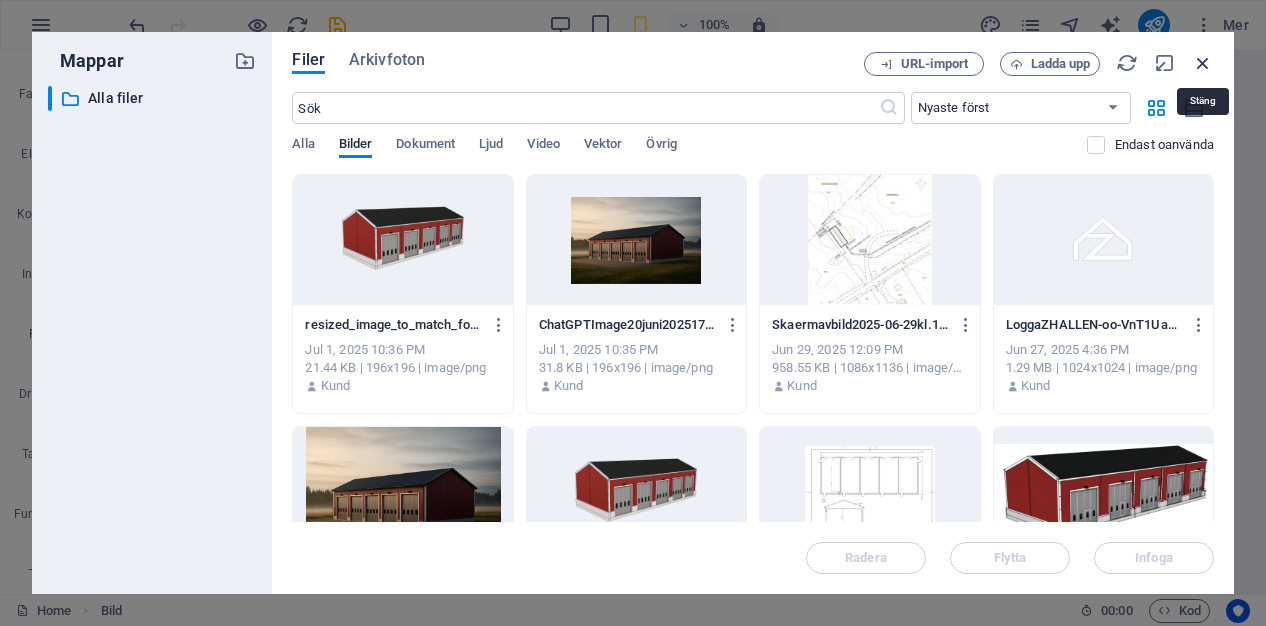 drag, startPoint x: 1210, startPoint y: 73, endPoint x: 752, endPoint y: 20, distance: 461.0564 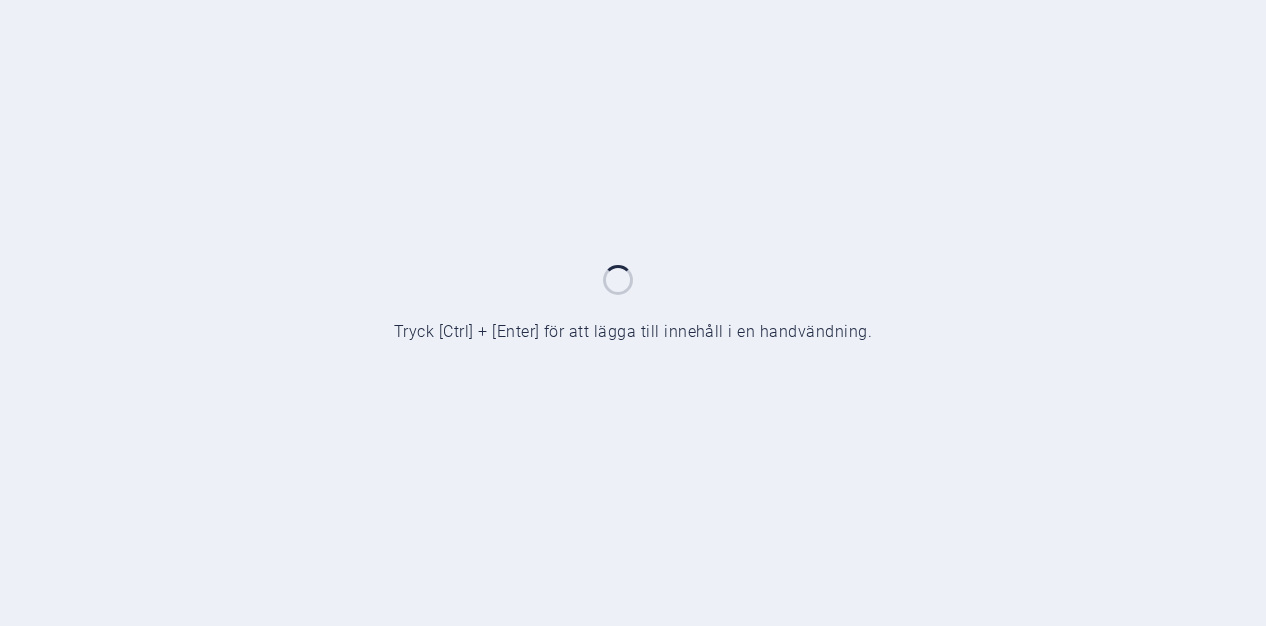 scroll, scrollTop: 0, scrollLeft: 0, axis: both 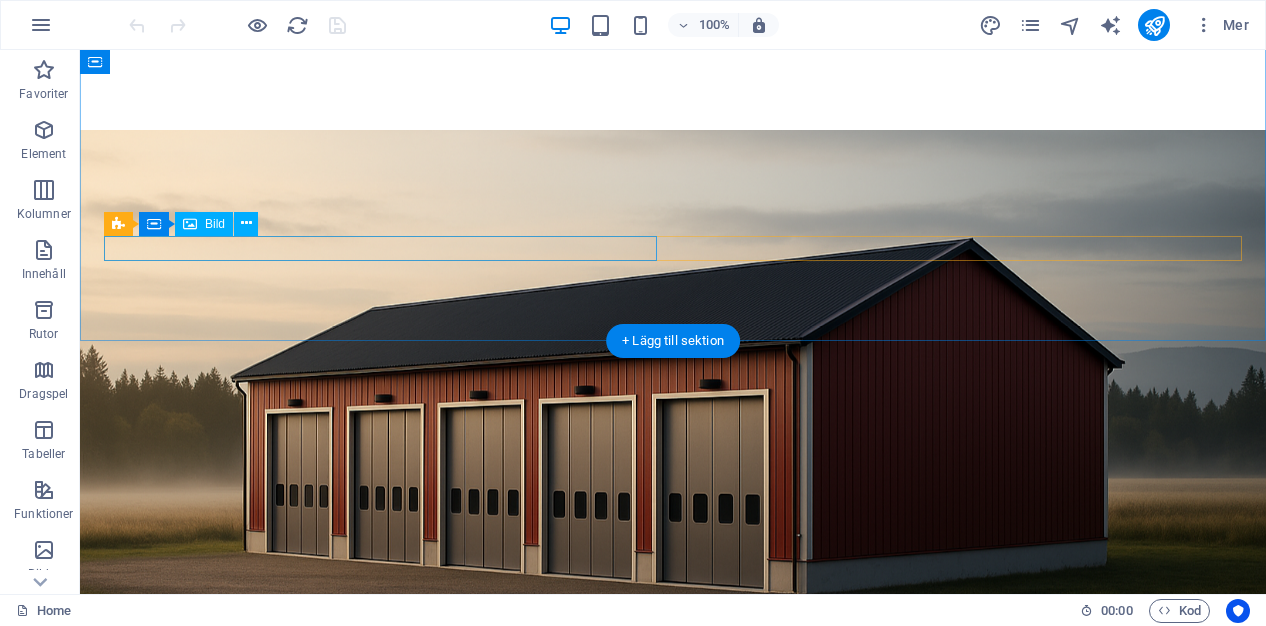 click on "Bild" at bounding box center (204, 224) 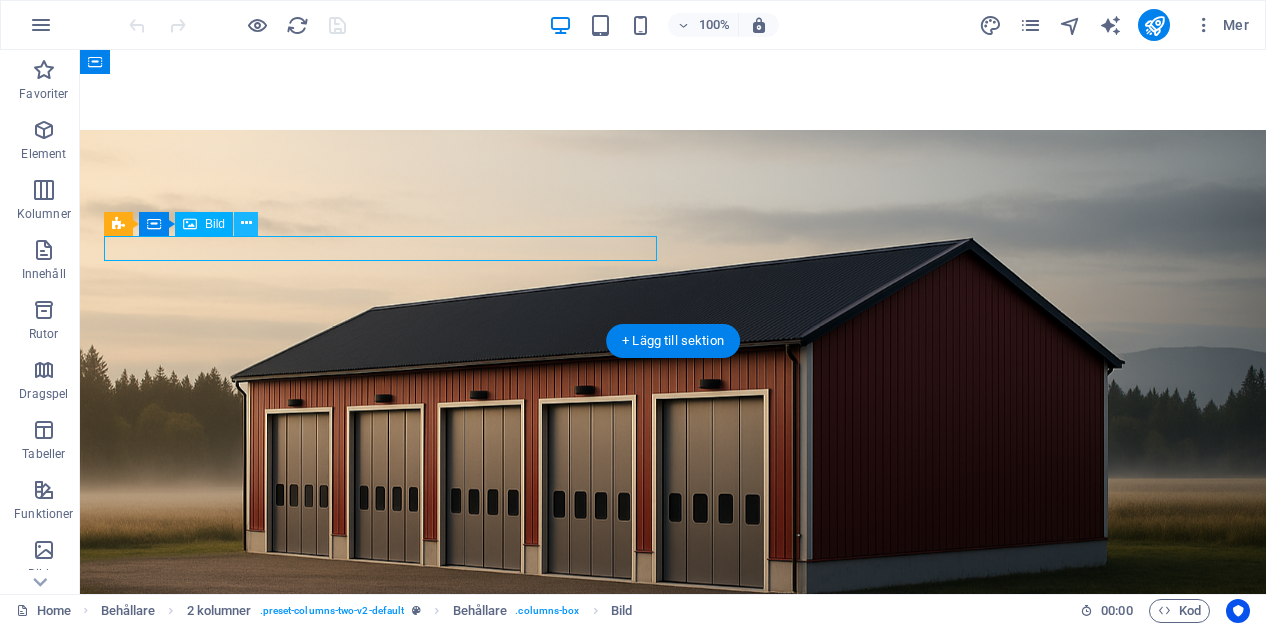 click at bounding box center [246, 223] 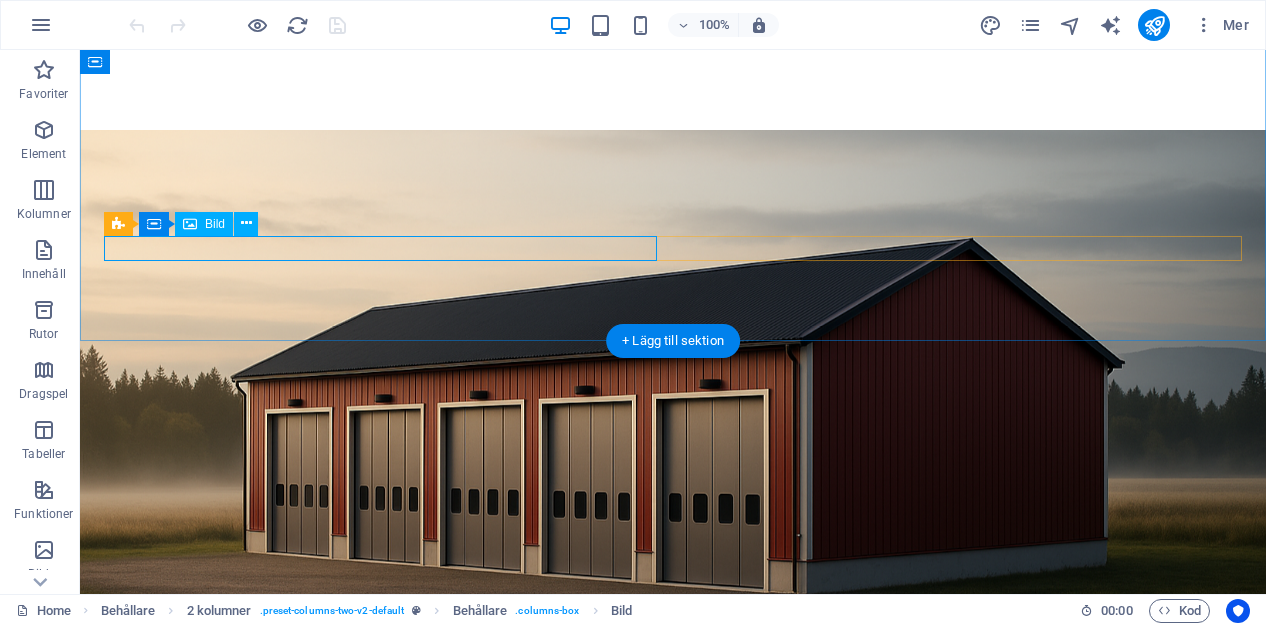 click at bounding box center (380, 1469) 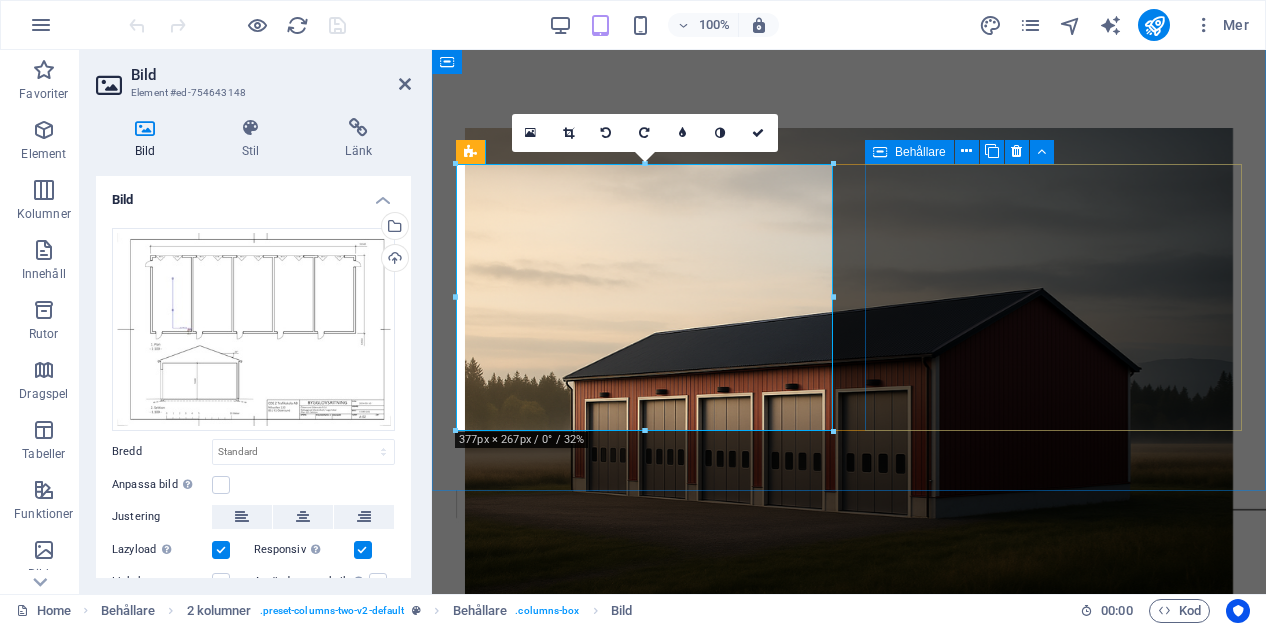 click at bounding box center [644, 1389] 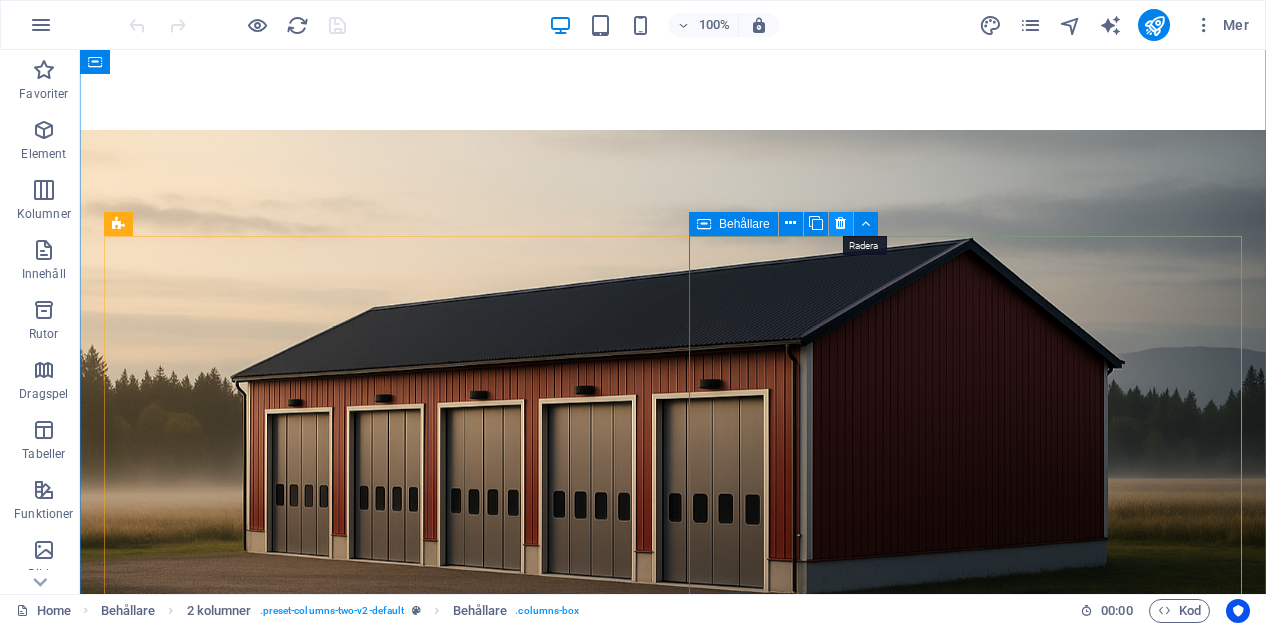 click at bounding box center (840, 223) 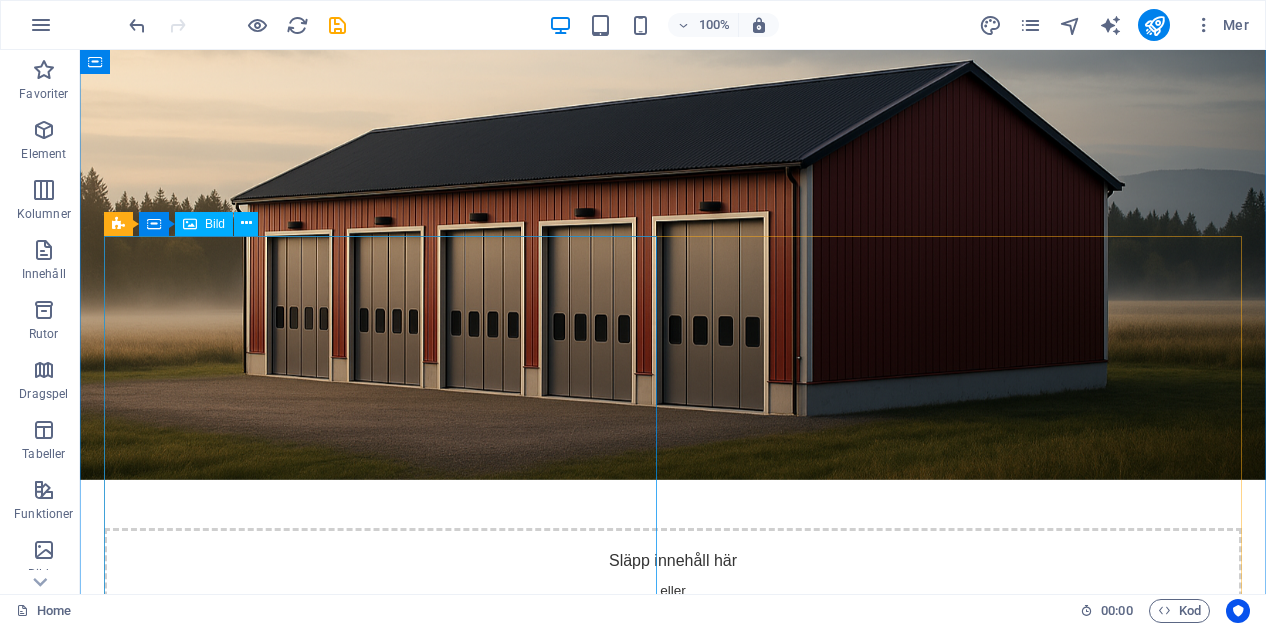click at bounding box center [380, 1469] 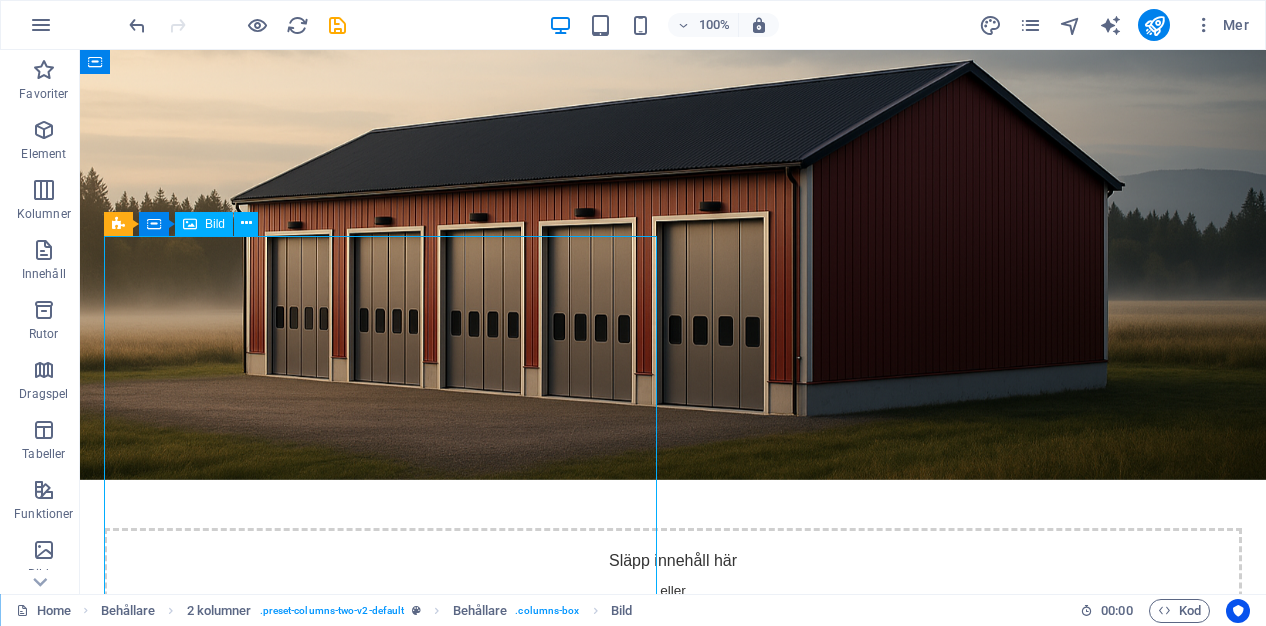 click at bounding box center (380, 1469) 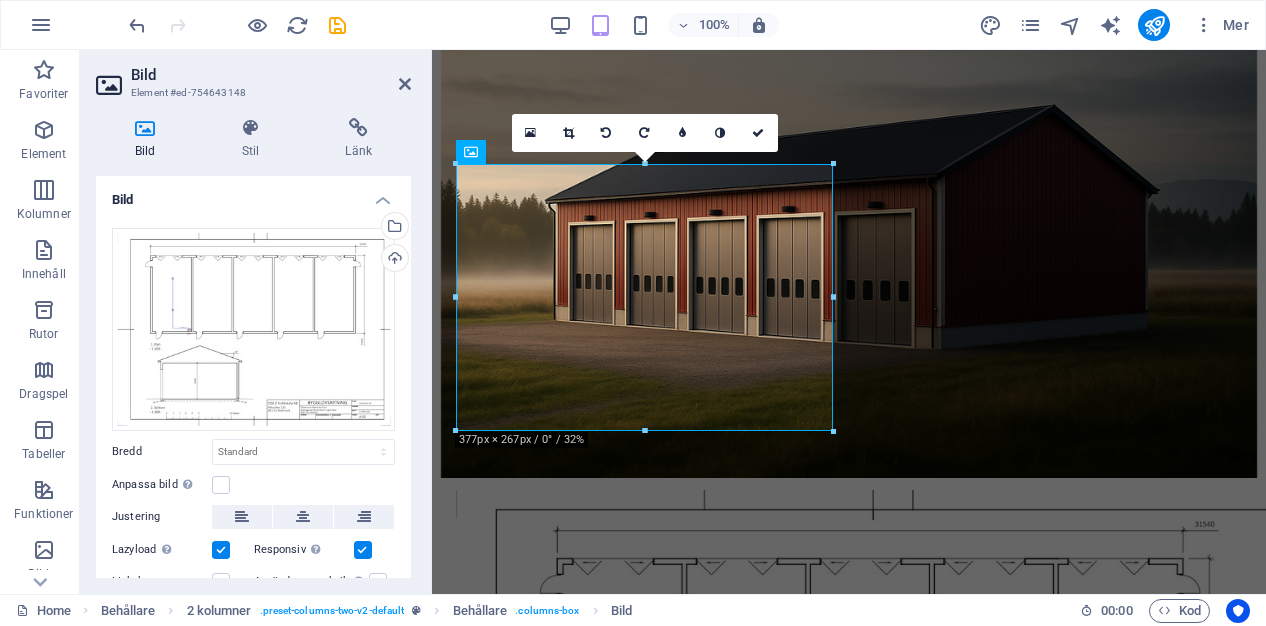 click on "Bild" at bounding box center (149, 139) 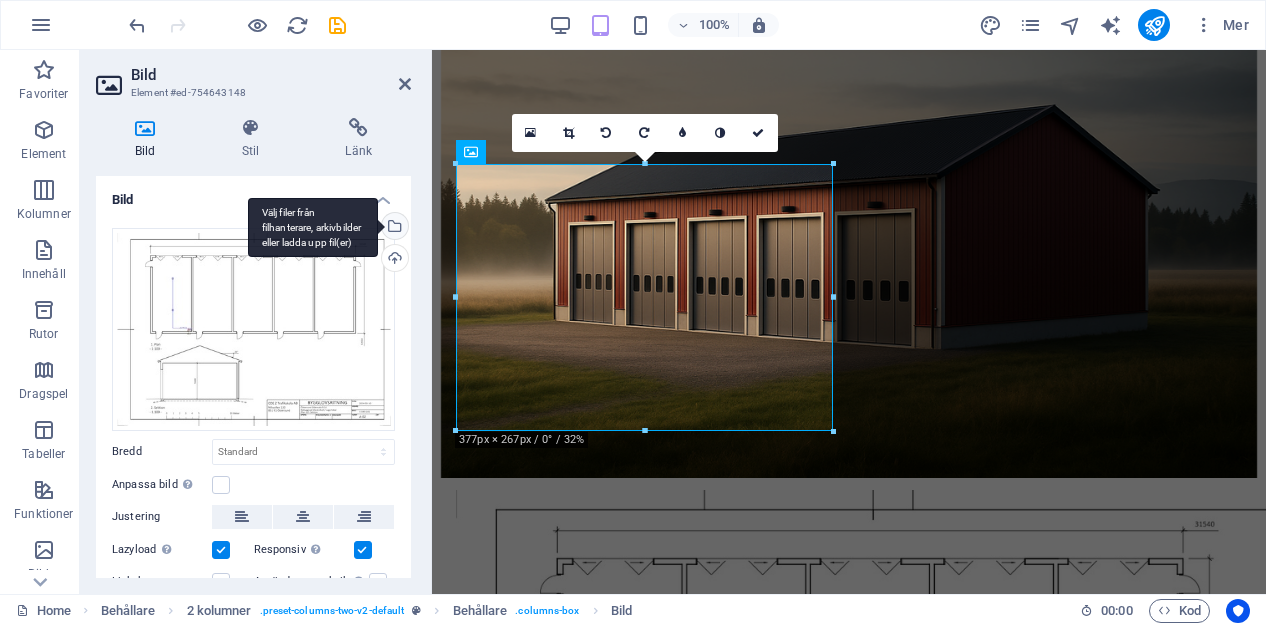 click on "Välj filer från filhanterare, arkivbilder eller ladda upp fil(er)" at bounding box center [393, 228] 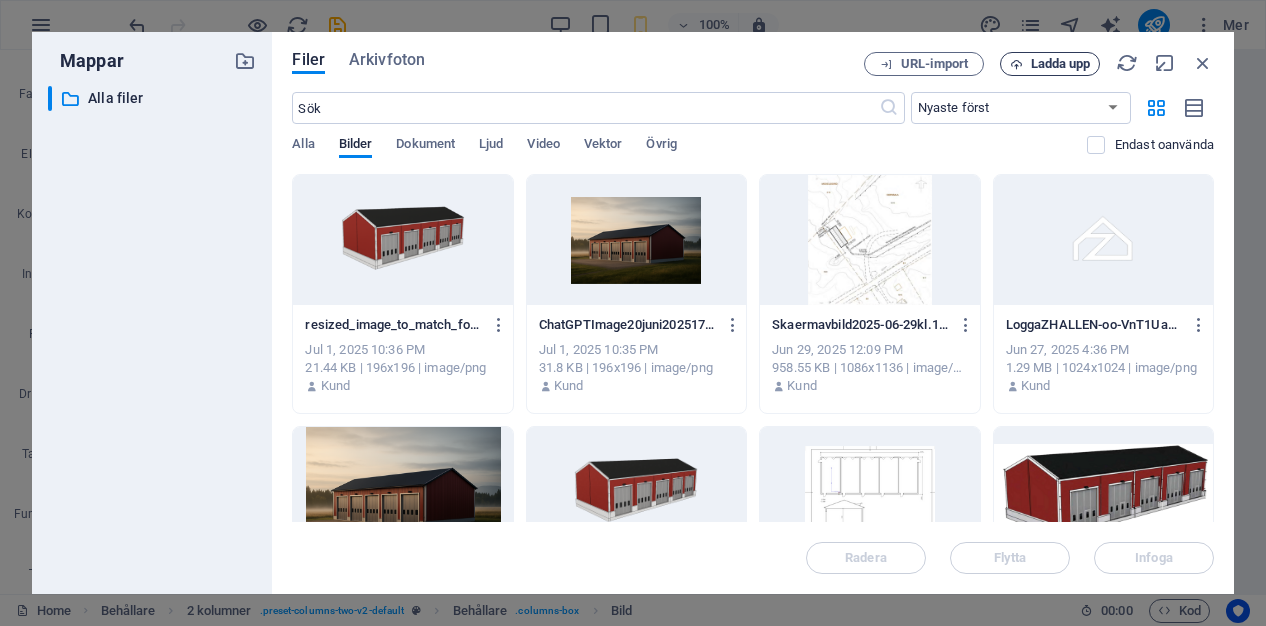 click on "Ladda upp" at bounding box center [1061, 64] 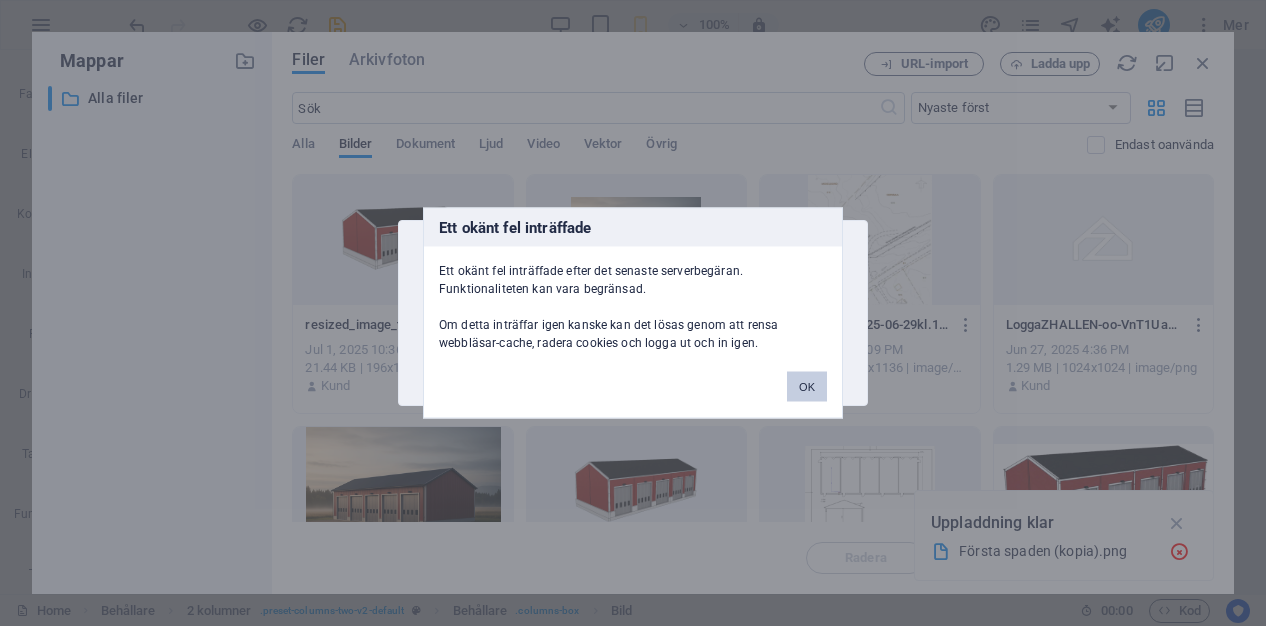 click on "OK" at bounding box center [807, 387] 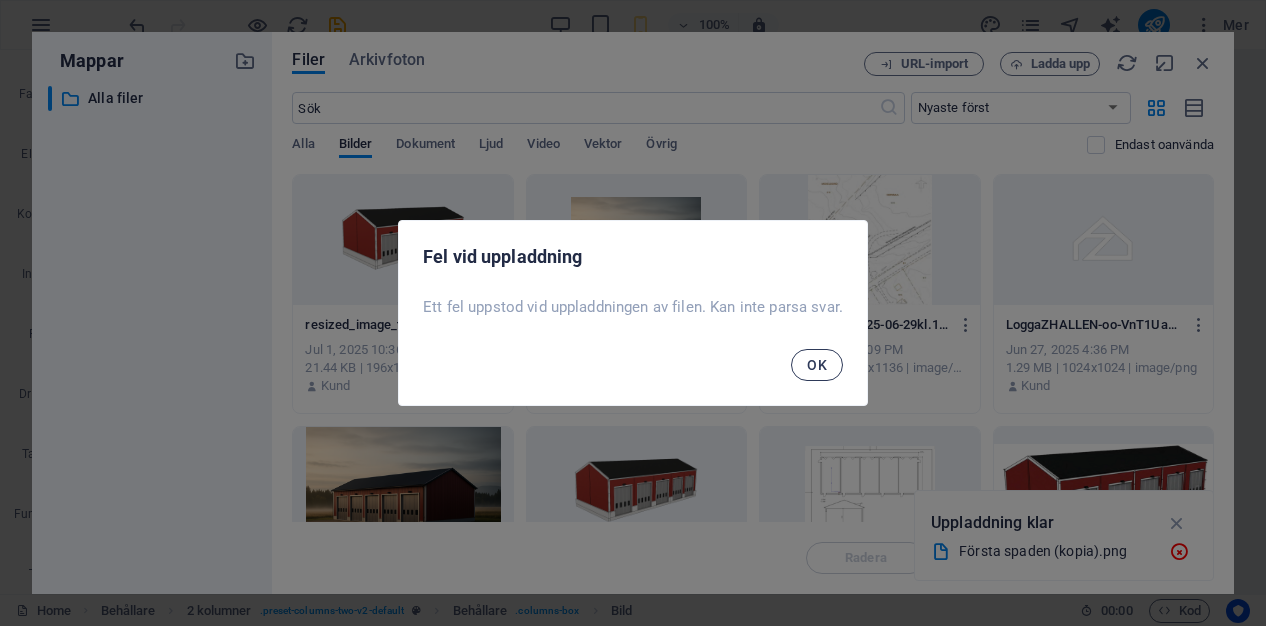 click on "OK" at bounding box center [817, 365] 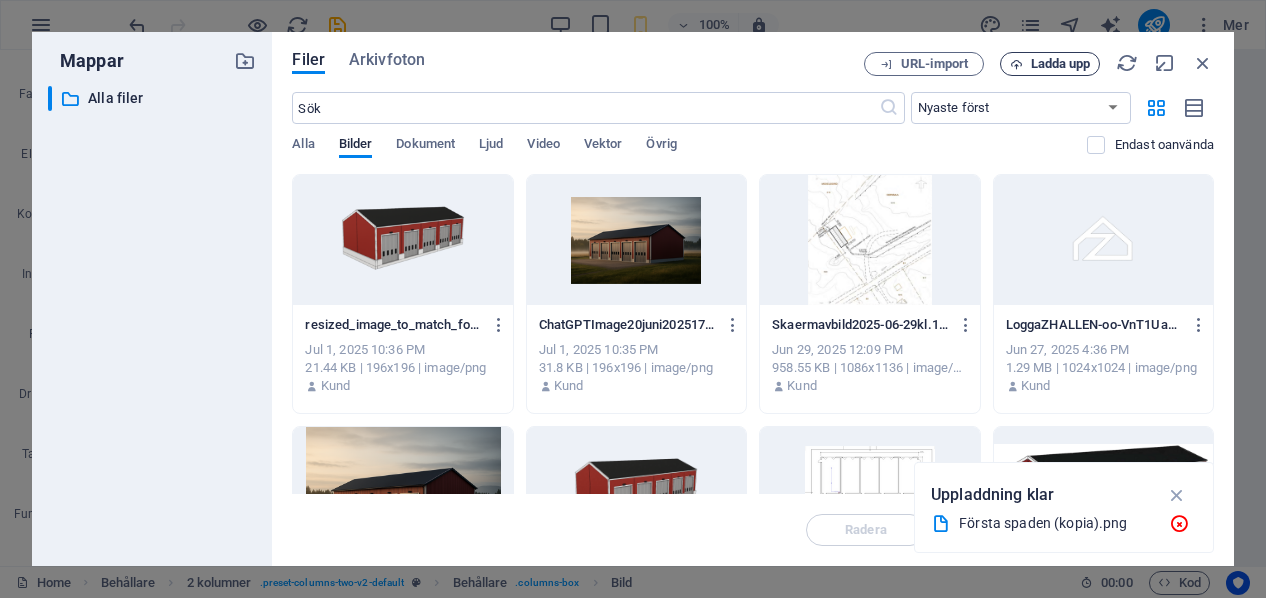 click on "Ladda upp" at bounding box center [1061, 64] 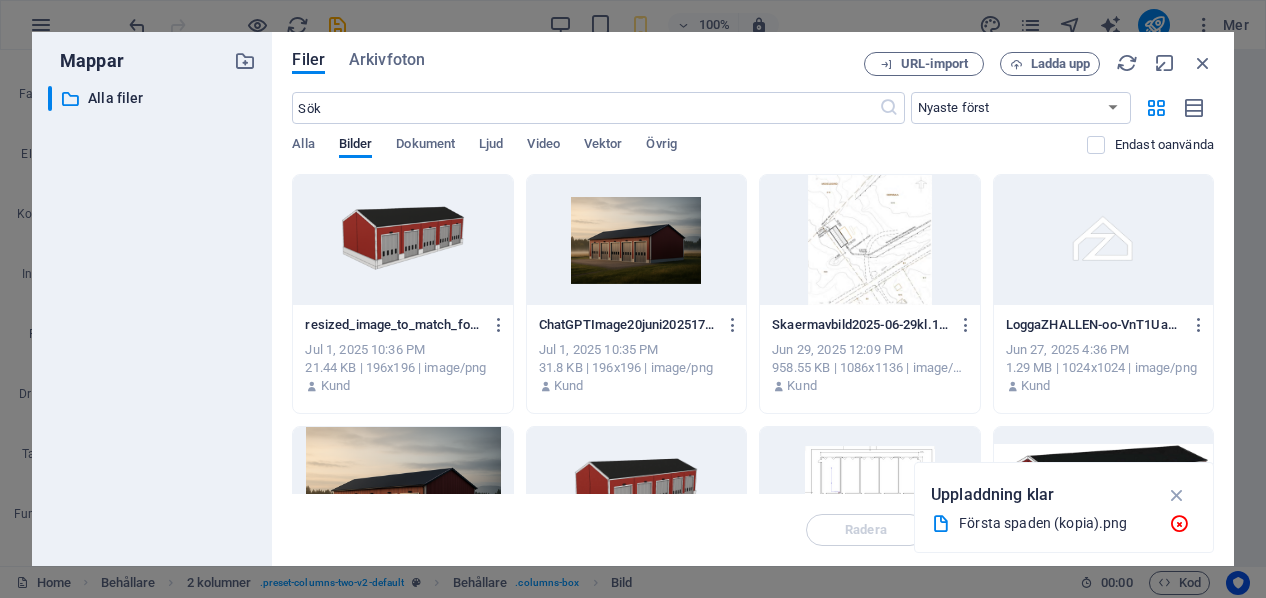 scroll, scrollTop: 0, scrollLeft: 0, axis: both 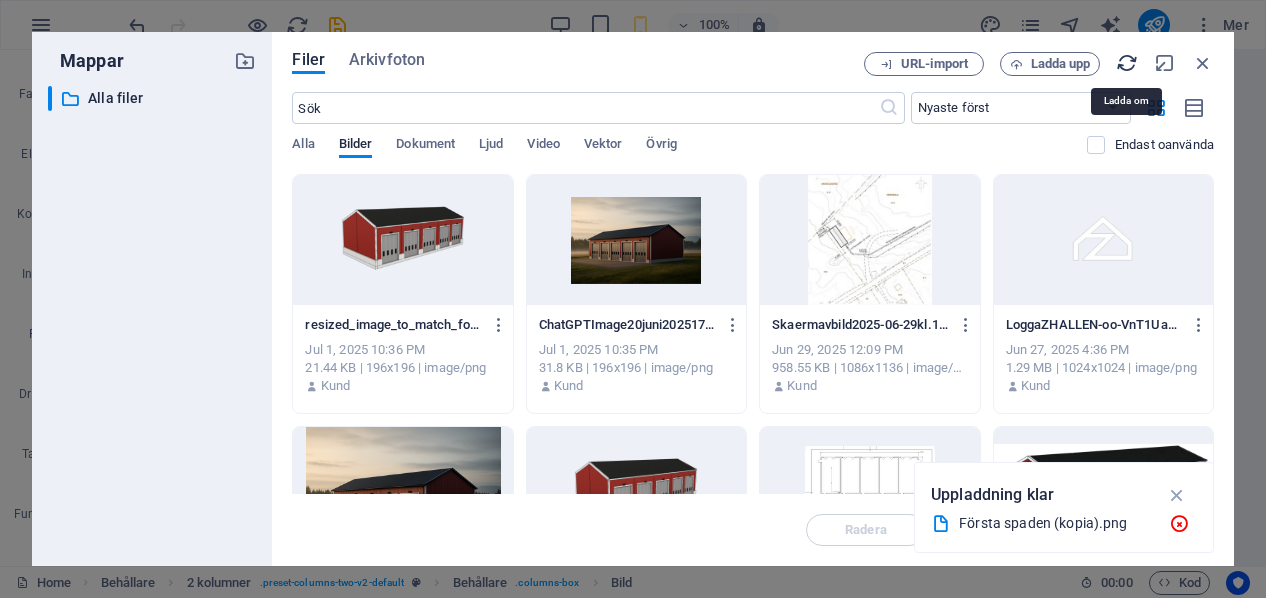click at bounding box center [1127, 63] 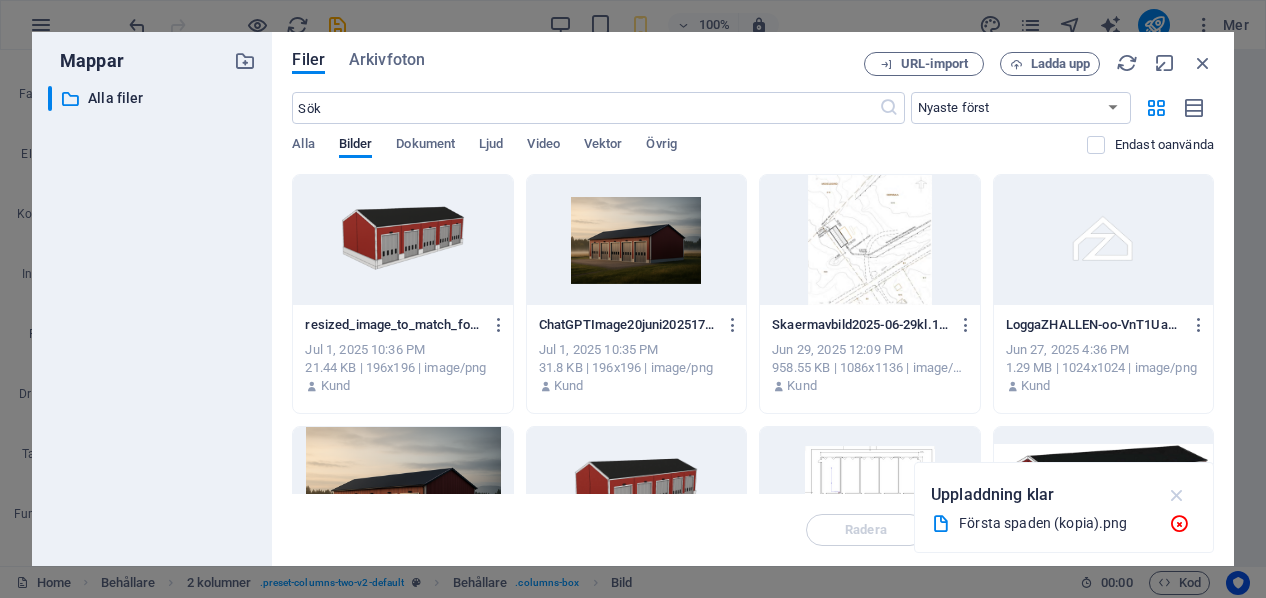 click at bounding box center [1177, 495] 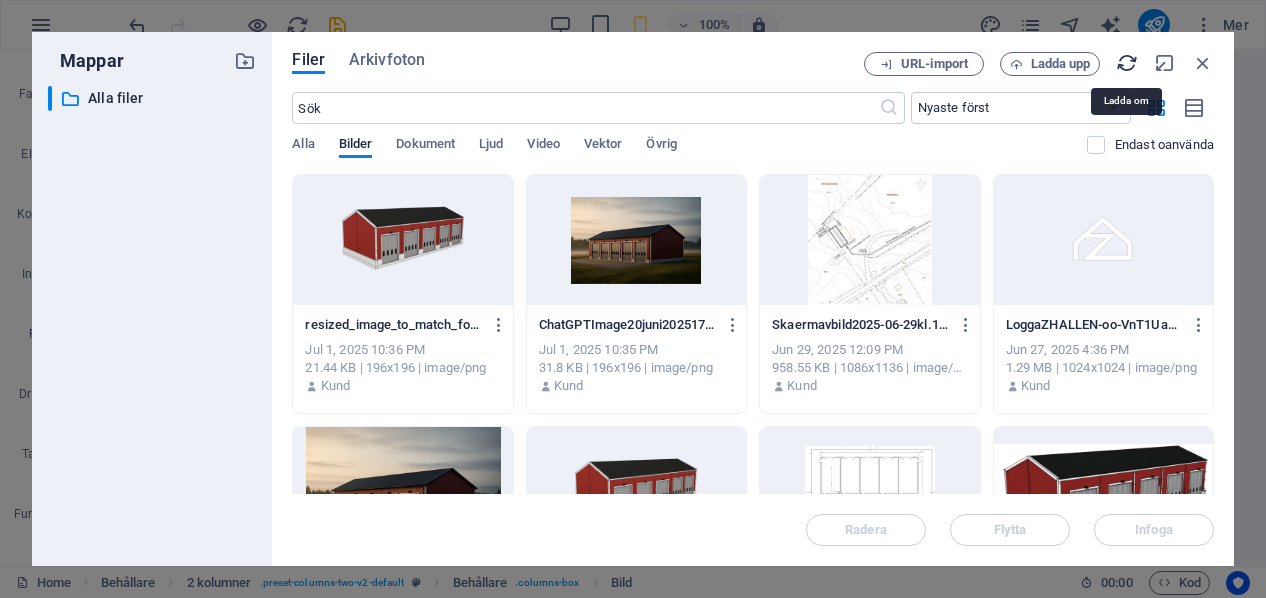 click at bounding box center [1127, 63] 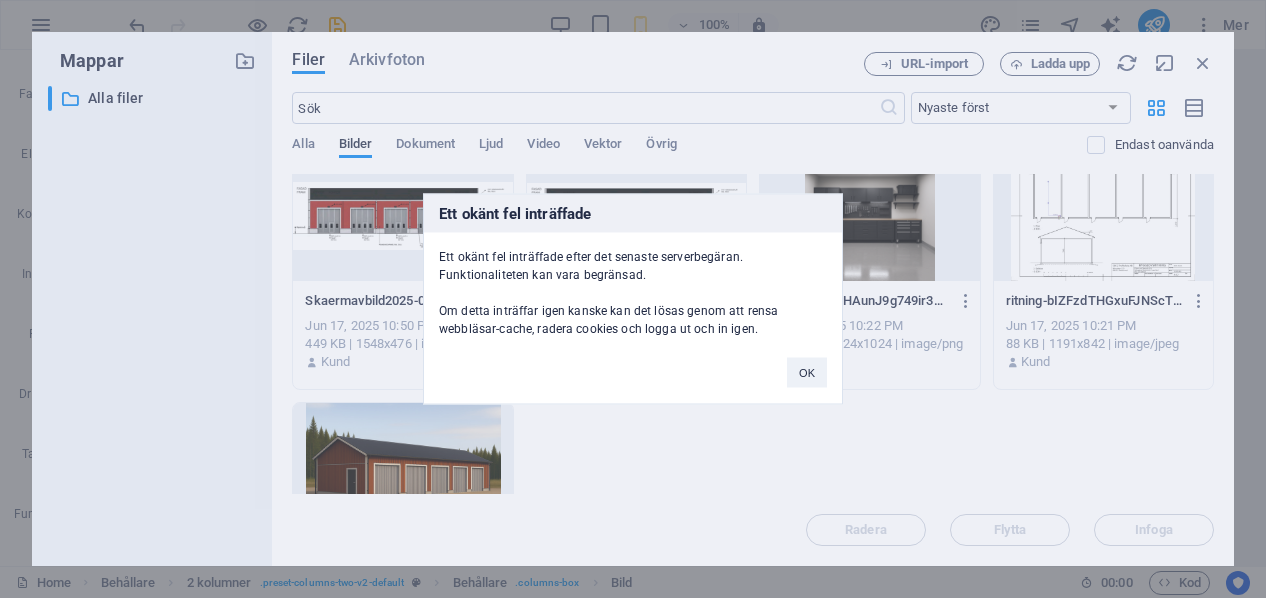 scroll, scrollTop: 576, scrollLeft: 0, axis: vertical 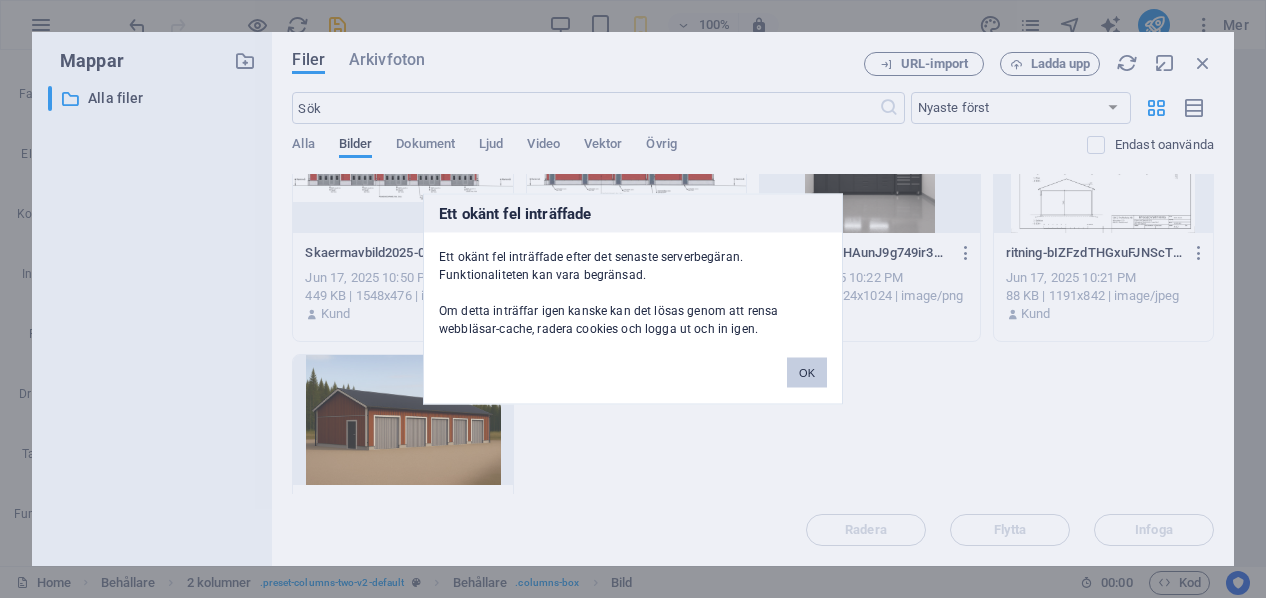 click on "OK" at bounding box center [807, 373] 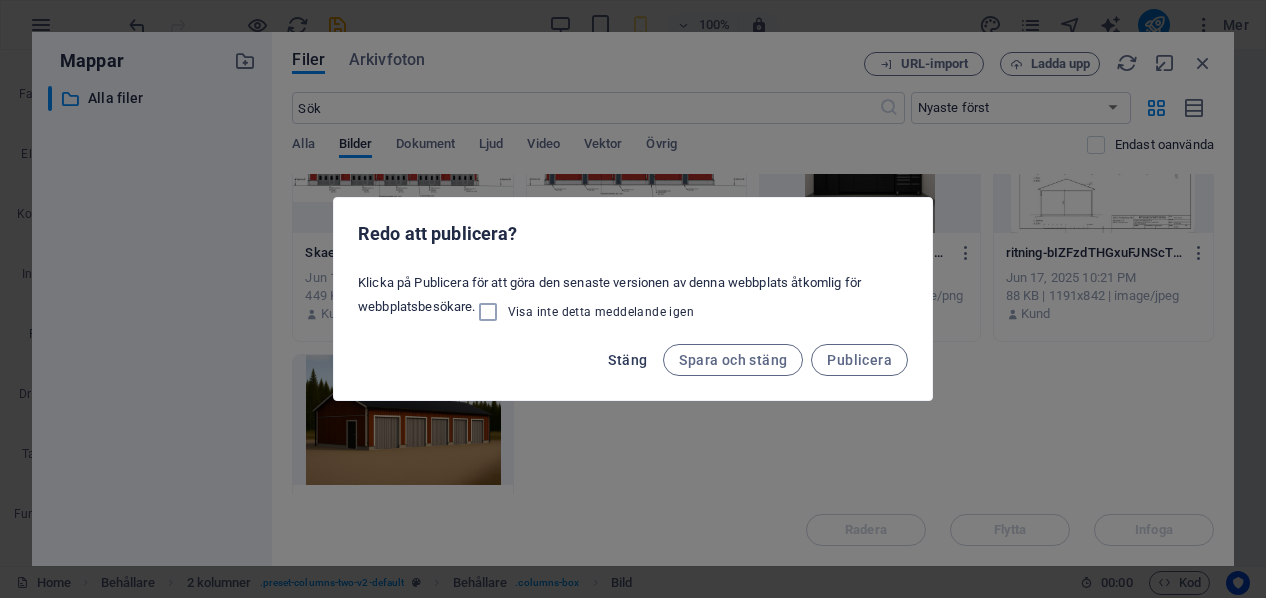 click on "Stäng" at bounding box center [627, 360] 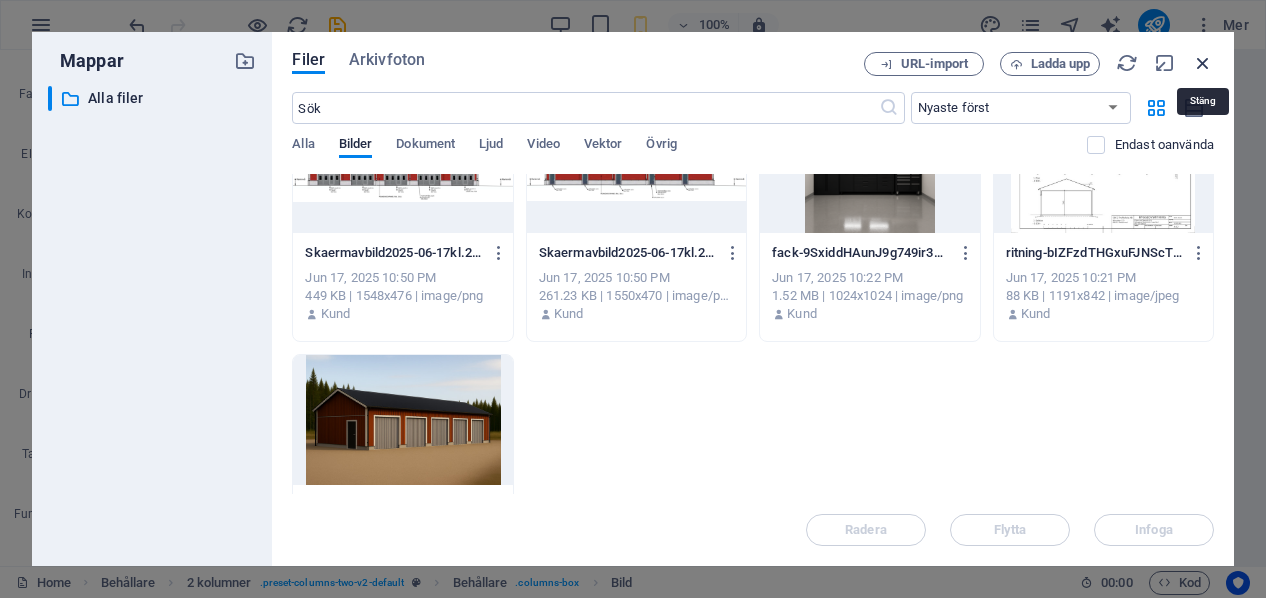 click at bounding box center [1203, 63] 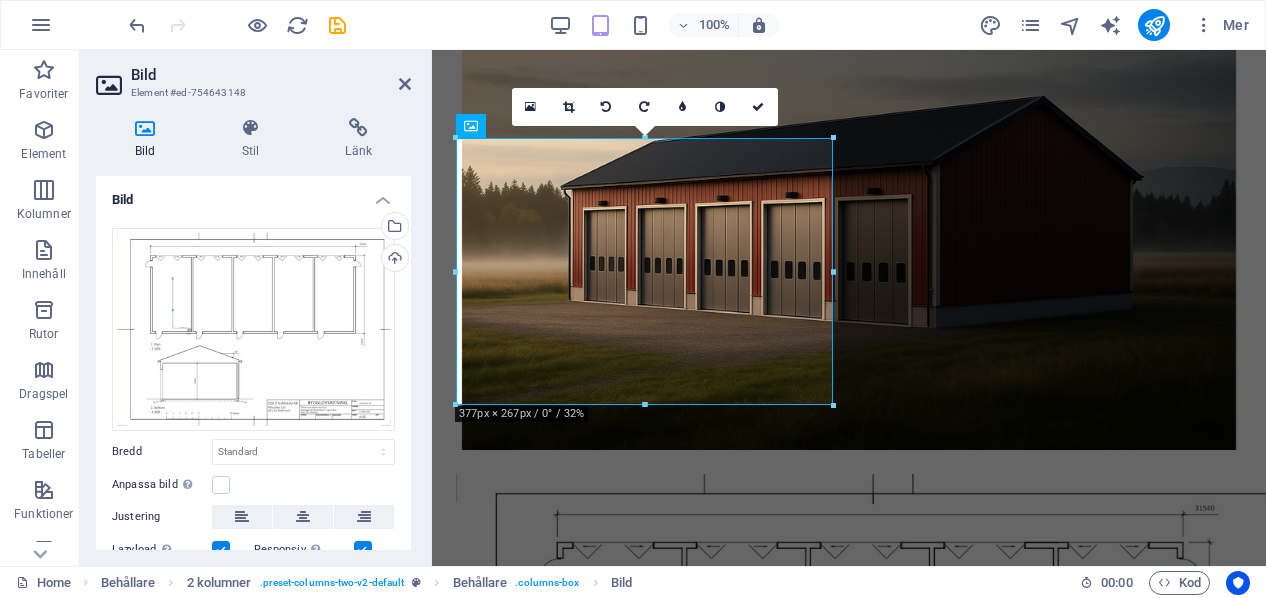 click on "16:10 16:9 4:3 1:1 1:2 0" at bounding box center (645, 107) 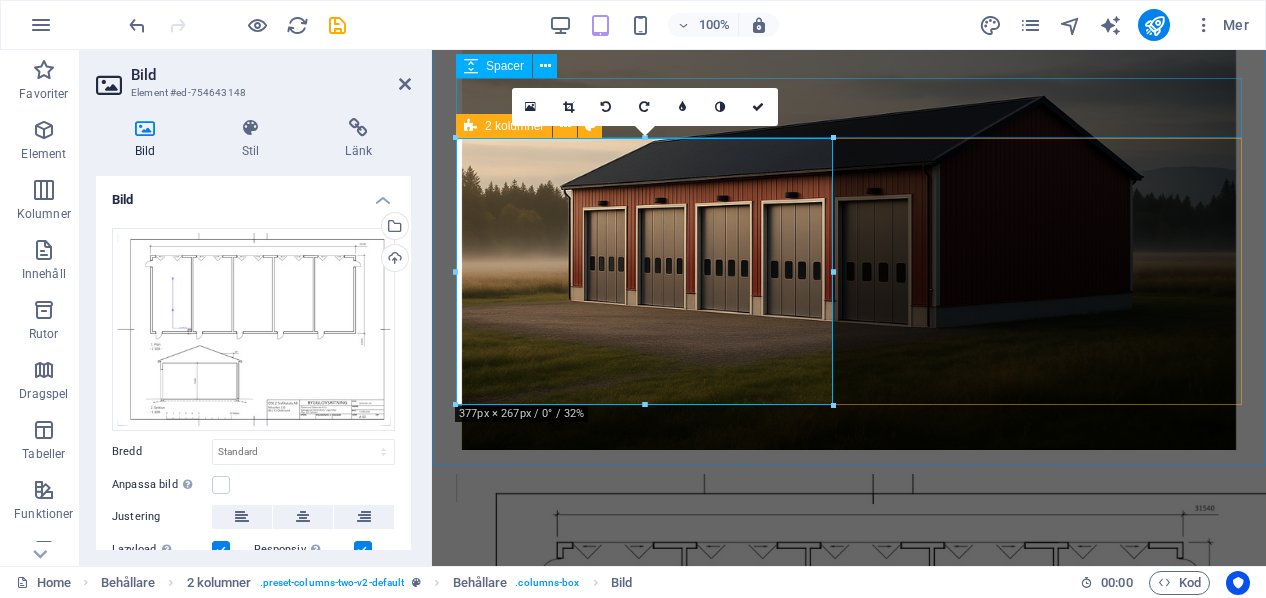 click on "2 kolumner" at bounding box center (504, 126) 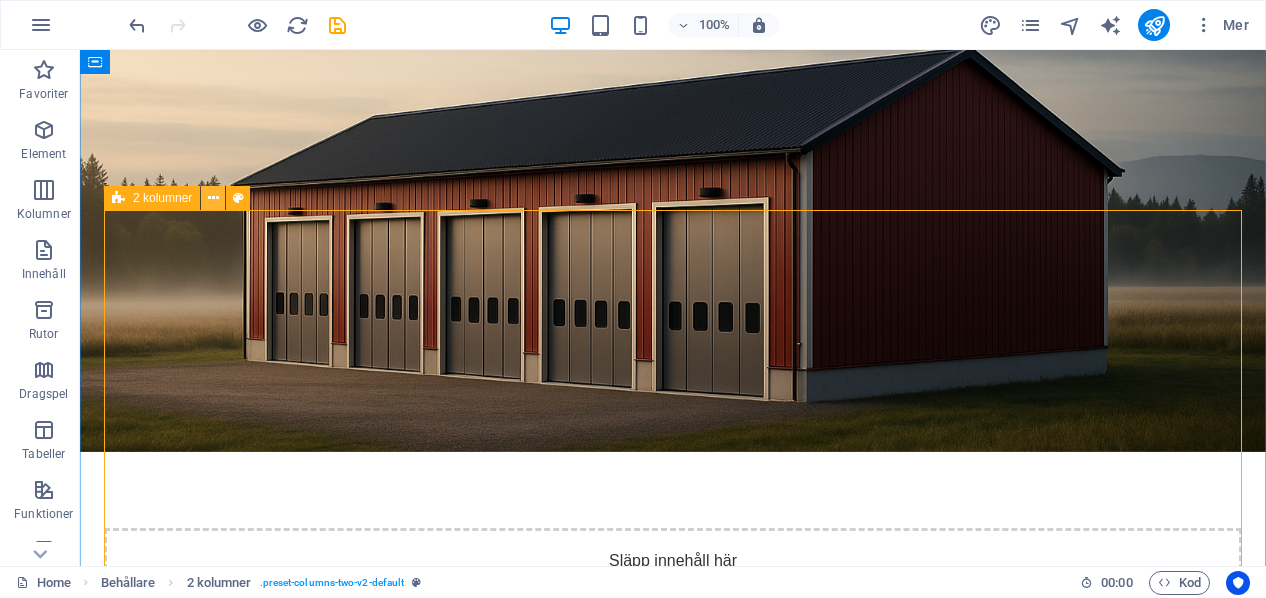click at bounding box center [213, 198] 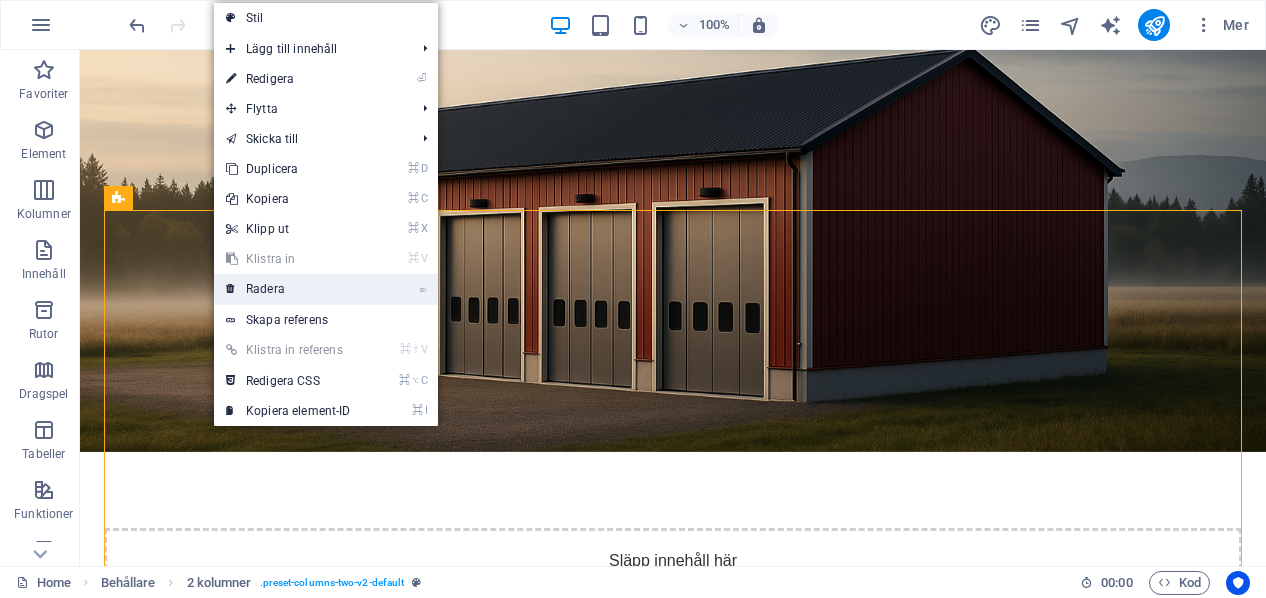 click on "⌦  Radera" at bounding box center (288, 289) 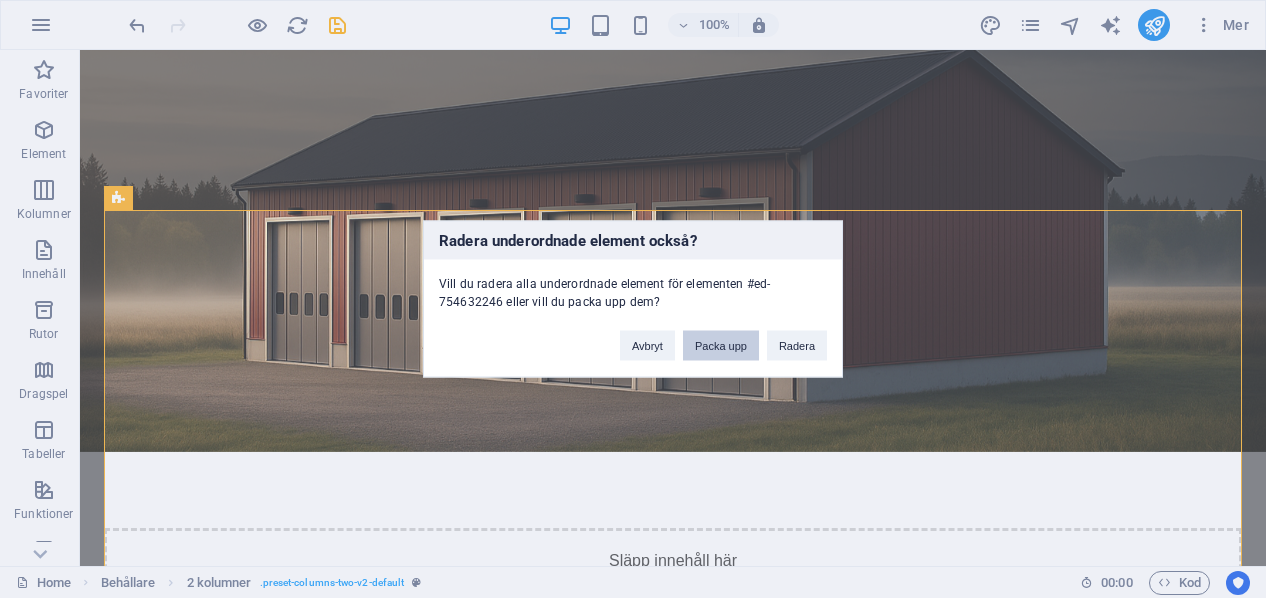 click on "Packa upp" at bounding box center (721, 346) 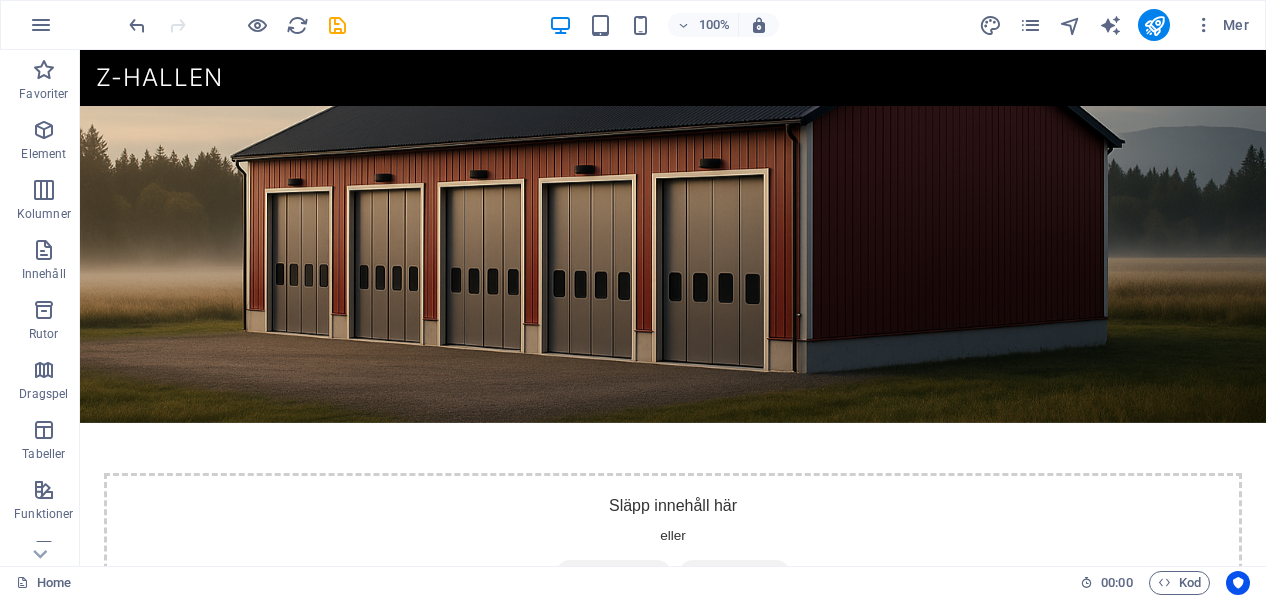 scroll, scrollTop: 630, scrollLeft: 0, axis: vertical 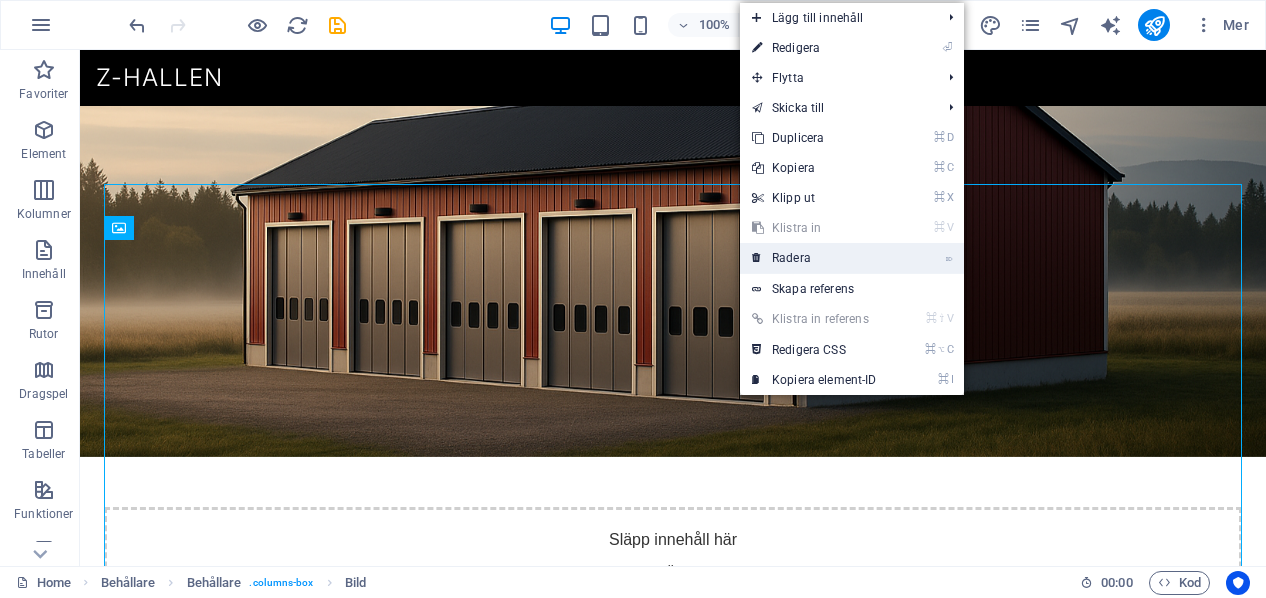 click on "⌦  Radera" at bounding box center [814, 258] 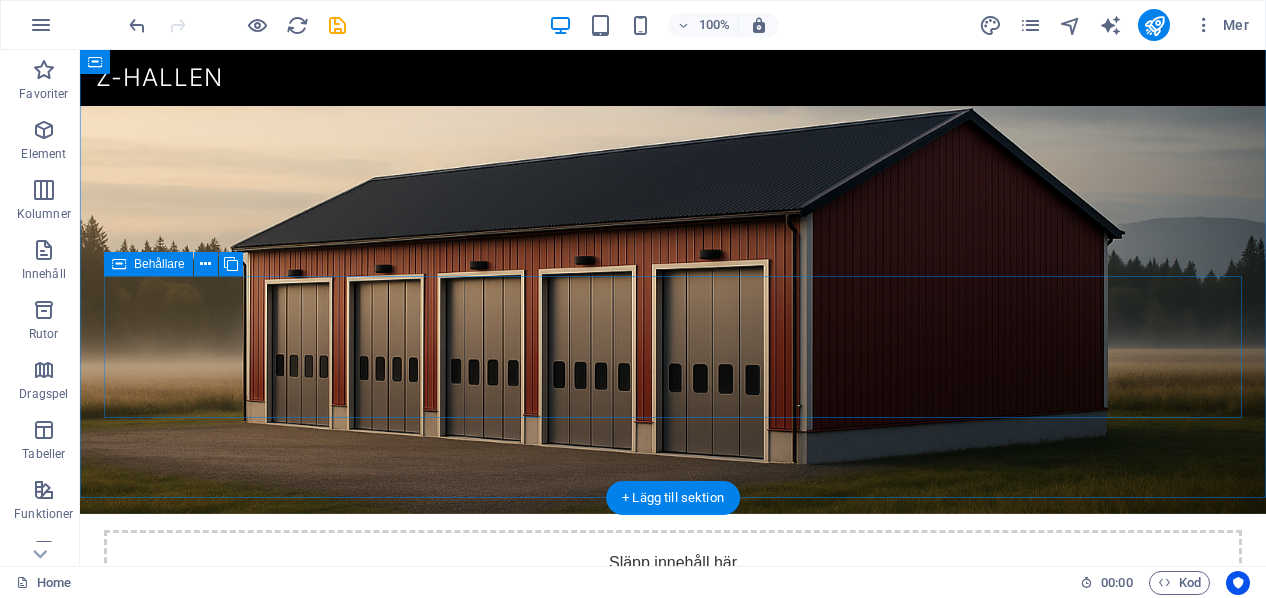 scroll, scrollTop: 529, scrollLeft: 0, axis: vertical 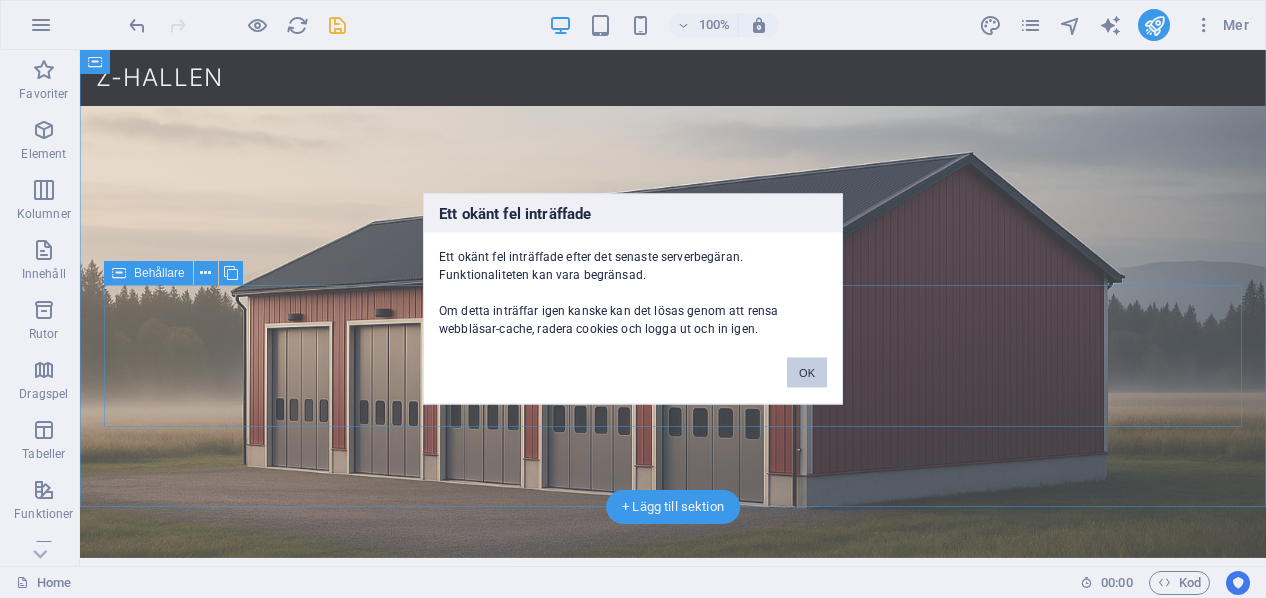 click on "OK" at bounding box center [807, 373] 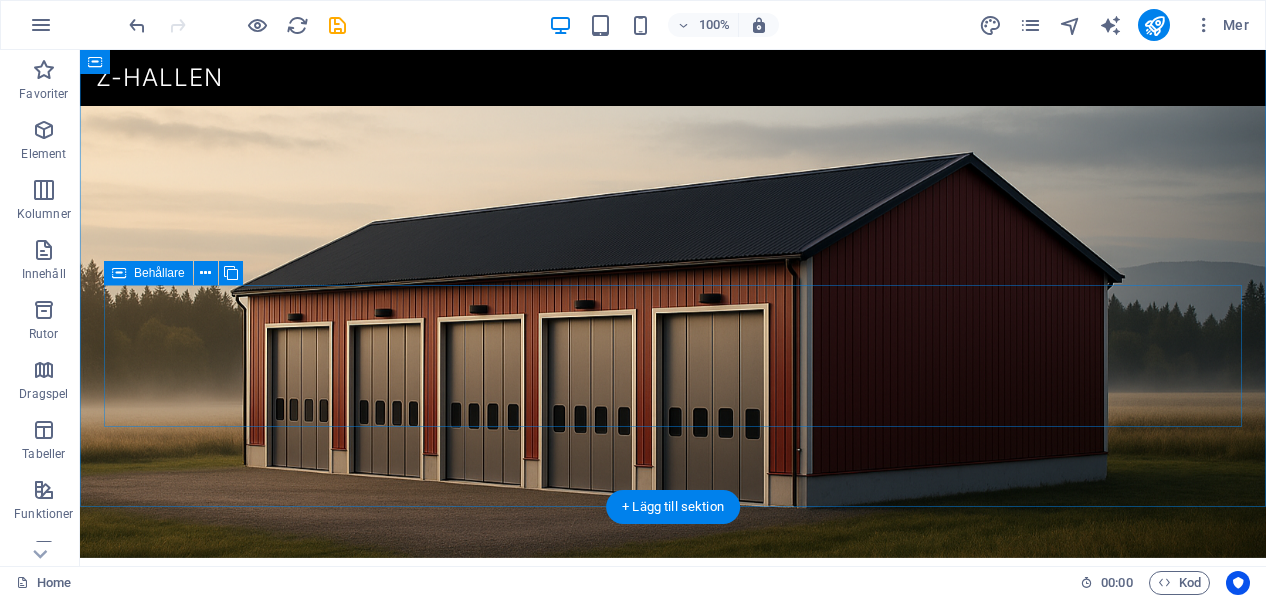 click on "Lägg till element" at bounding box center [613, 1197] 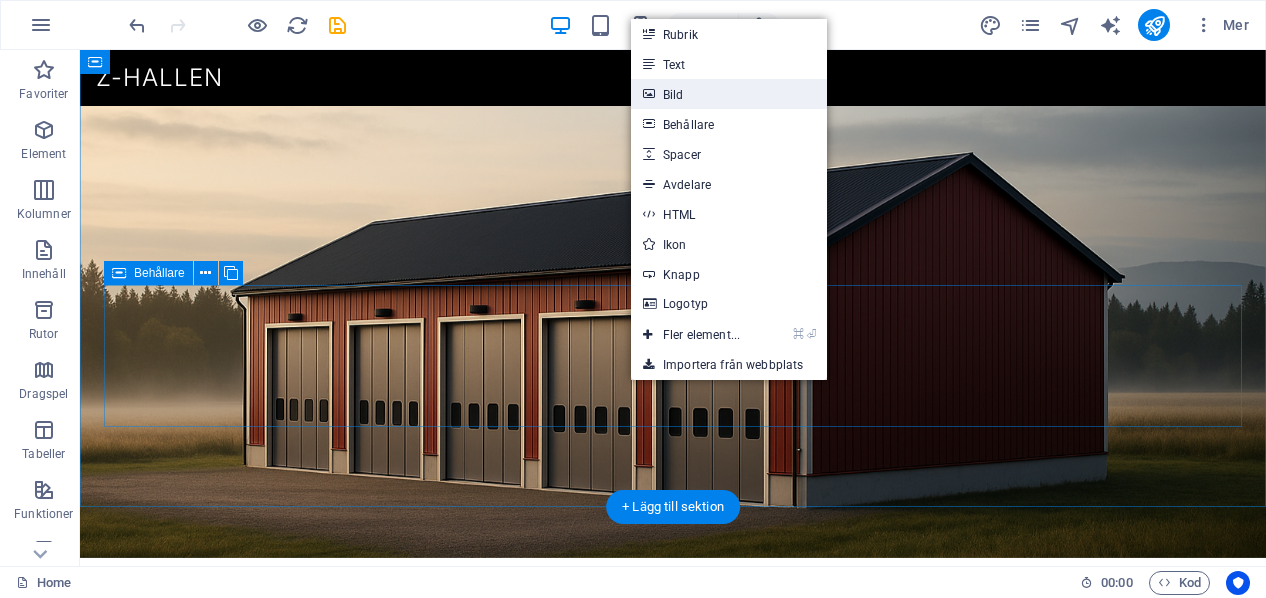 click on "Bild" at bounding box center [729, 94] 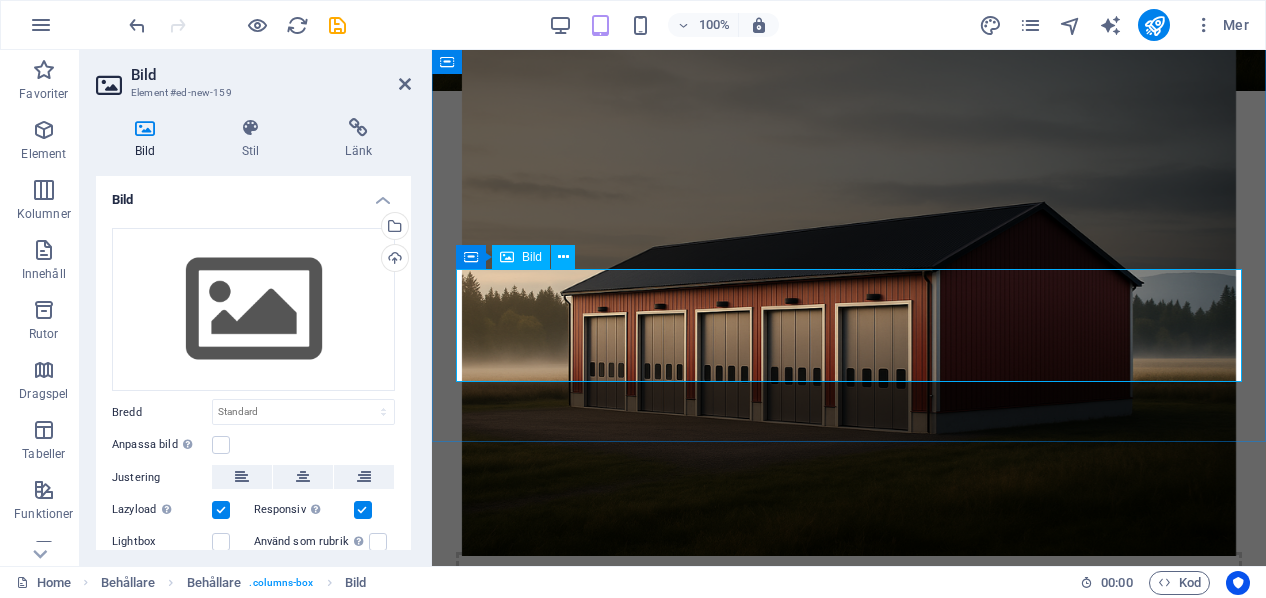 click at bounding box center [849, 692] 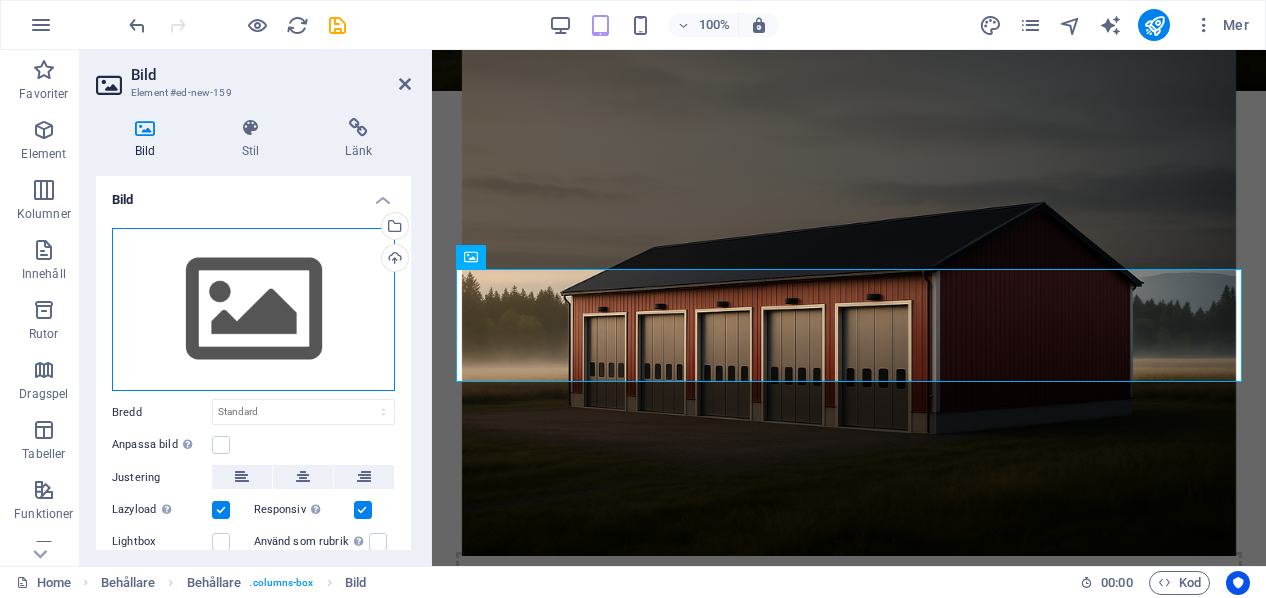 click on "Dra filer hit, klicka för att välja filer eller välj filer från Filer eller våra gratis arkivfoton och videor" at bounding box center (253, 310) 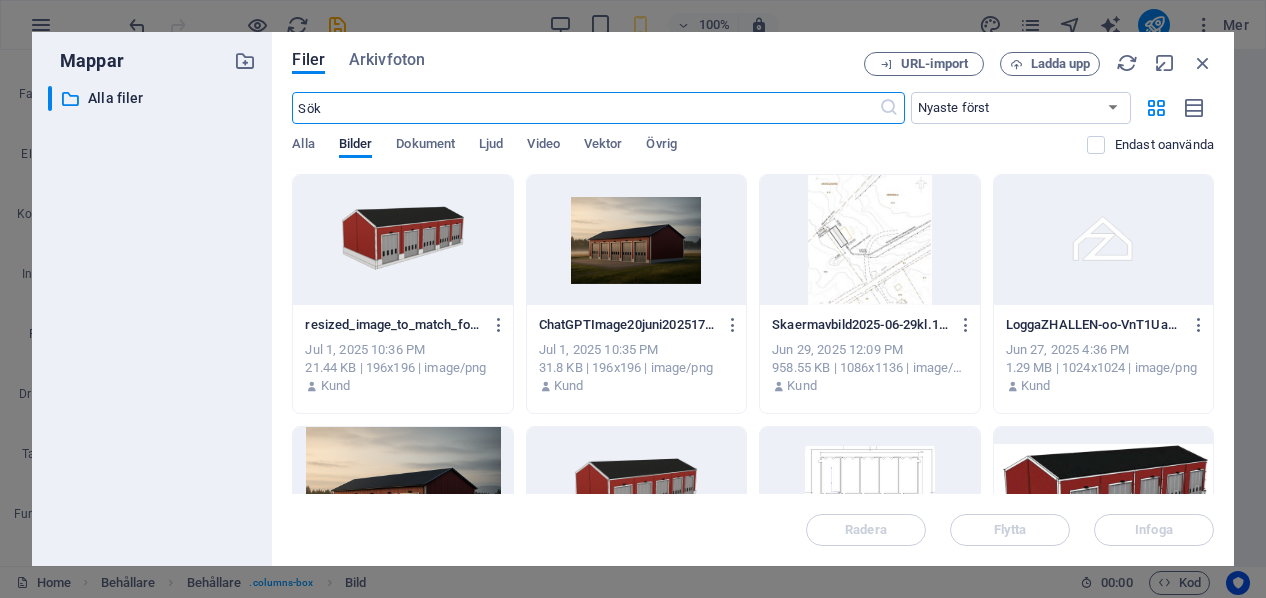 scroll, scrollTop: 0, scrollLeft: 0, axis: both 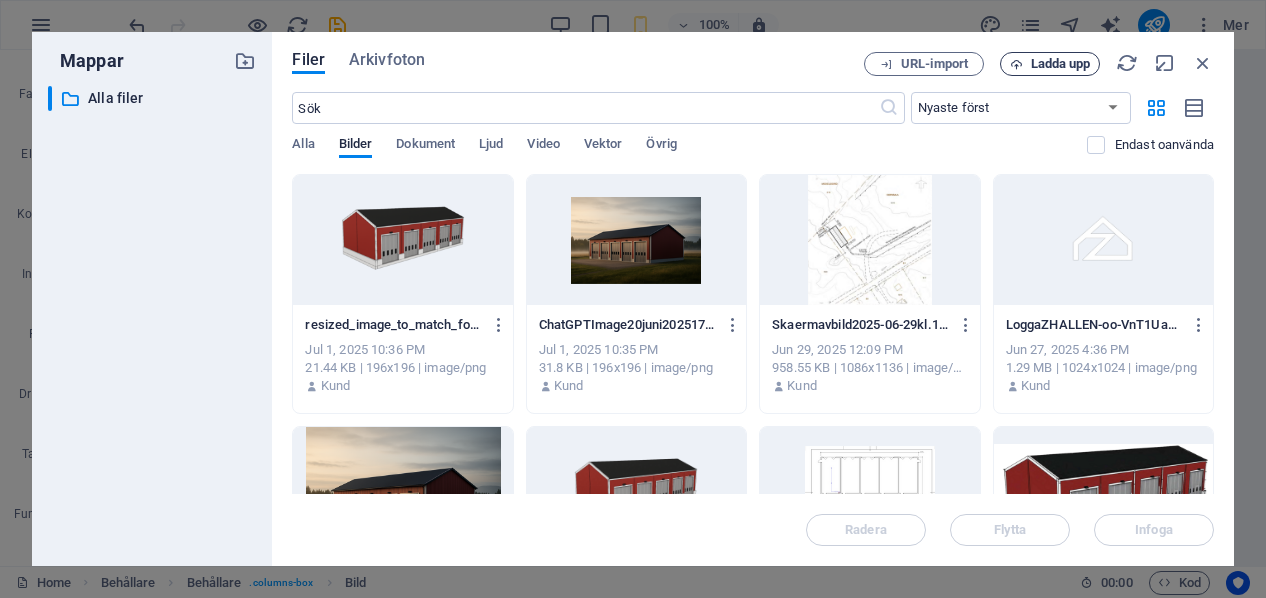 click on "Ladda upp" at bounding box center [1061, 64] 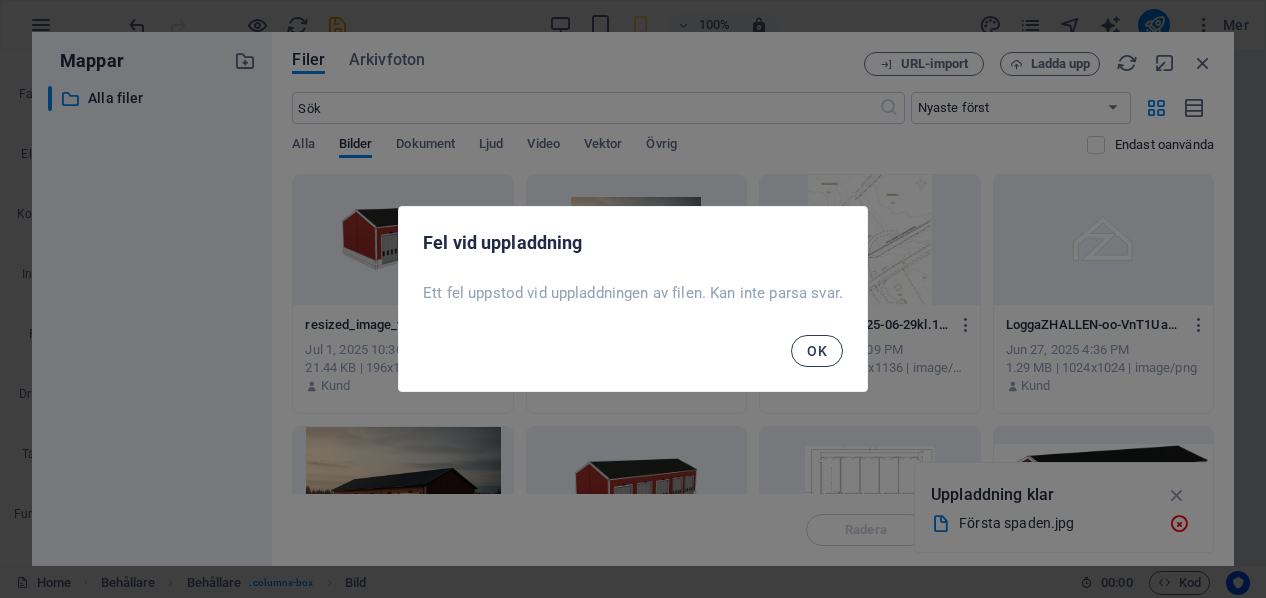 click on "OK" at bounding box center [817, 351] 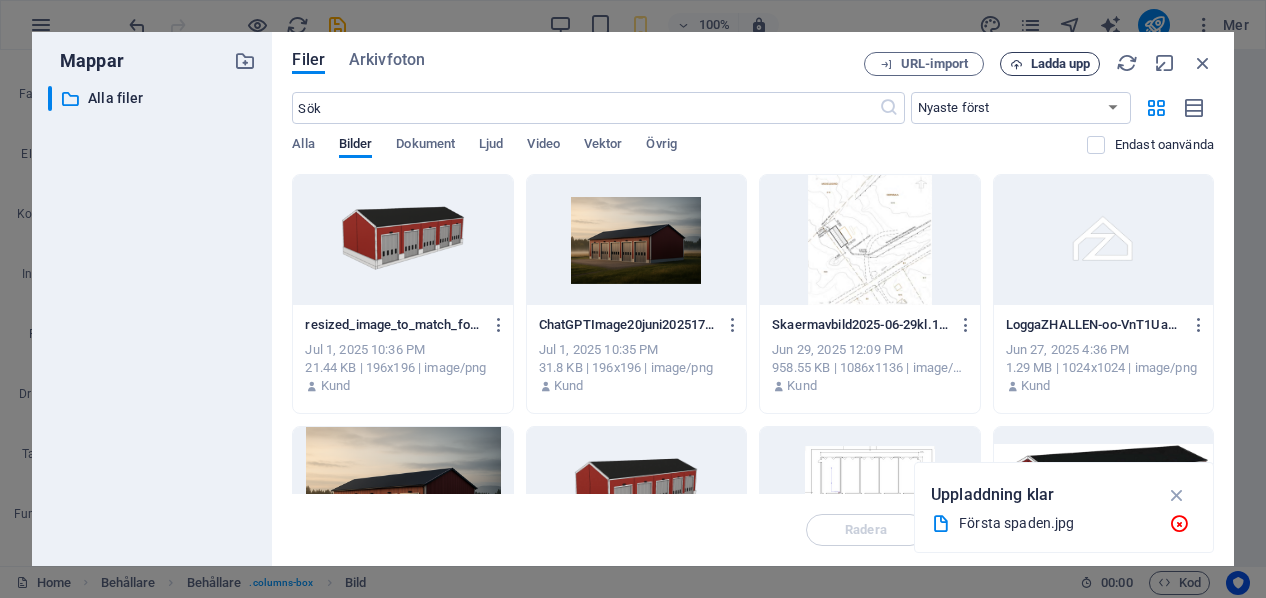 click on "Ladda upp" at bounding box center (1061, 64) 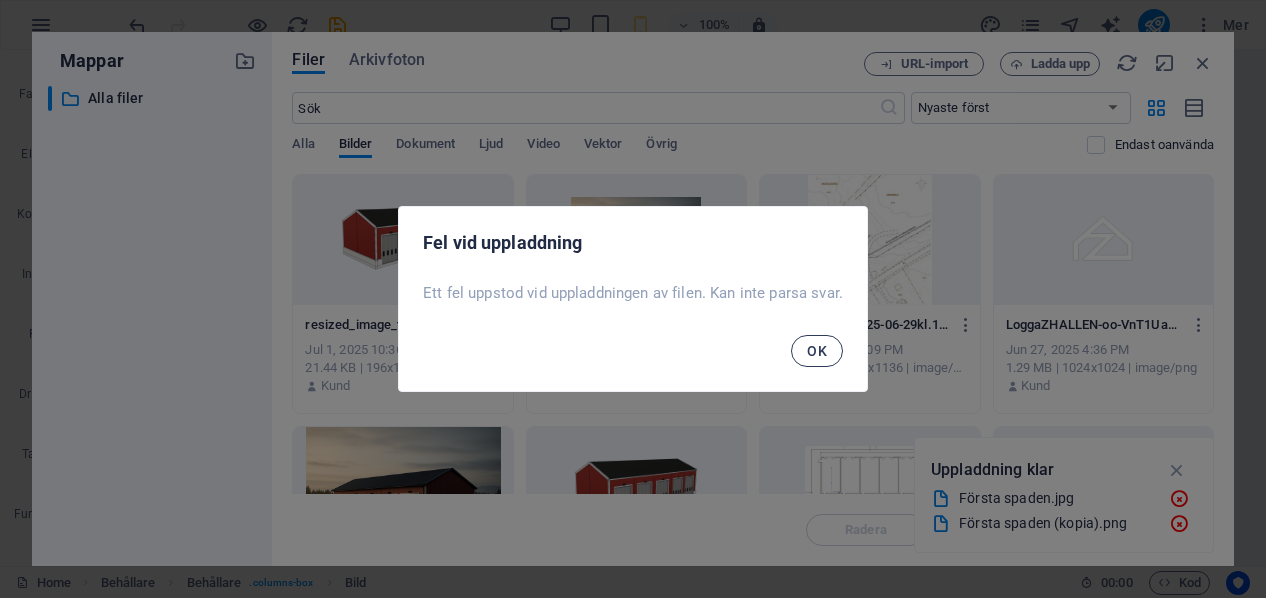click on "OK" at bounding box center (817, 351) 